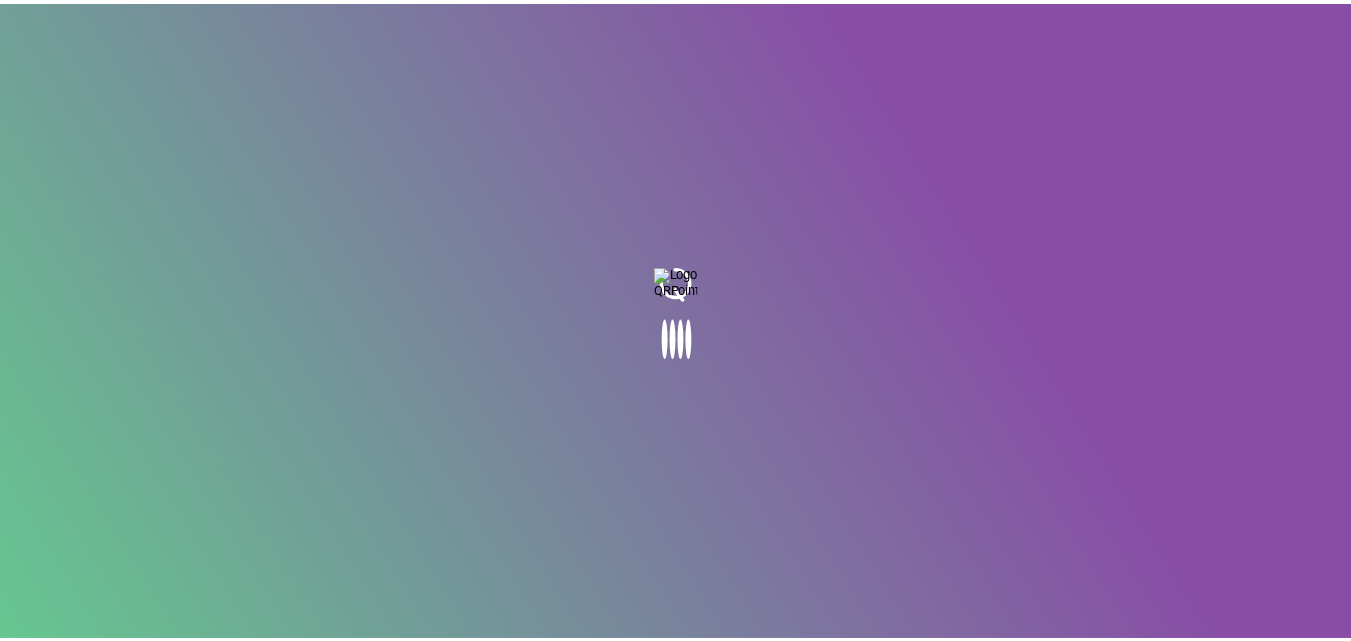 scroll, scrollTop: 0, scrollLeft: 0, axis: both 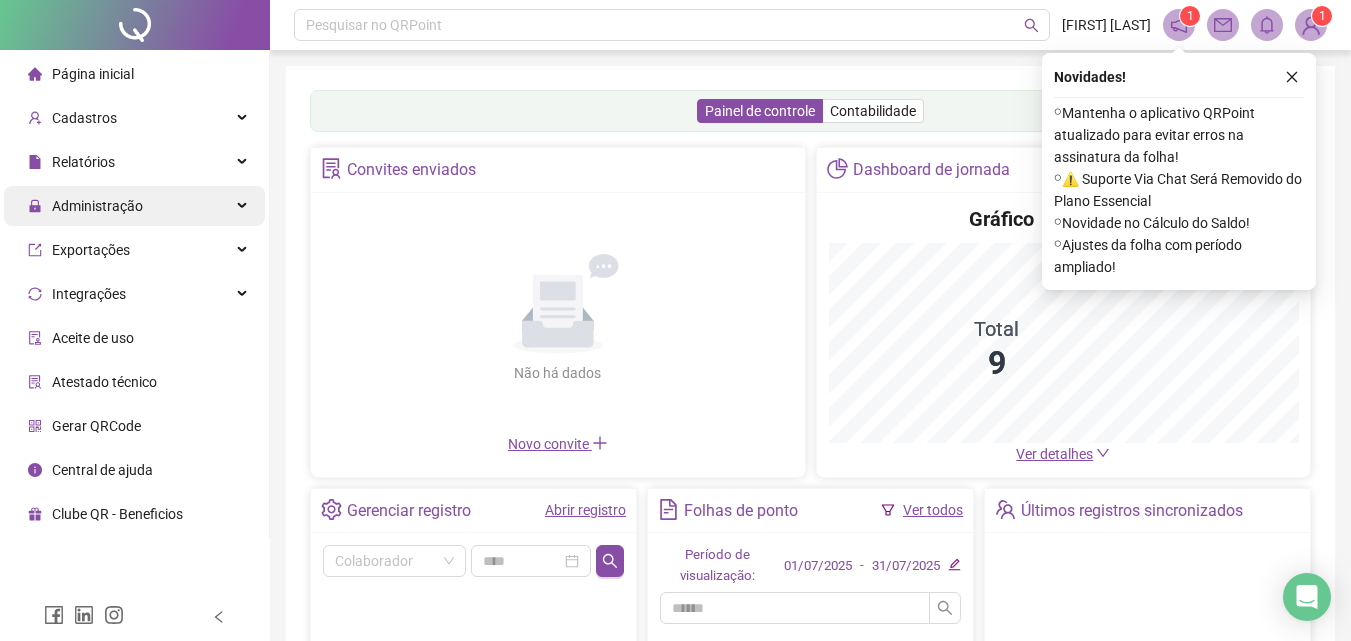 click on "Administração" at bounding box center [85, 206] 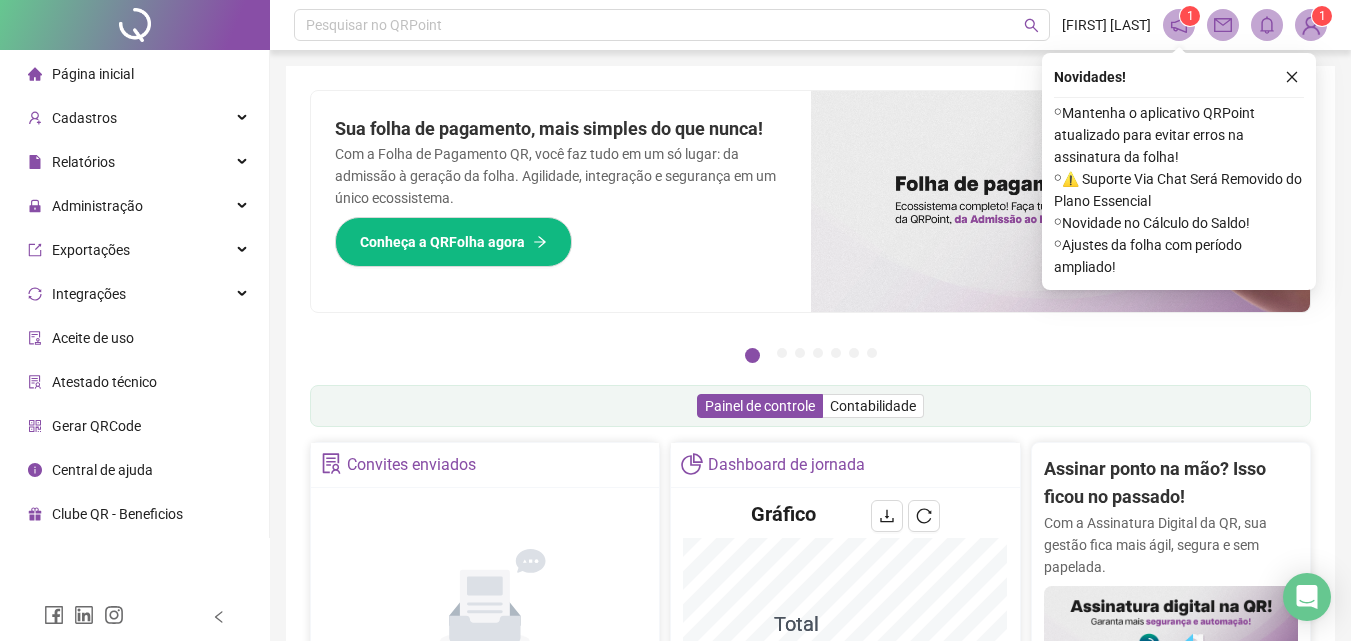 click on "Novidades ! ⚬  Mantenha o aplicativo QRPoint atualizado para evitar erros na assinatura da folha! ⚬  ⚠️ Suporte Via Chat Será Removido do Plano Essencial ⚬  Novidade no Cálculo do Saldo! ⚬  Ajustes da folha com período ampliado!" at bounding box center (1179, 171) 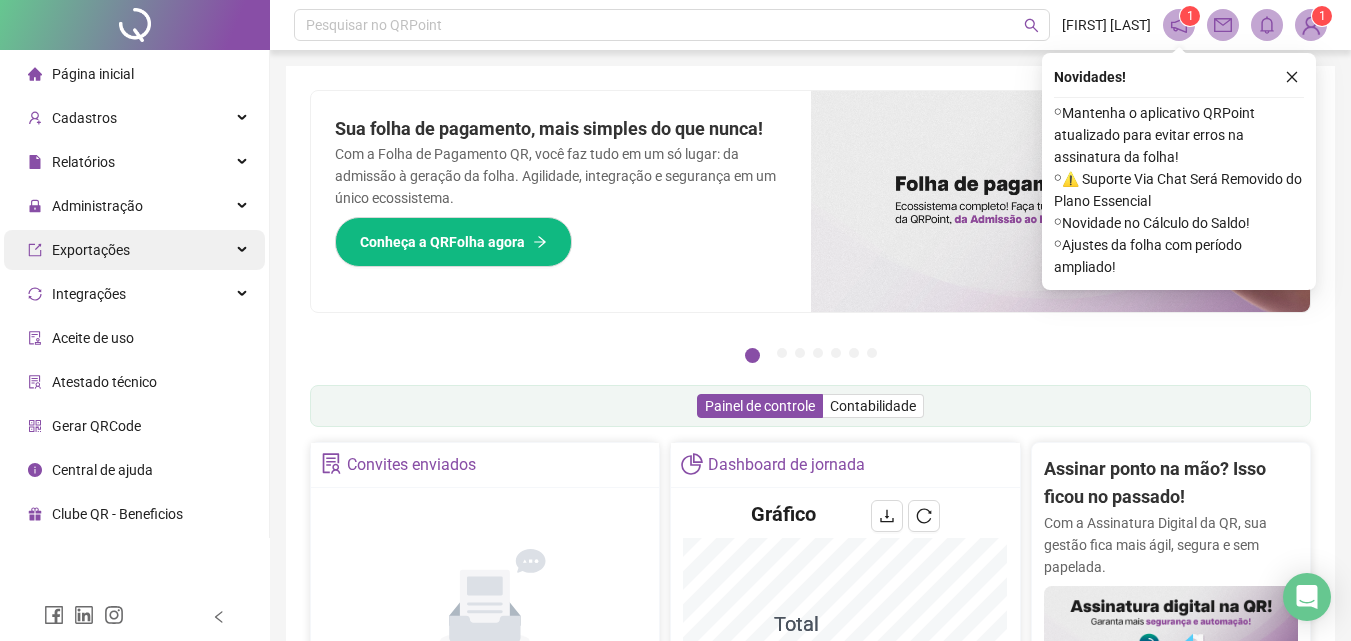 click on "Exportações" at bounding box center [91, 250] 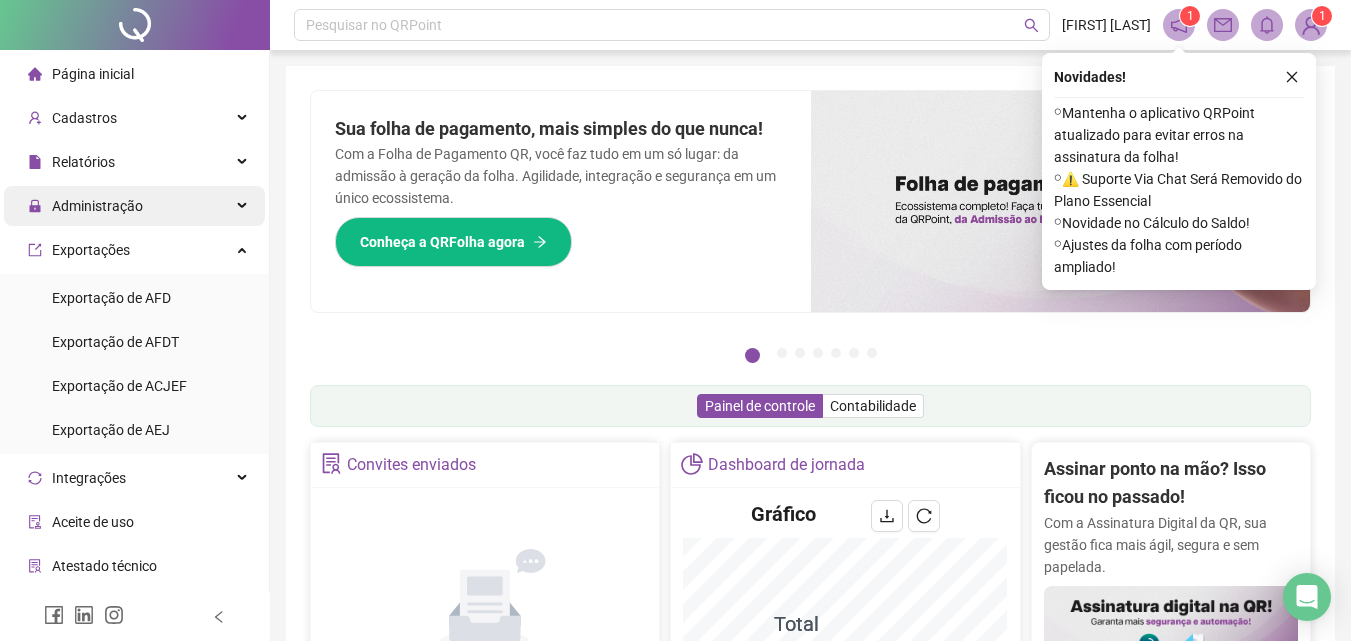 click on "Administração" at bounding box center (97, 206) 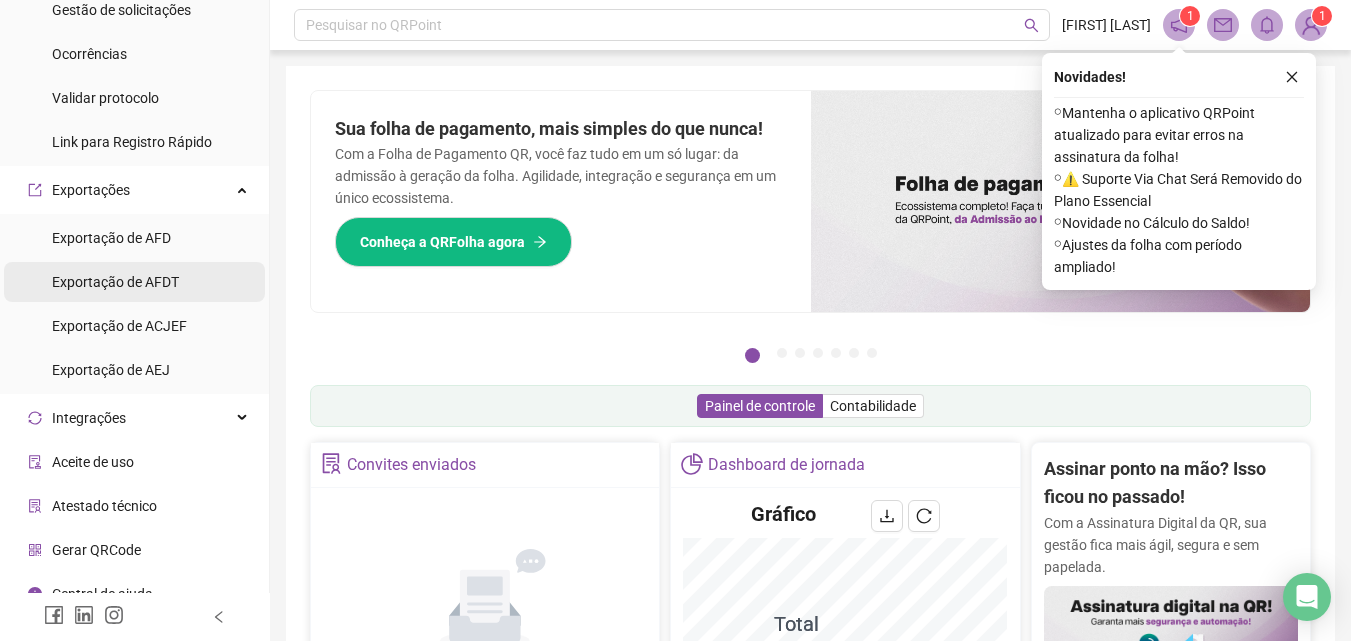 scroll, scrollTop: 441, scrollLeft: 0, axis: vertical 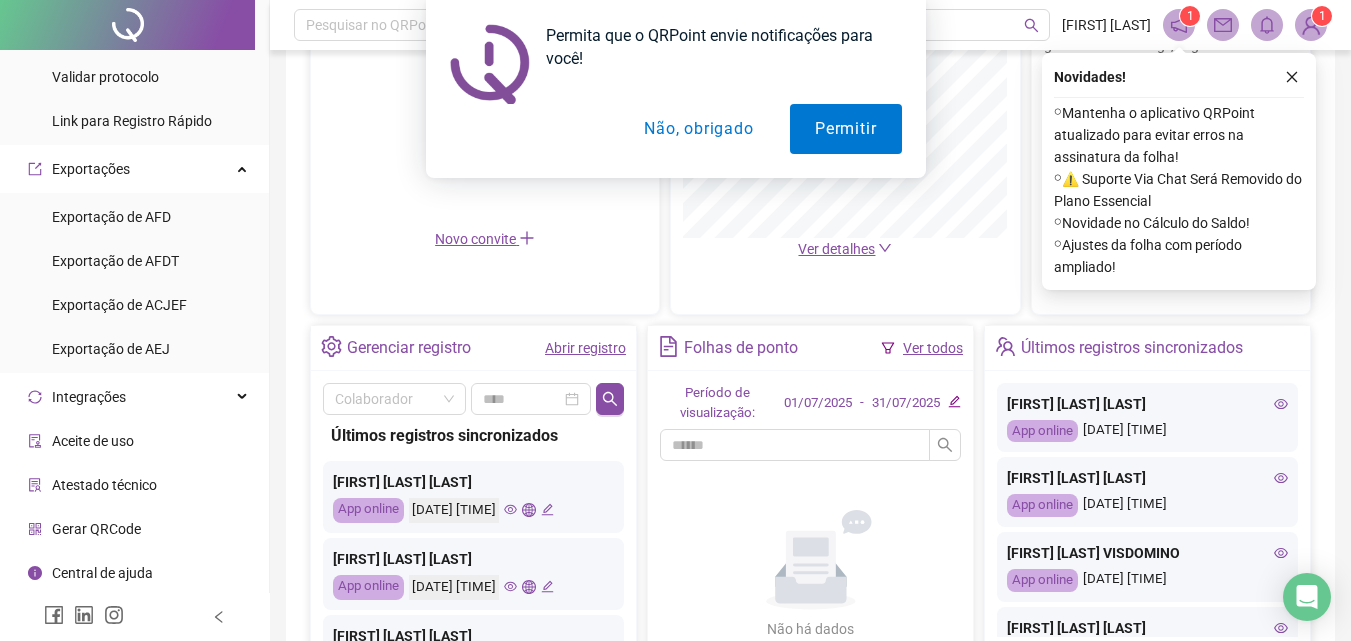 click on "Não, obrigado" at bounding box center (698, 129) 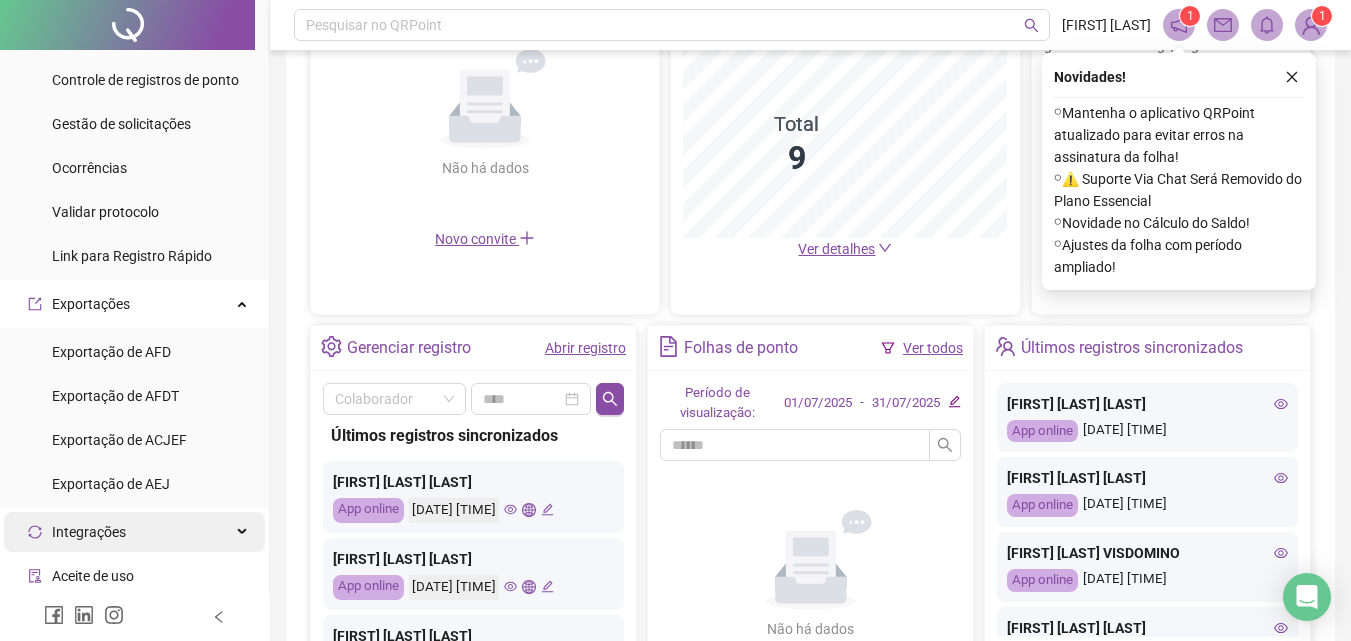 scroll, scrollTop: 141, scrollLeft: 0, axis: vertical 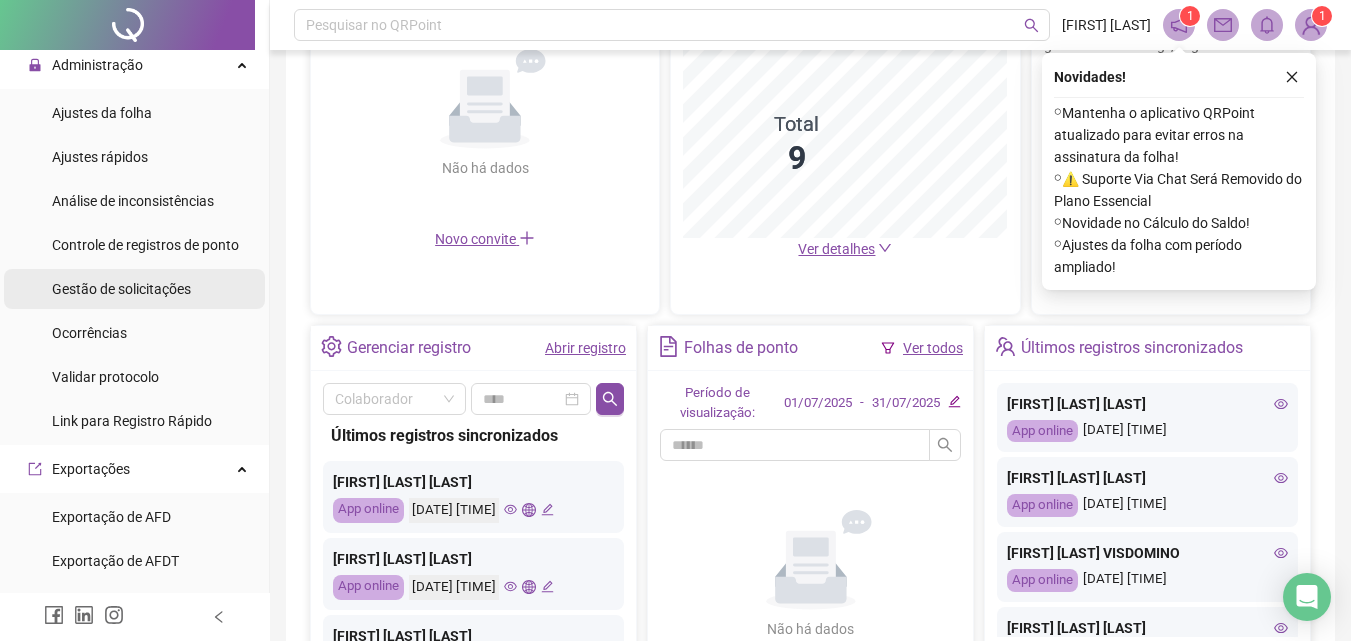 click on "Gestão de solicitações" at bounding box center [121, 289] 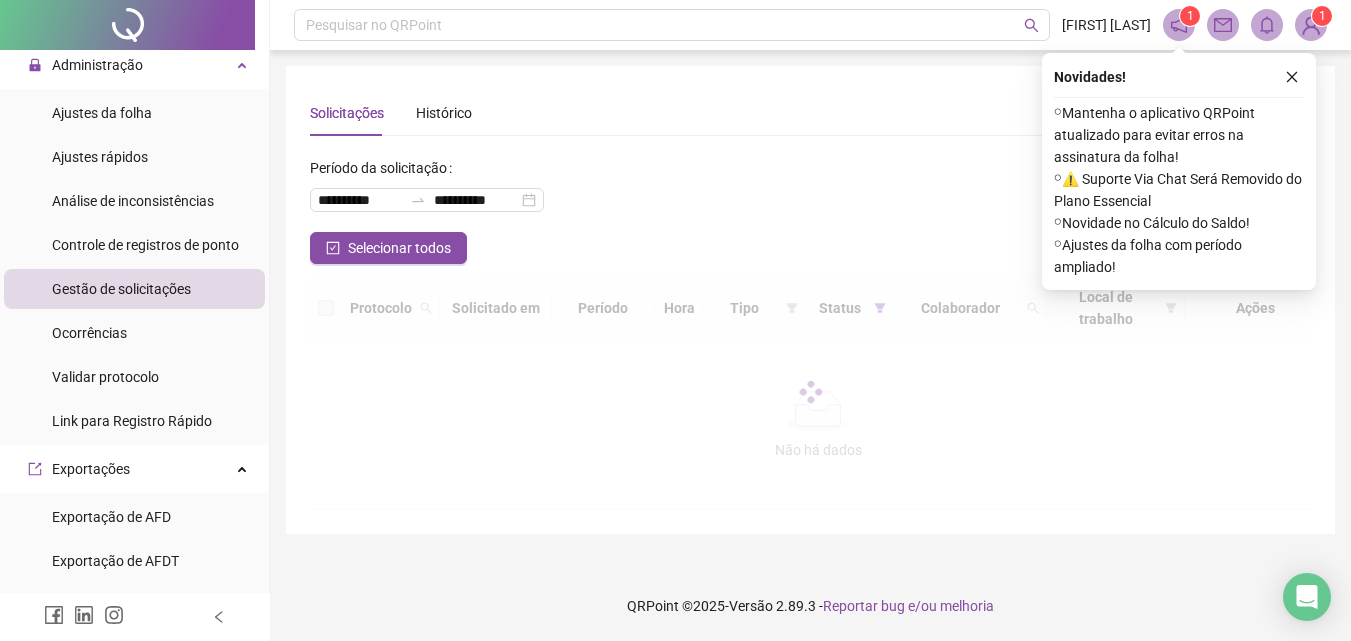 scroll, scrollTop: 0, scrollLeft: 0, axis: both 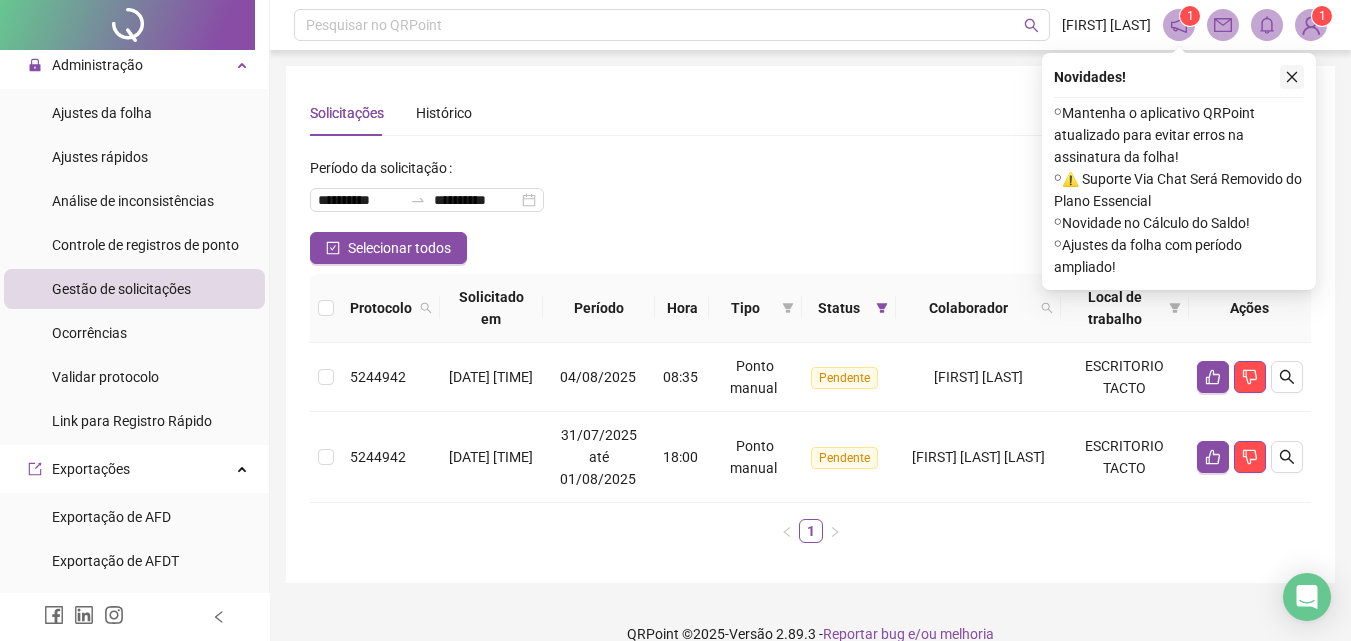 click 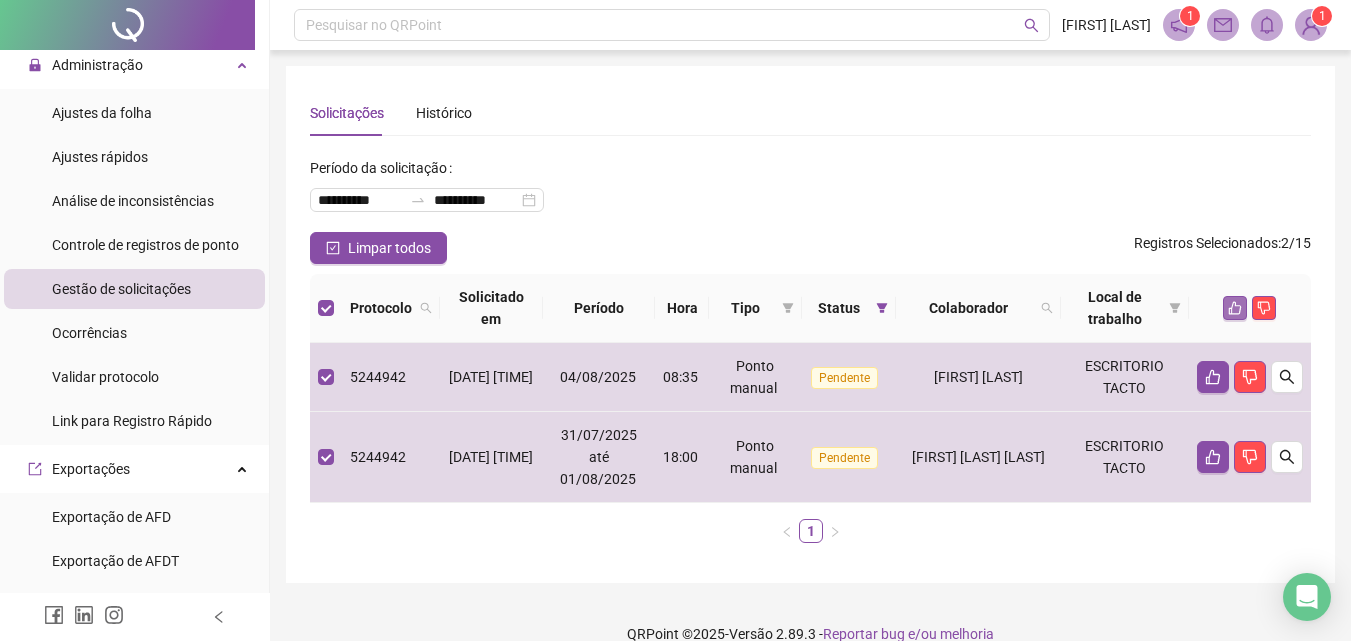 click 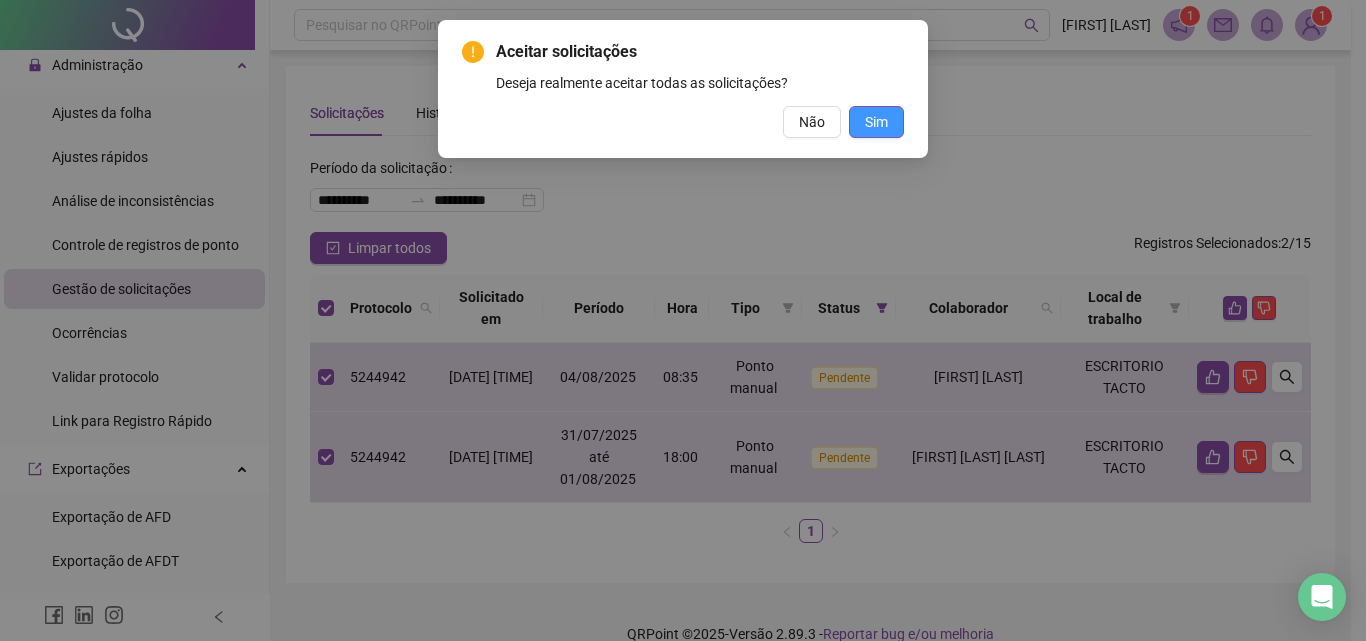 click on "Sim" at bounding box center [876, 122] 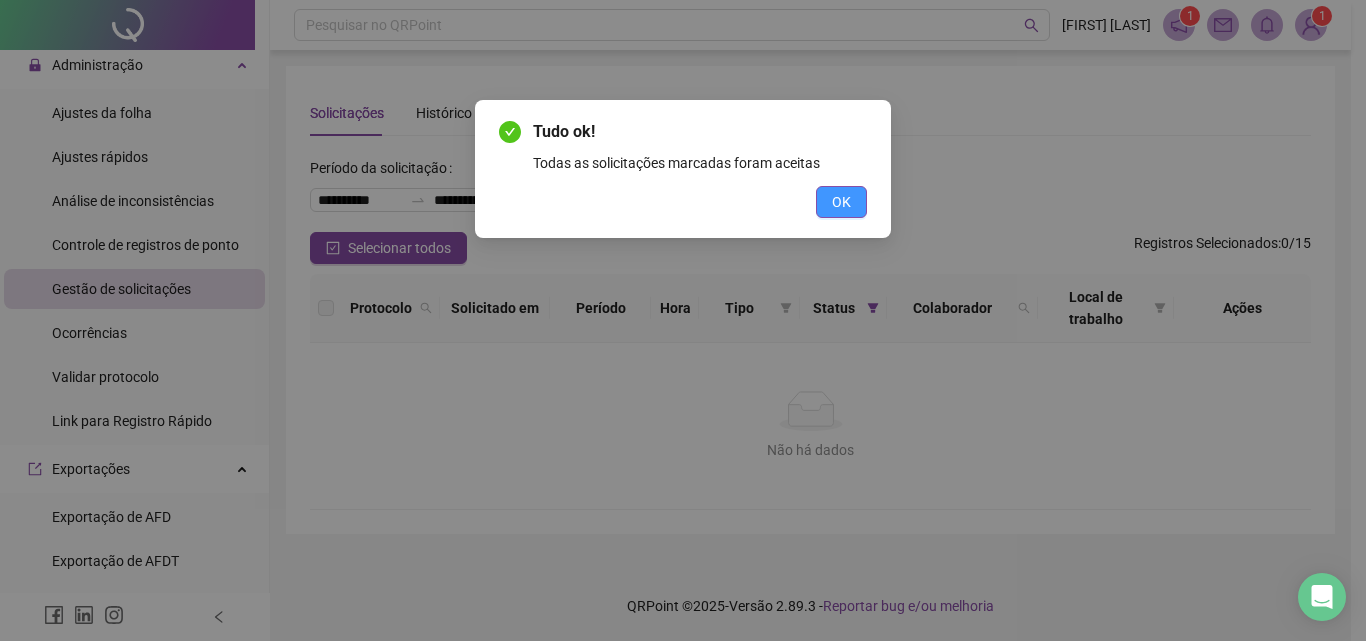 click on "OK" at bounding box center (841, 202) 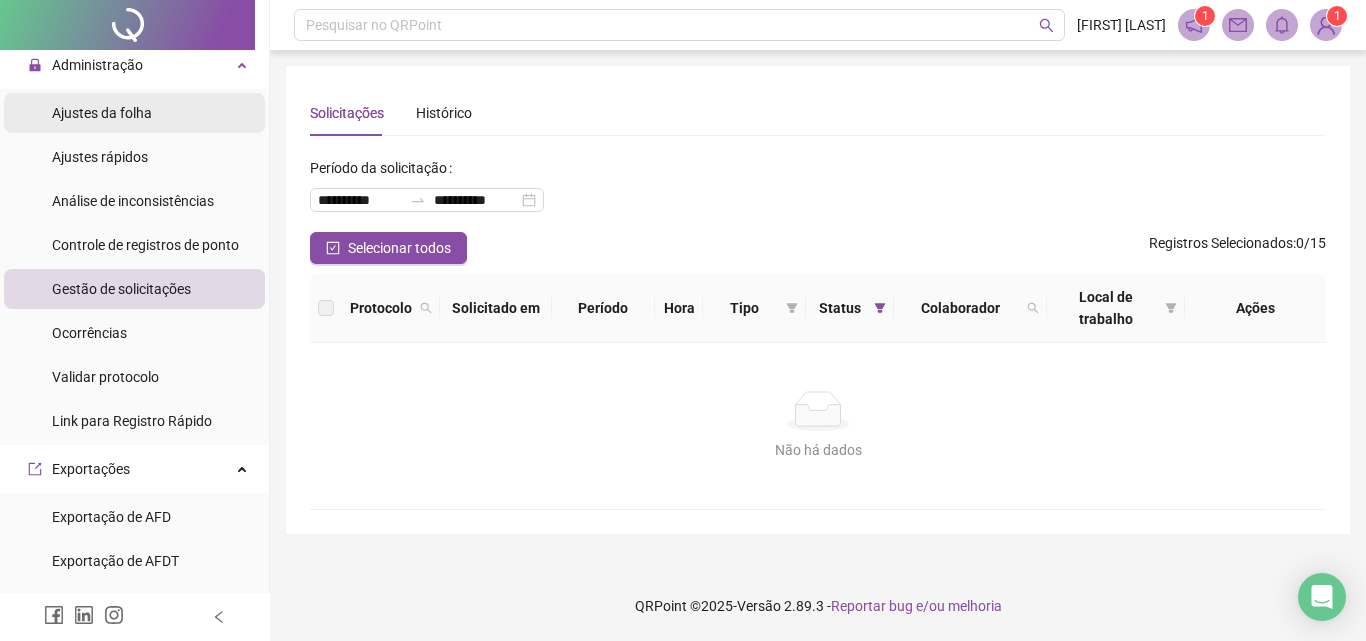 click on "Ajustes da folha" at bounding box center (102, 113) 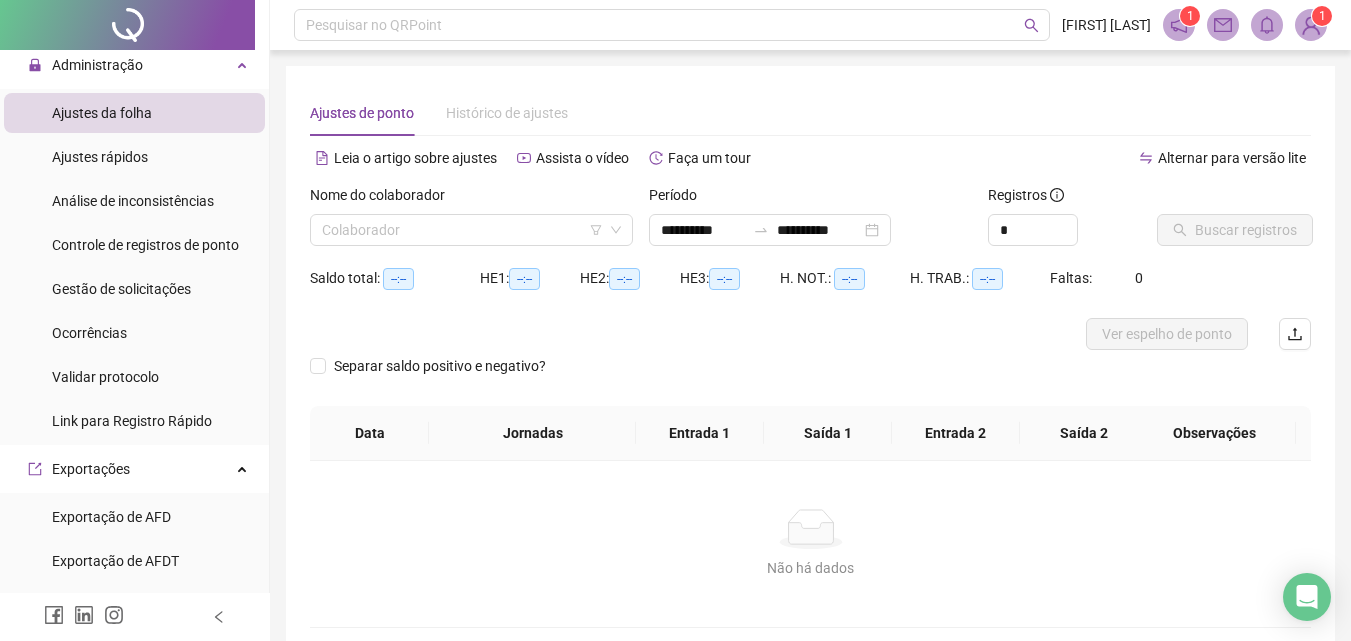 click on "Ajustes da folha" at bounding box center (102, 113) 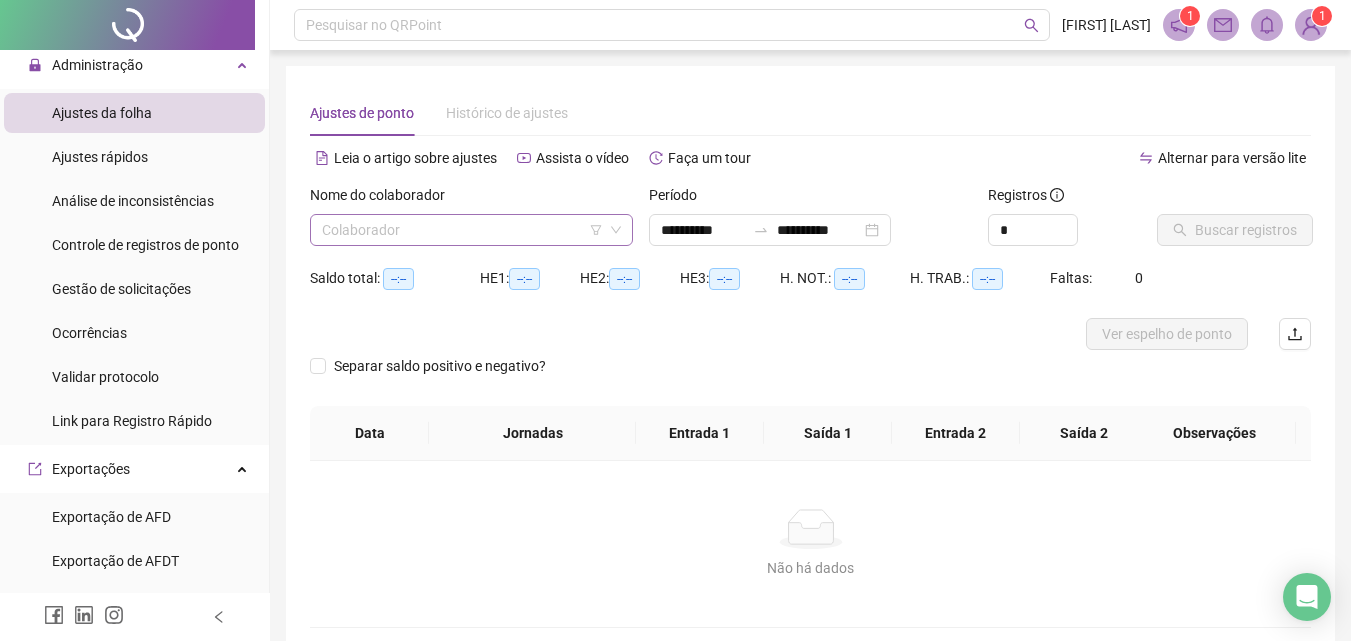 click at bounding box center (462, 230) 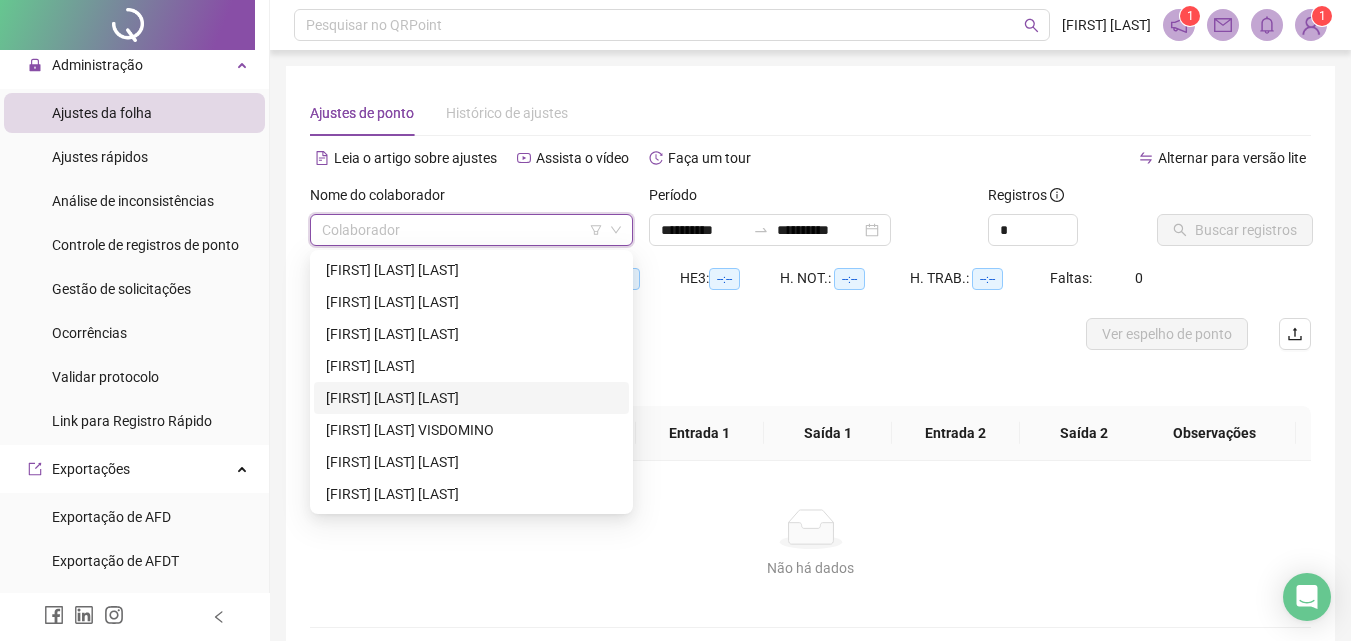 click on "[FIRST] [LAST] [LAST]" at bounding box center [471, 398] 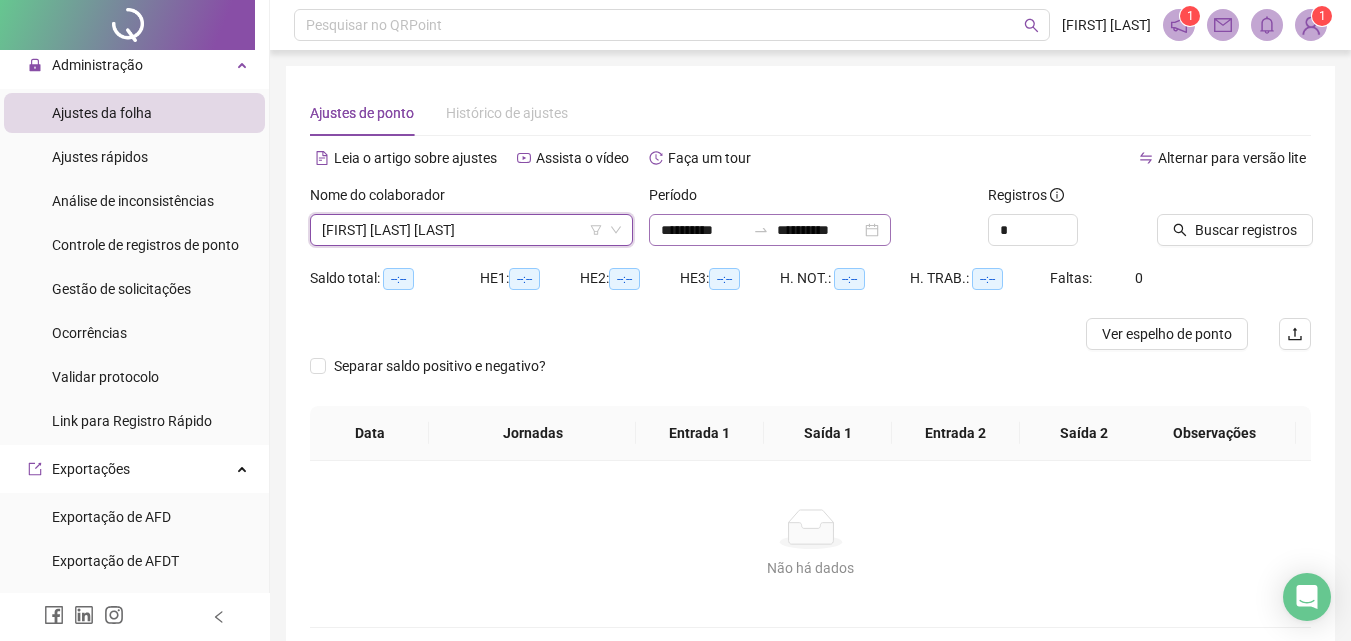 click on "**********" at bounding box center [770, 230] 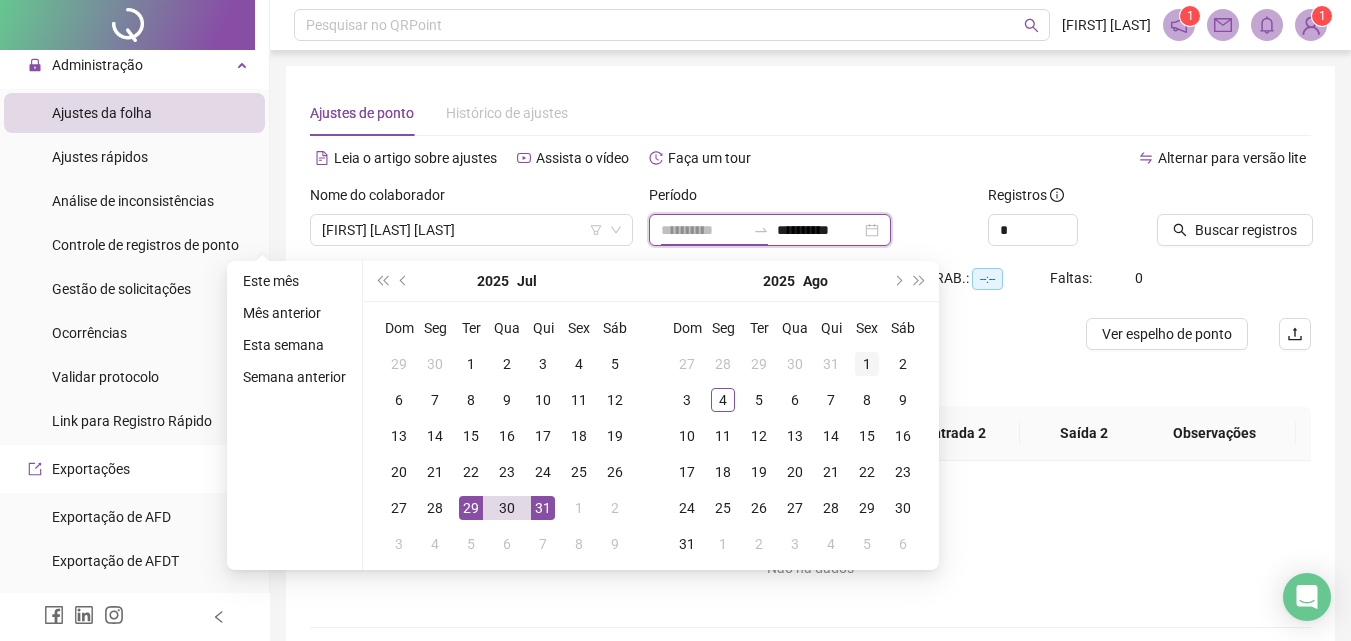type on "**********" 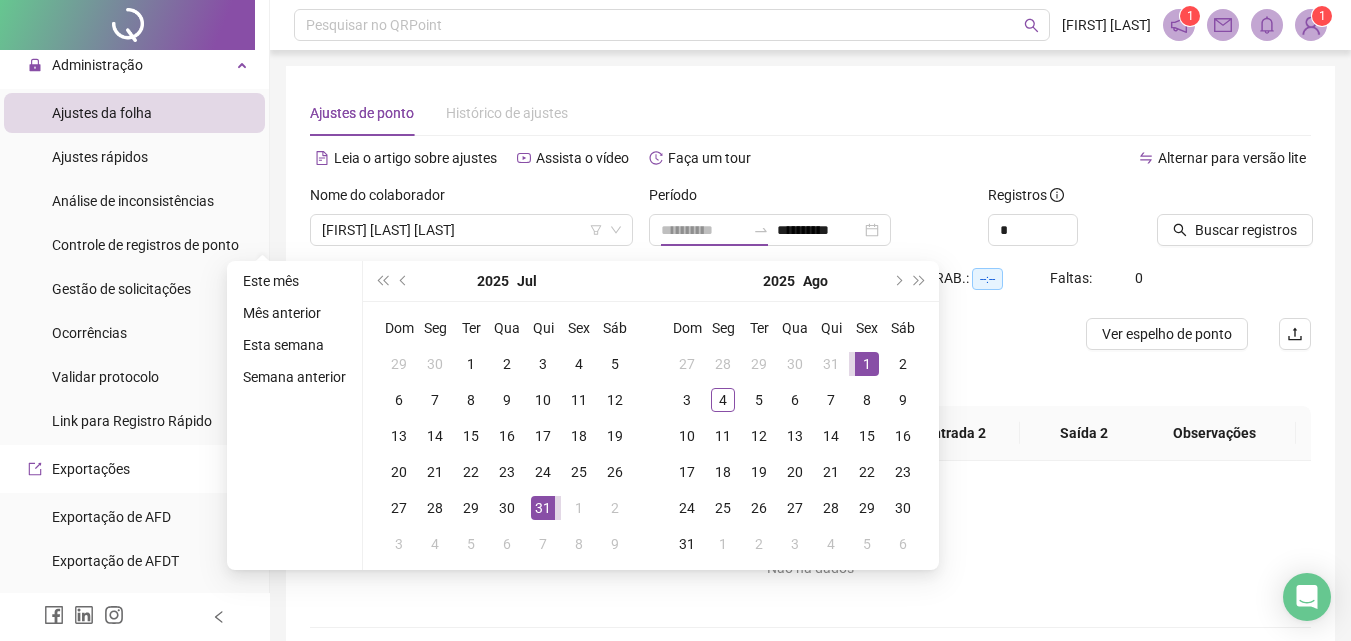 click on "1" at bounding box center (867, 364) 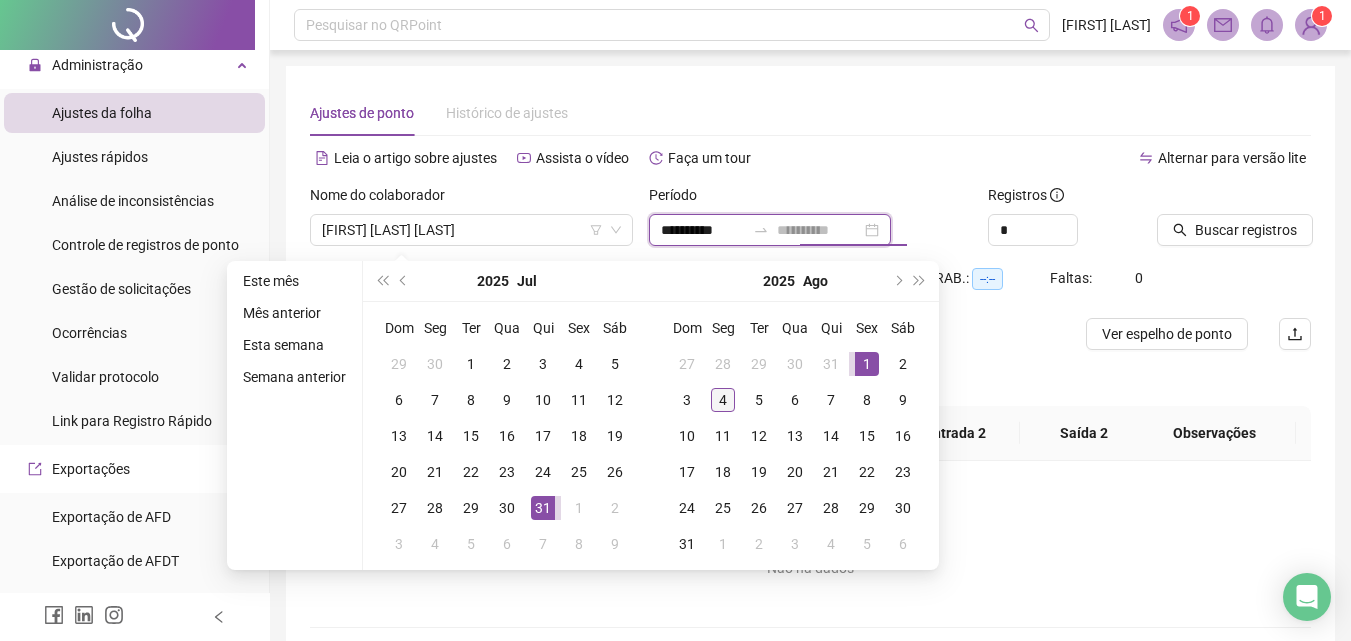 type on "**********" 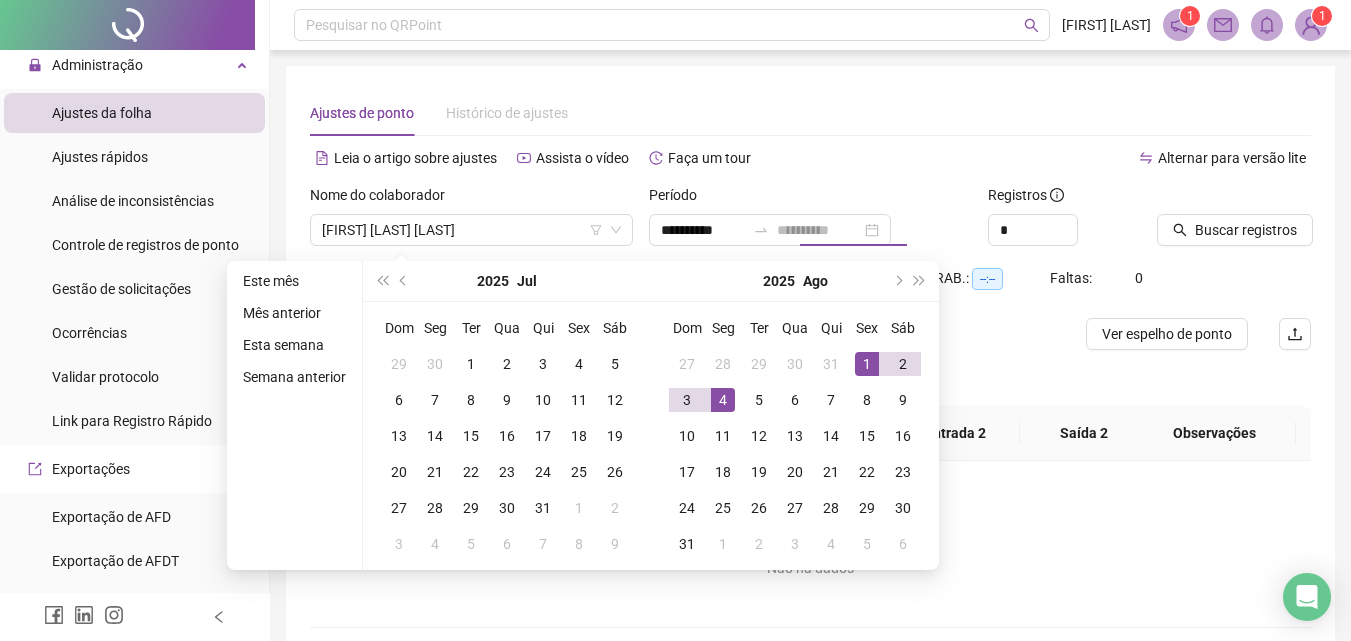 click on "4" at bounding box center (723, 400) 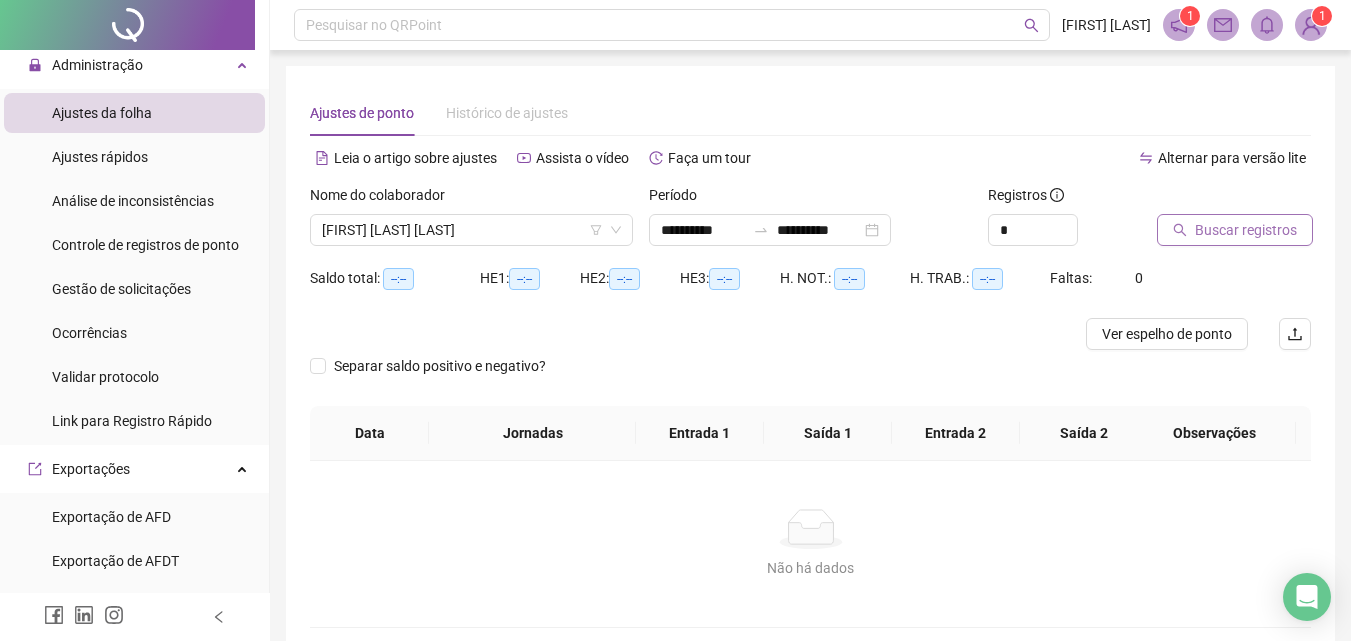 click on "Buscar registros" at bounding box center [1246, 230] 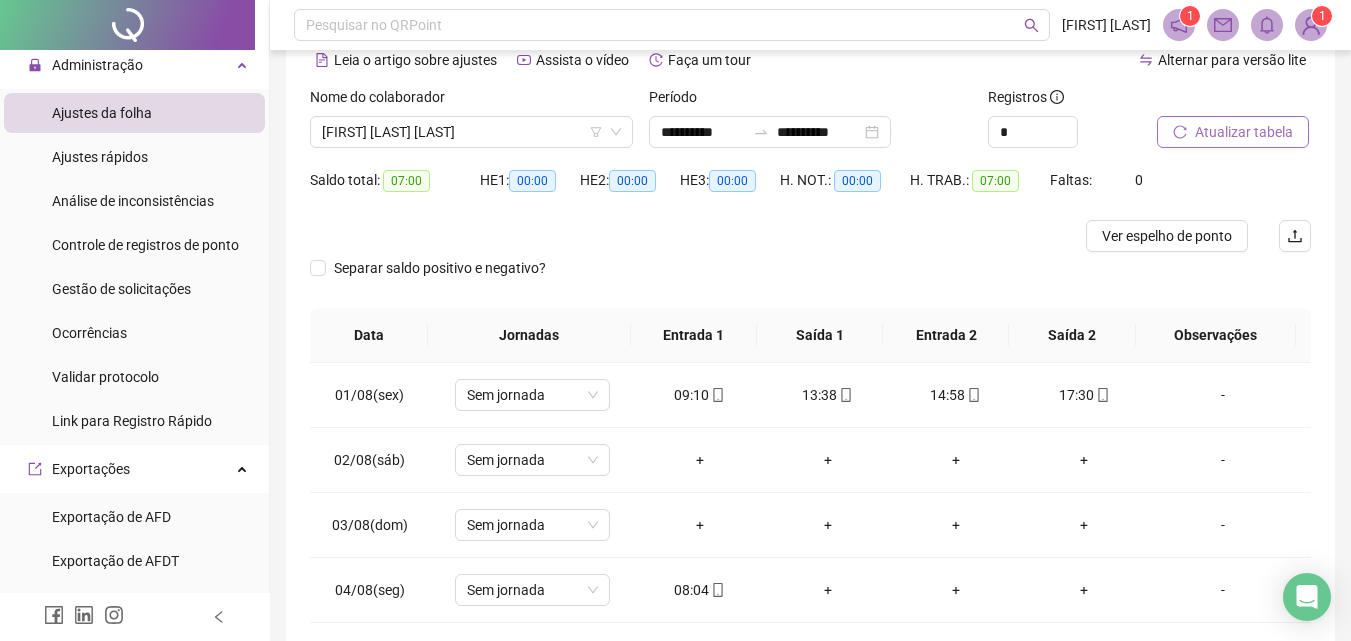 scroll, scrollTop: 190, scrollLeft: 0, axis: vertical 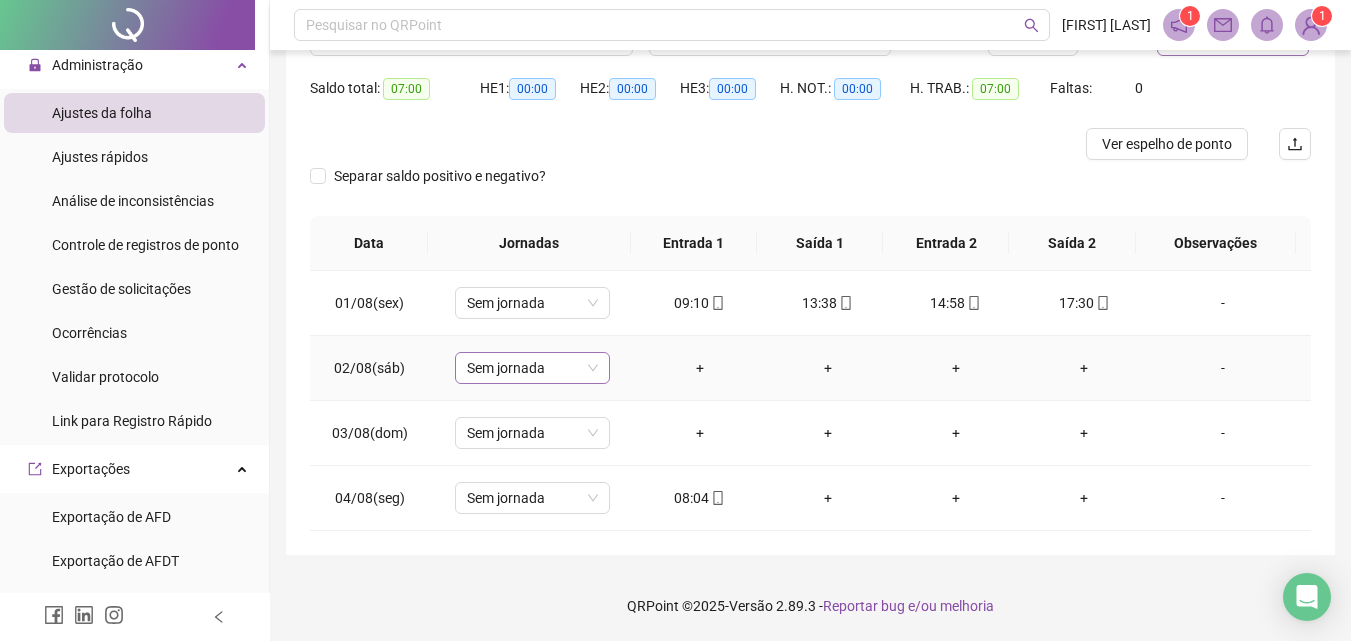 click on "Sem jornada" at bounding box center (532, 368) 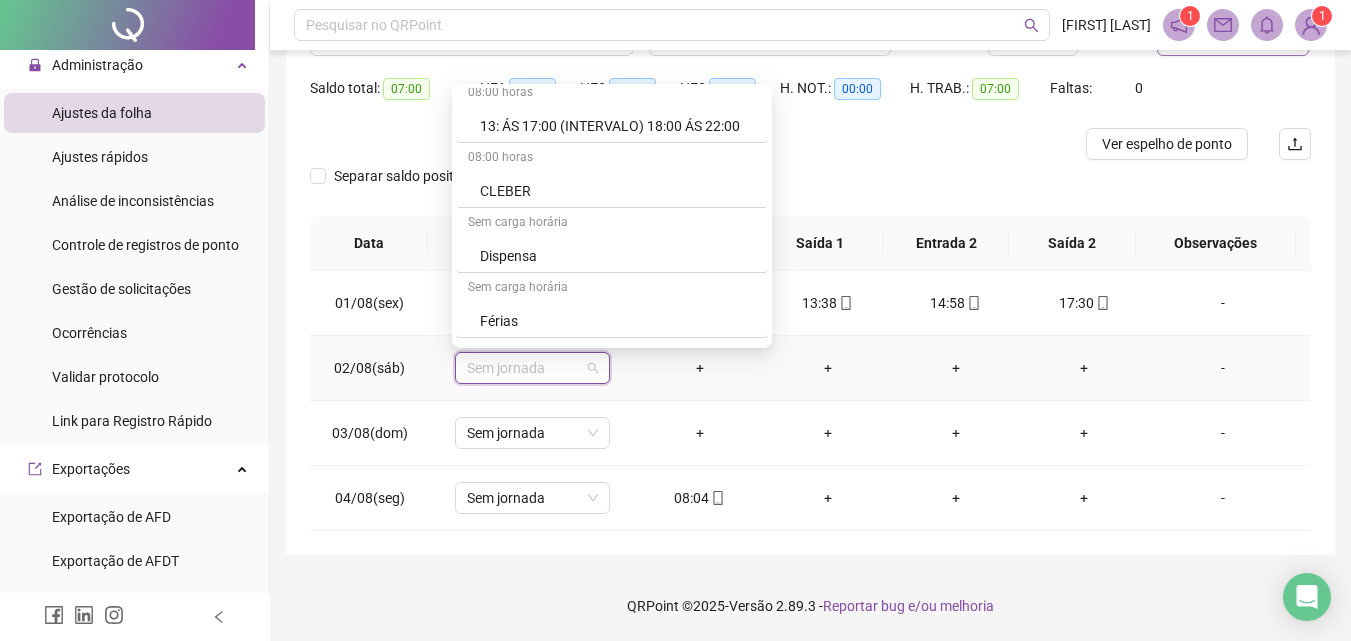 scroll, scrollTop: 1100, scrollLeft: 0, axis: vertical 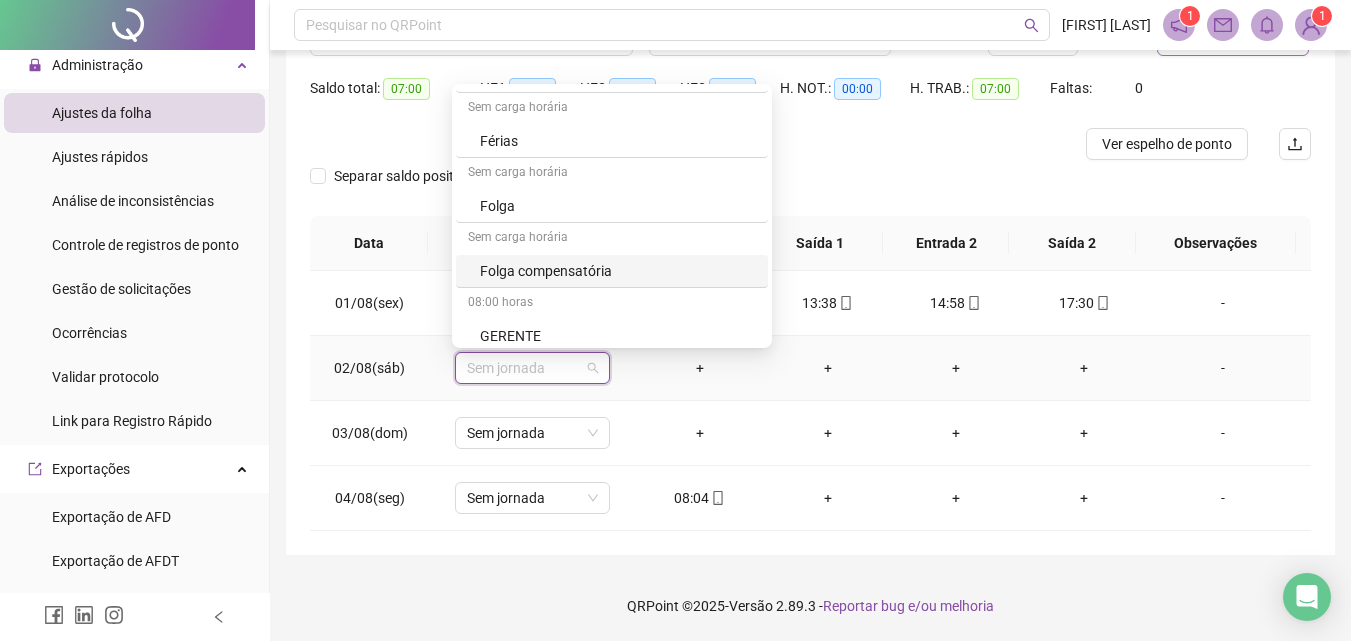 click on "Folga compensatória" at bounding box center [618, 271] 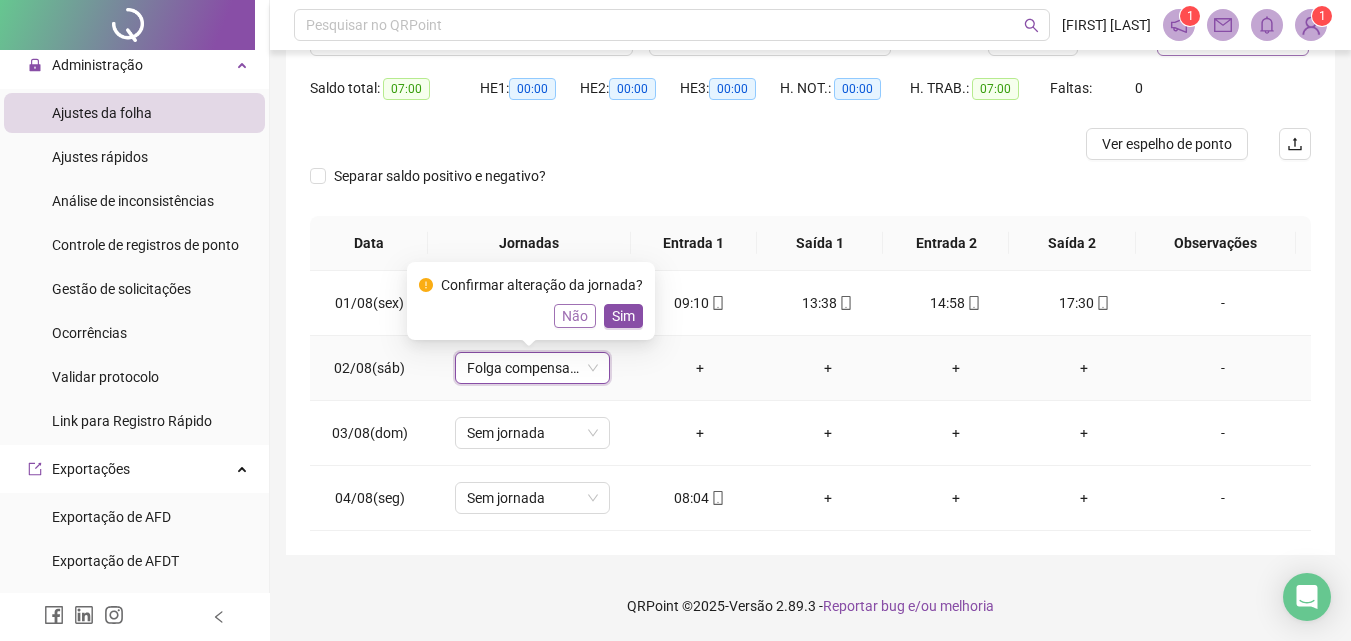 click on "Não" at bounding box center [575, 316] 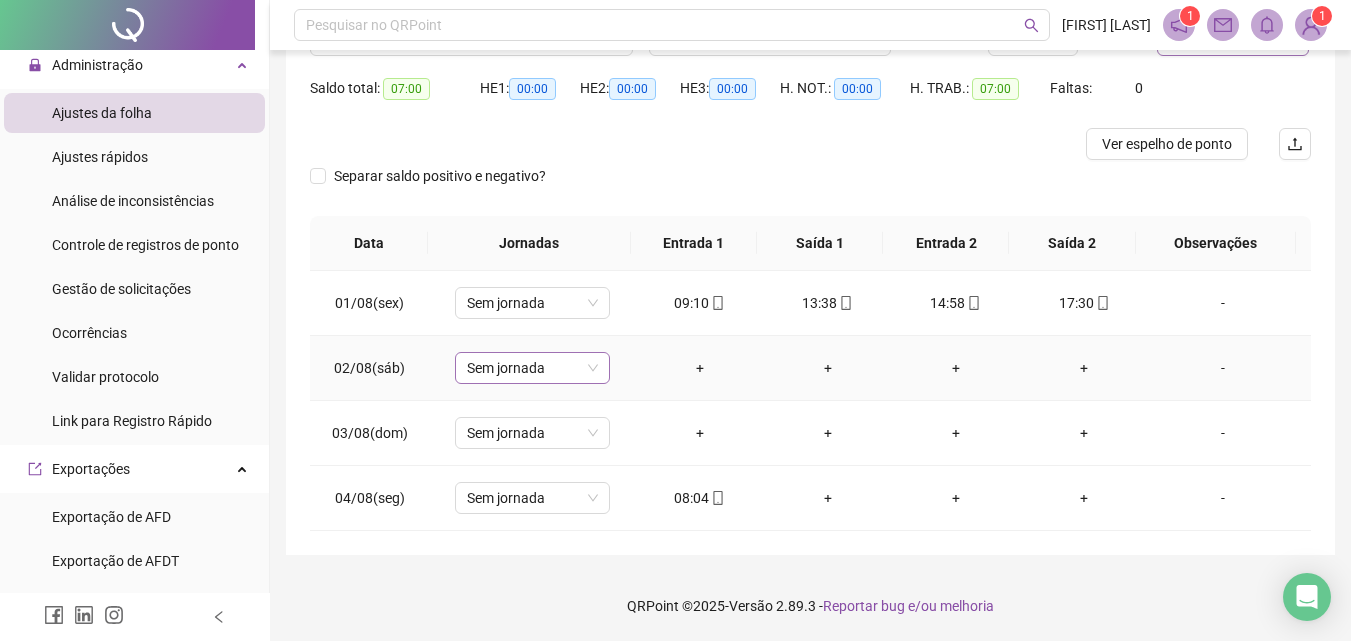 click on "Sem jornada" at bounding box center [532, 368] 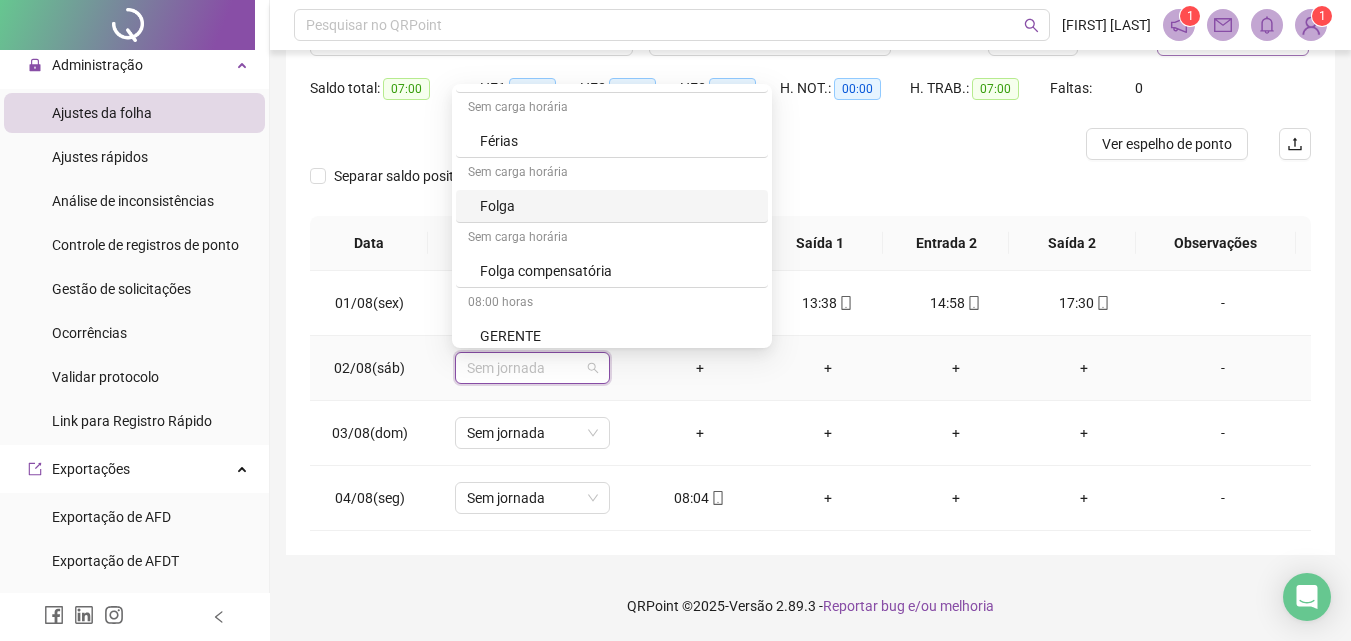 click on "Folga" at bounding box center [618, 206] 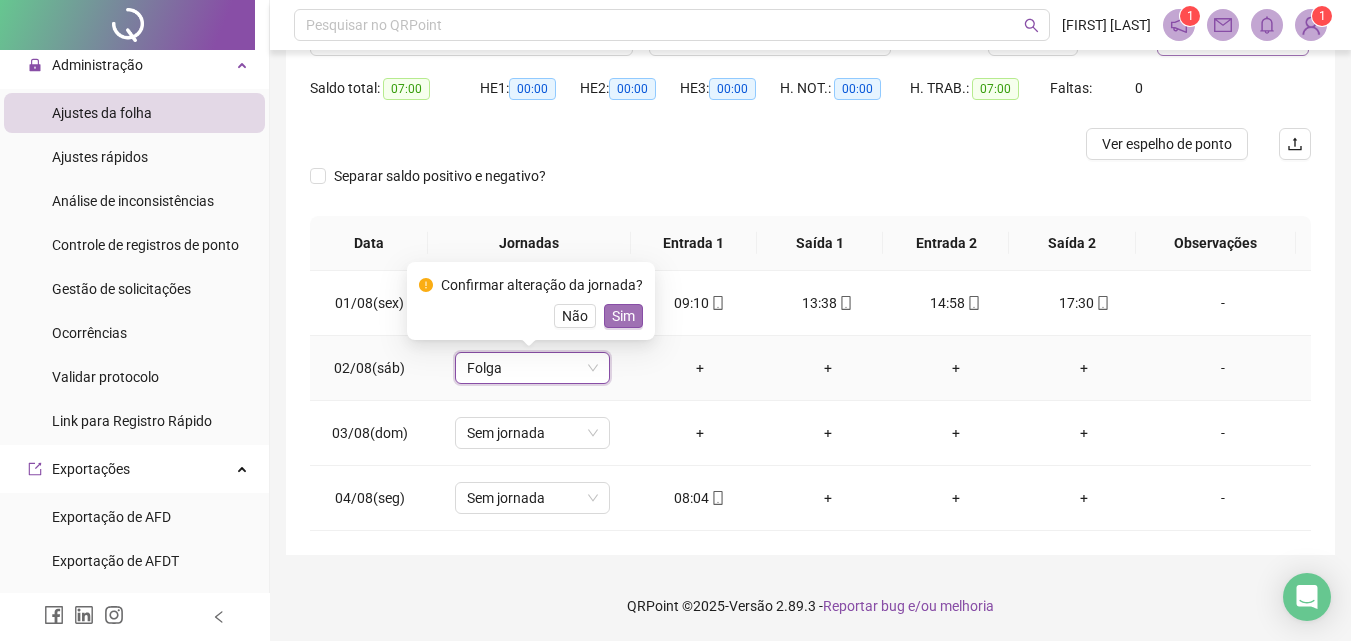 click on "Sim" at bounding box center [623, 316] 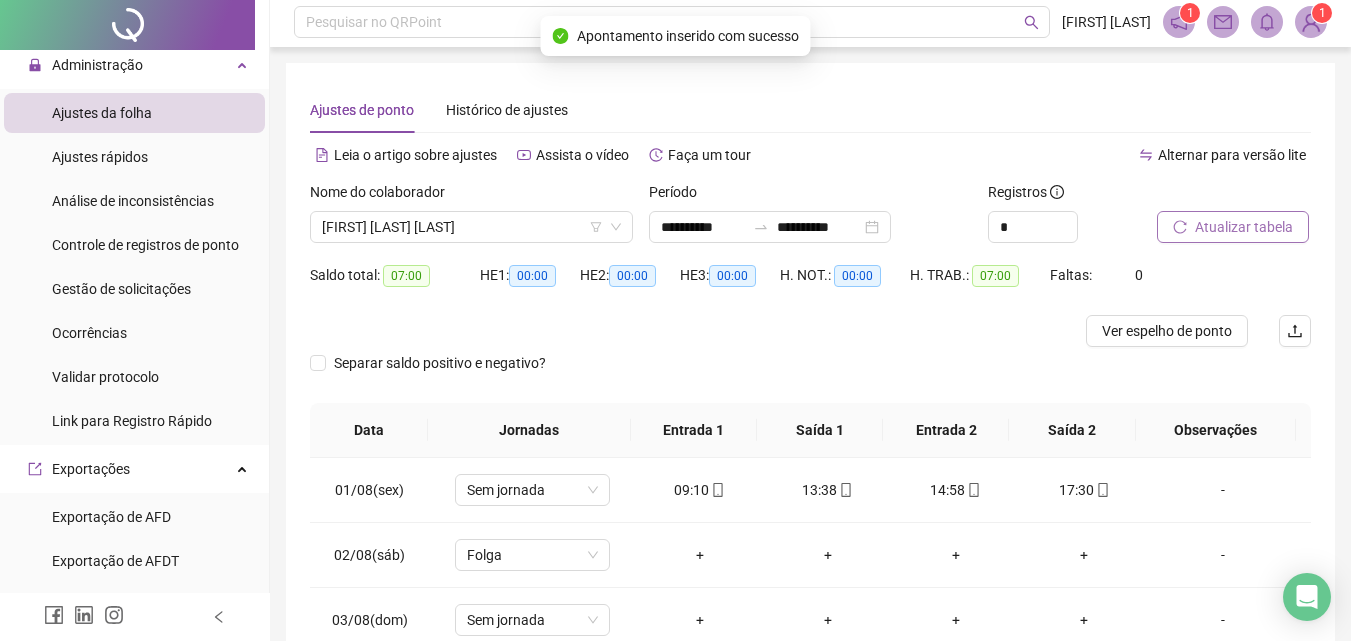 scroll, scrollTop: 0, scrollLeft: 0, axis: both 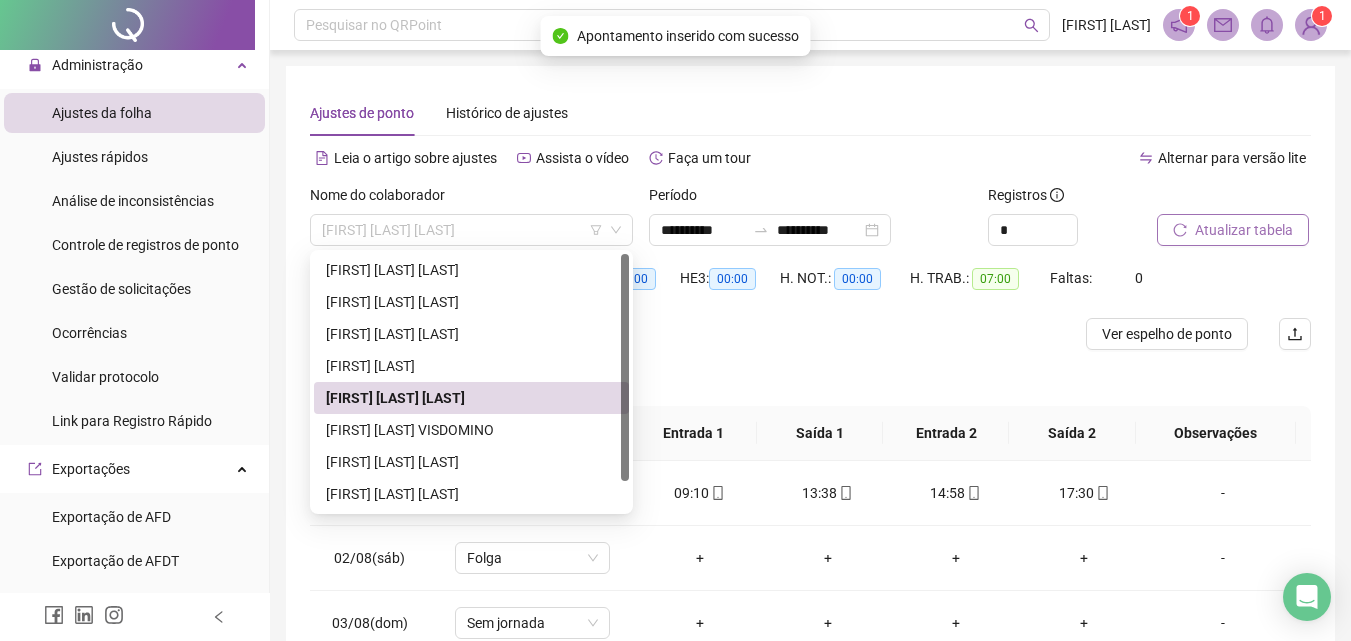 drag, startPoint x: 573, startPoint y: 233, endPoint x: 275, endPoint y: 251, distance: 298.54312 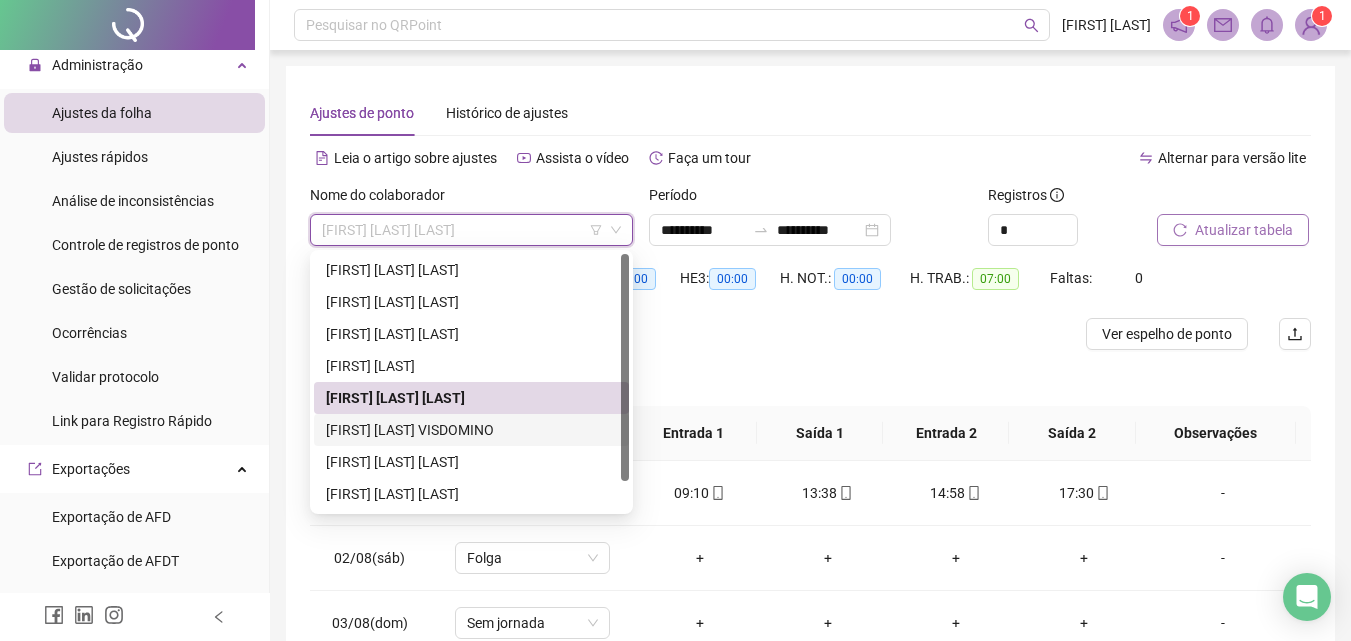click on "[FIRST] [LAST] VISDOMINO" at bounding box center (471, 430) 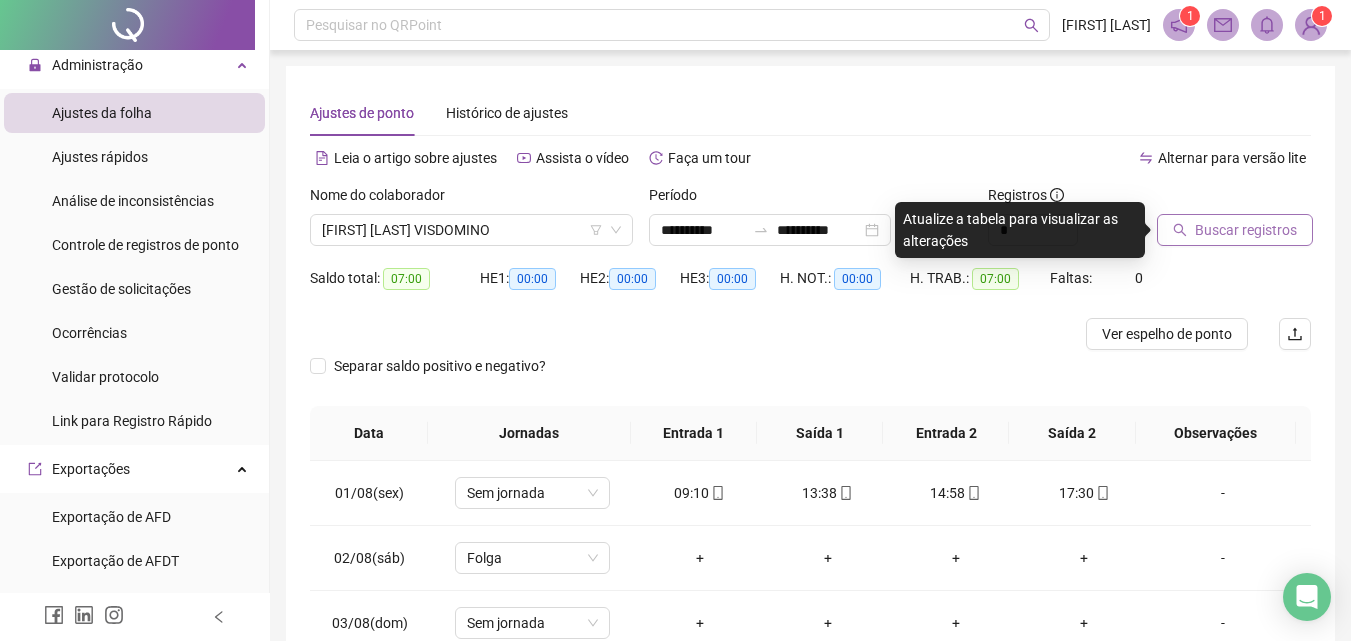 click on "Buscar registros" at bounding box center [1246, 230] 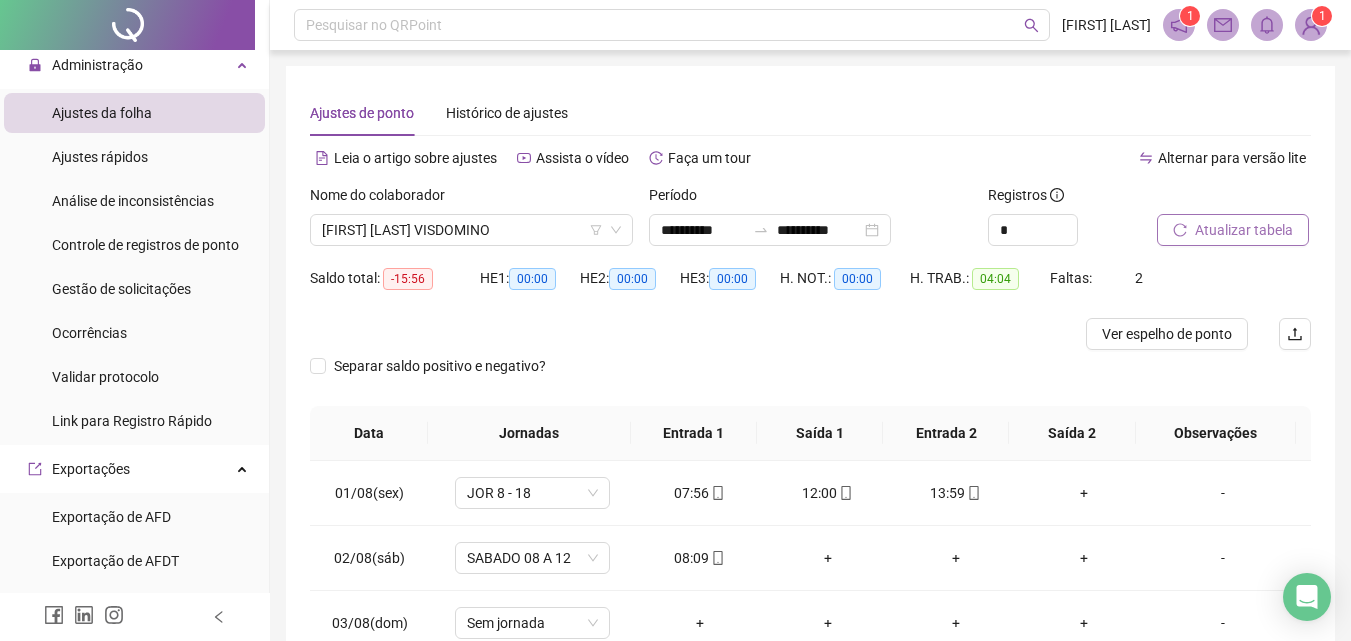 scroll, scrollTop: 190, scrollLeft: 0, axis: vertical 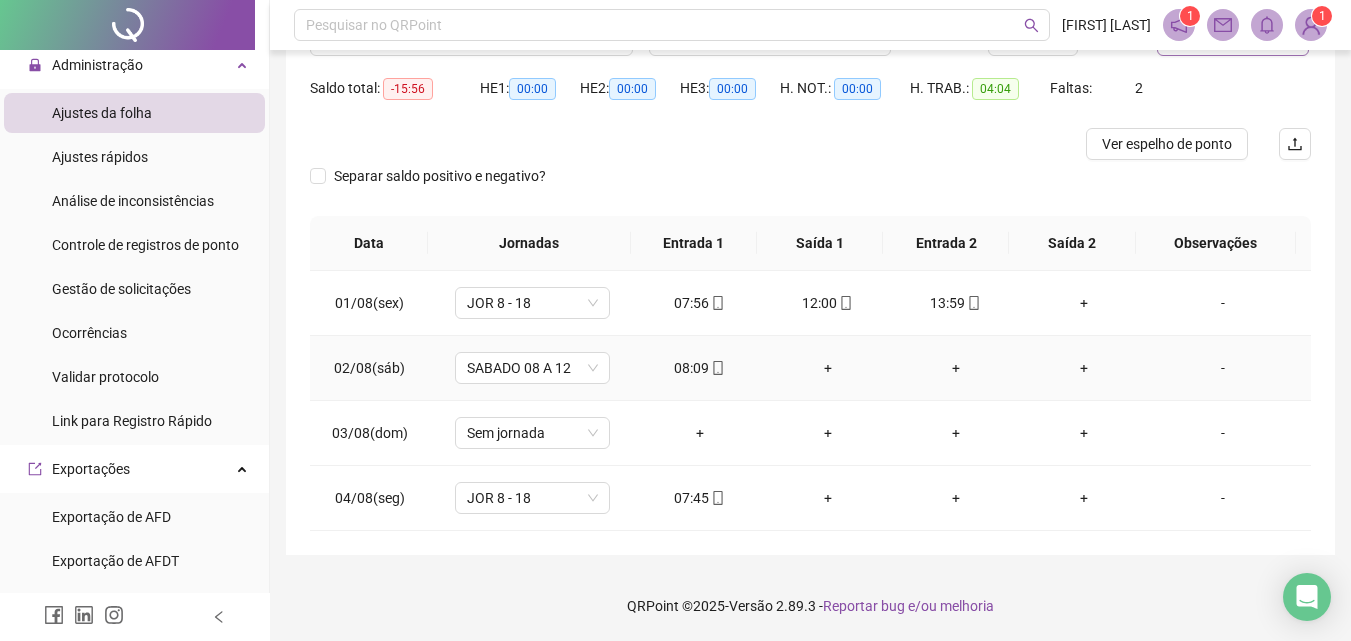 click on "+" at bounding box center [828, 368] 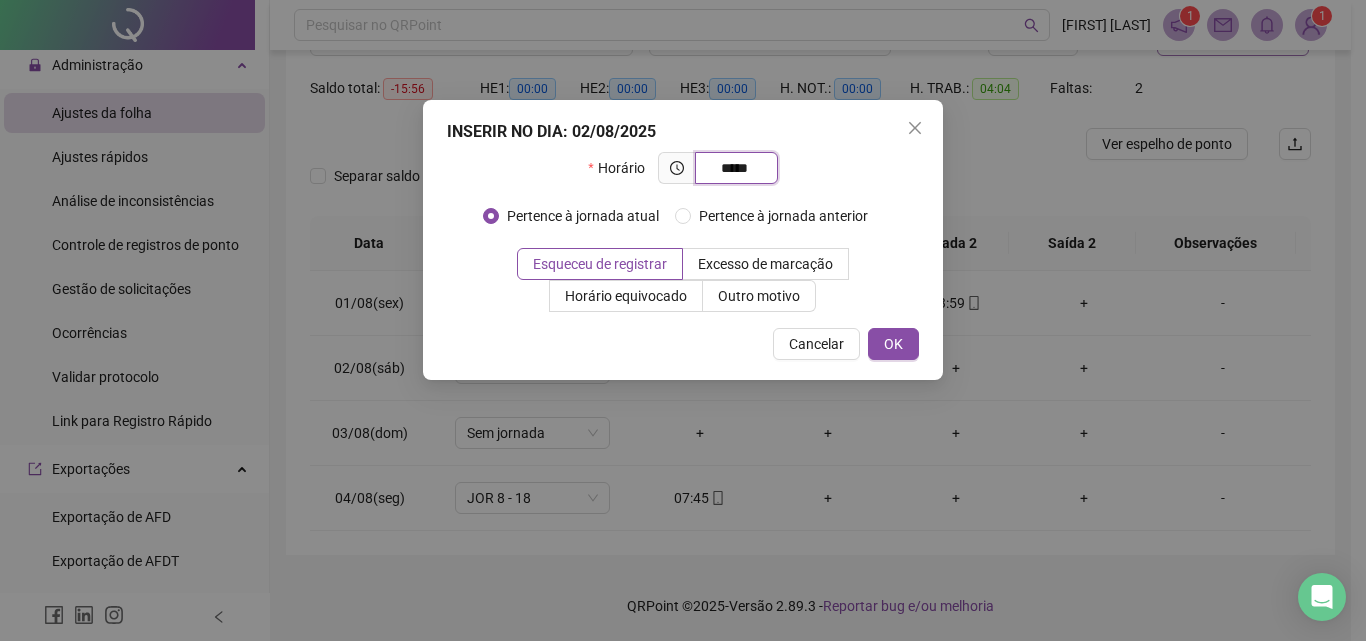 type on "*****" 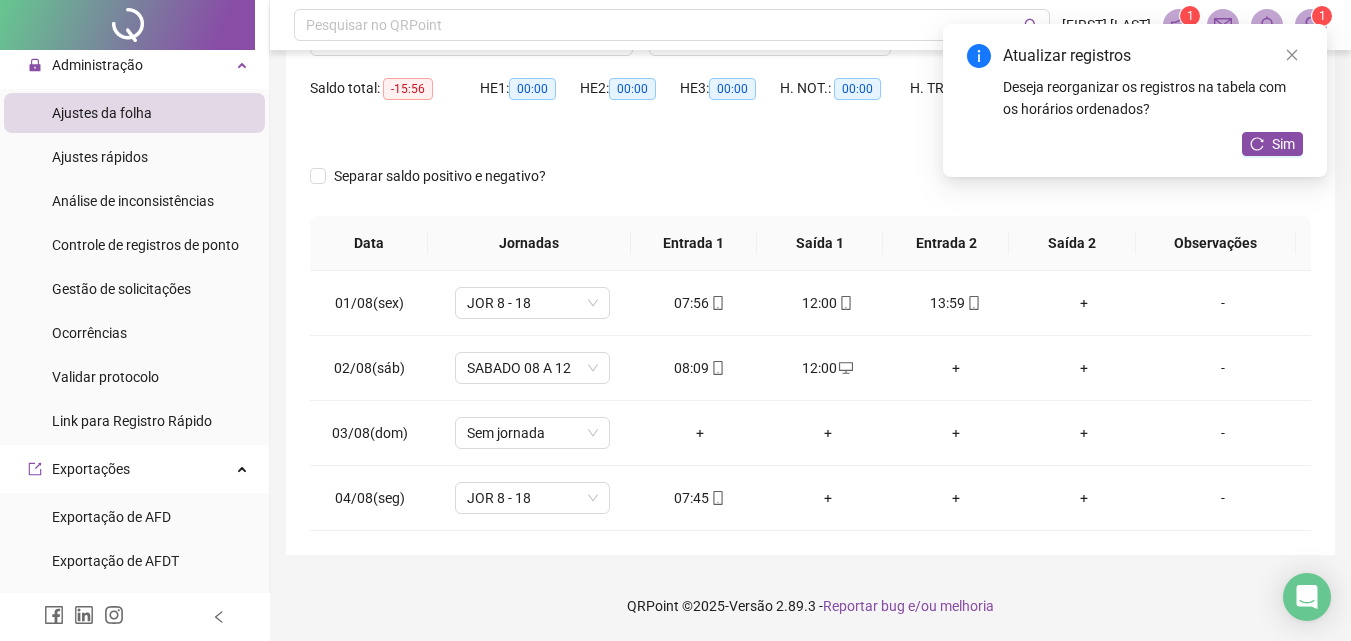 scroll, scrollTop: 0, scrollLeft: 0, axis: both 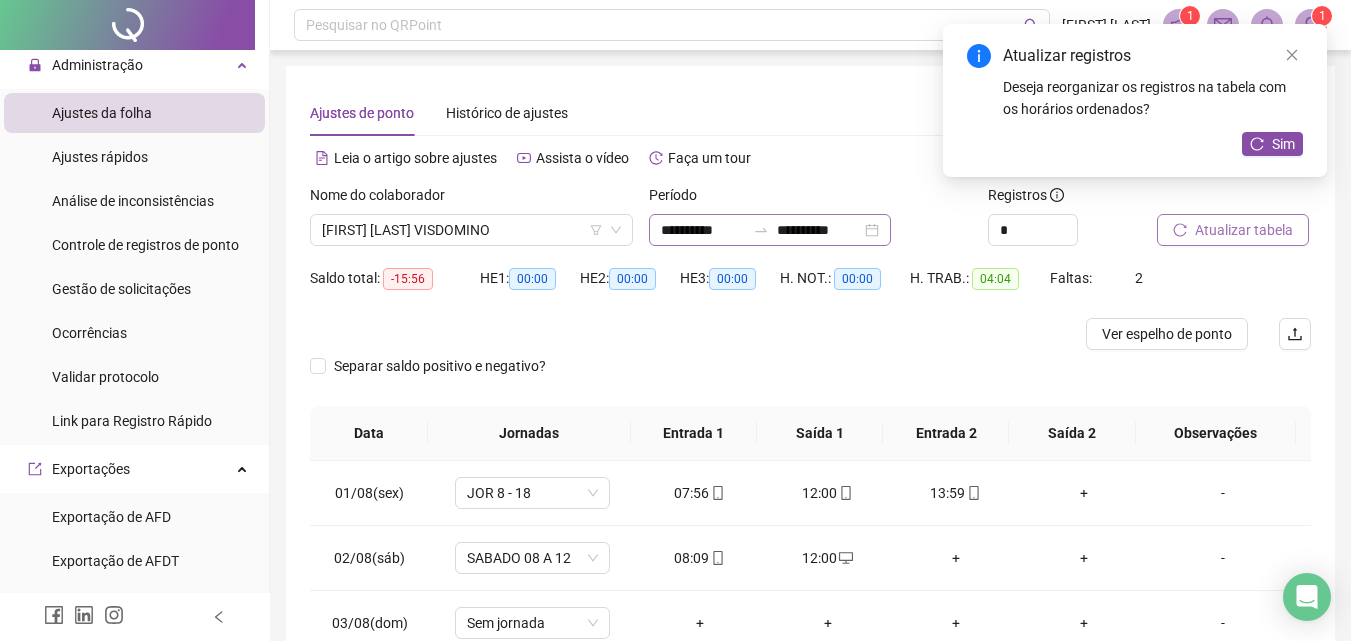 click on "**********" at bounding box center [770, 230] 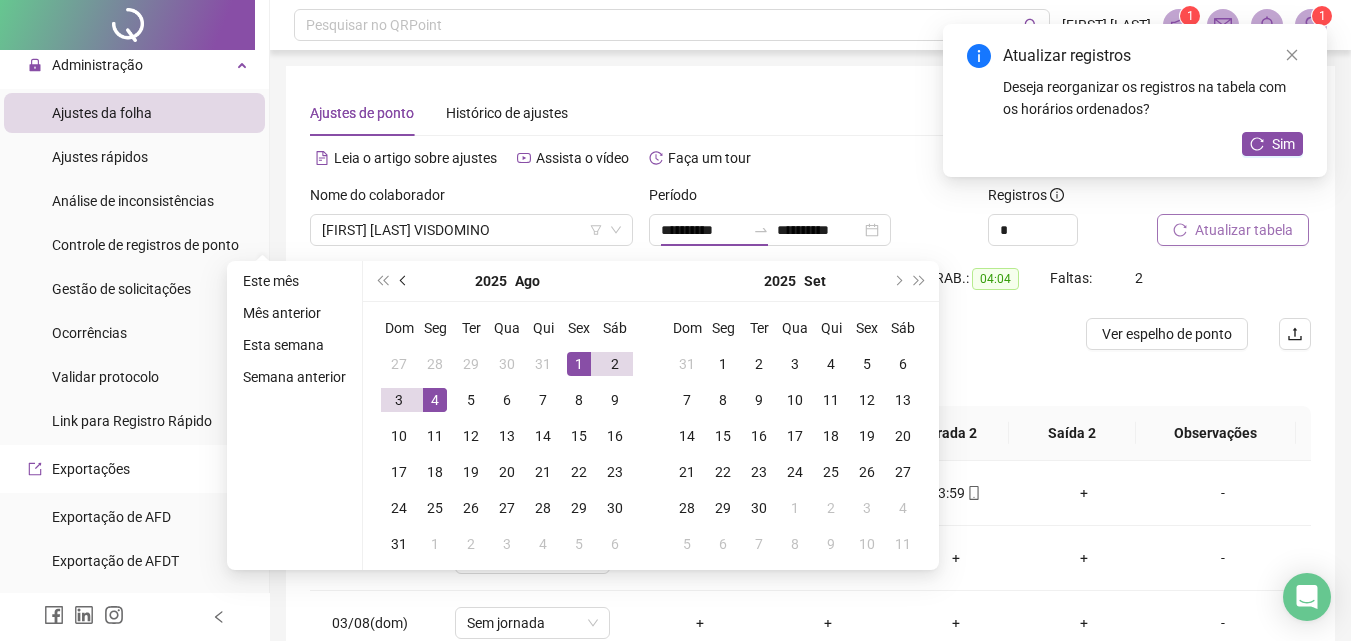 click at bounding box center [404, 281] 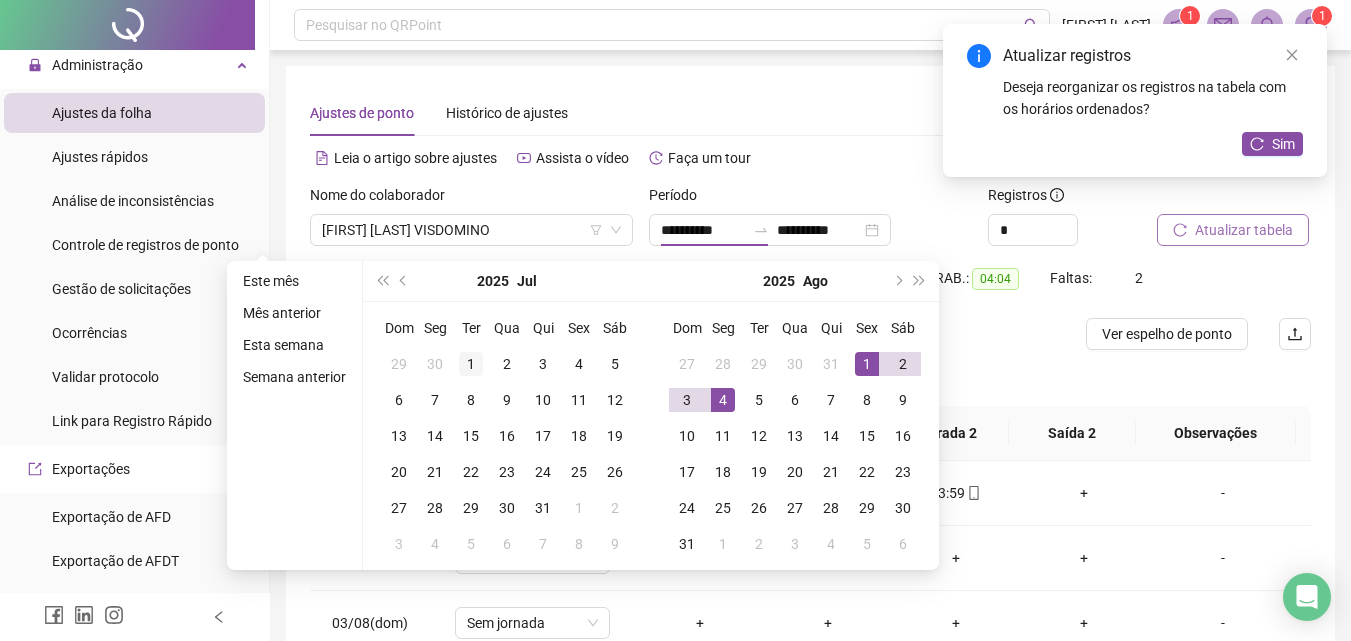 type on "**********" 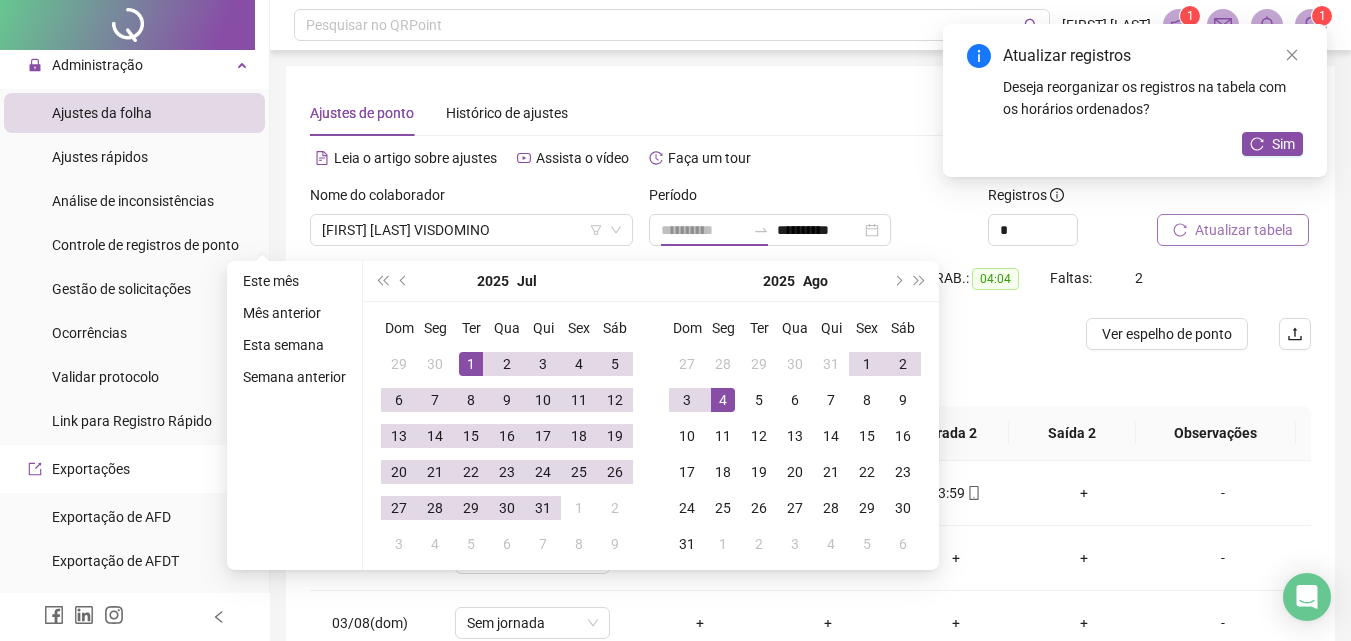 click on "1" at bounding box center [471, 364] 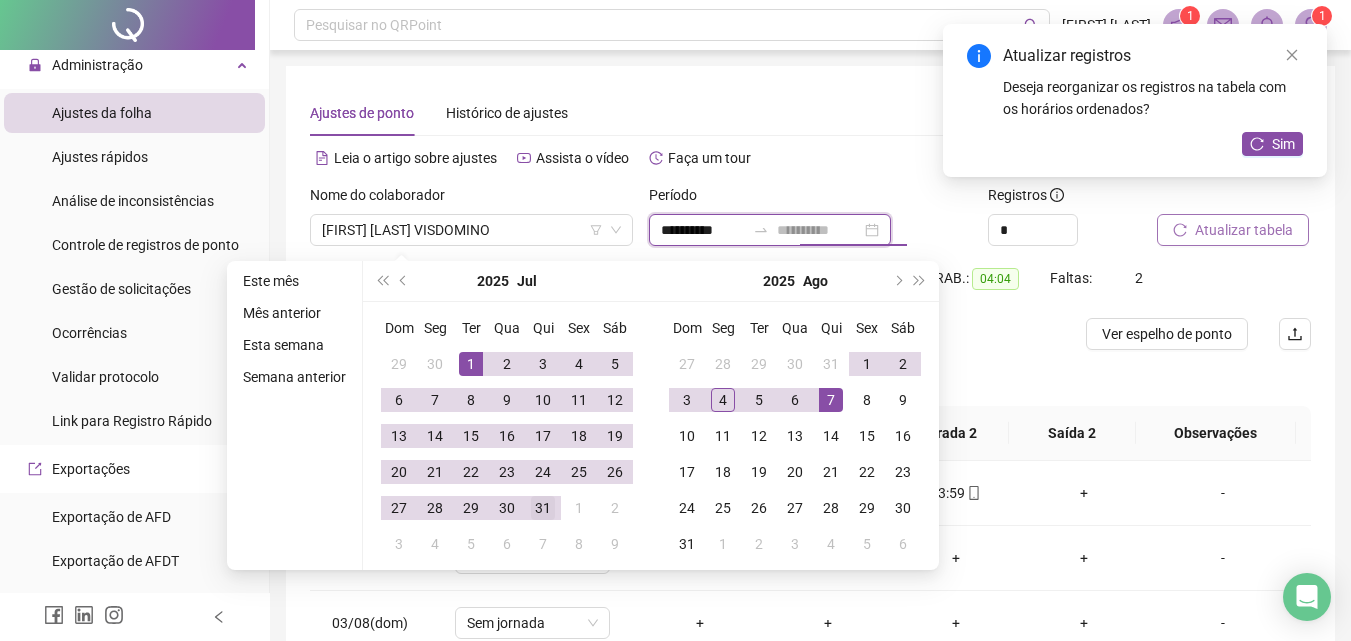 type on "**********" 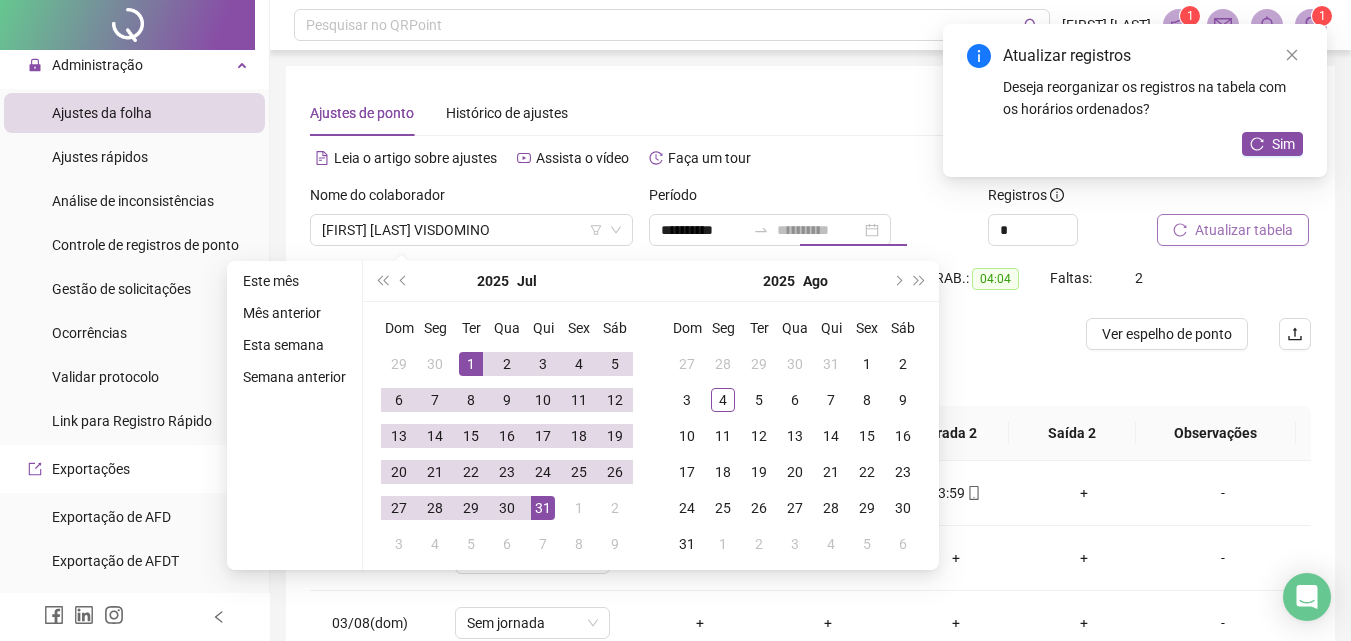 click on "31" at bounding box center [543, 508] 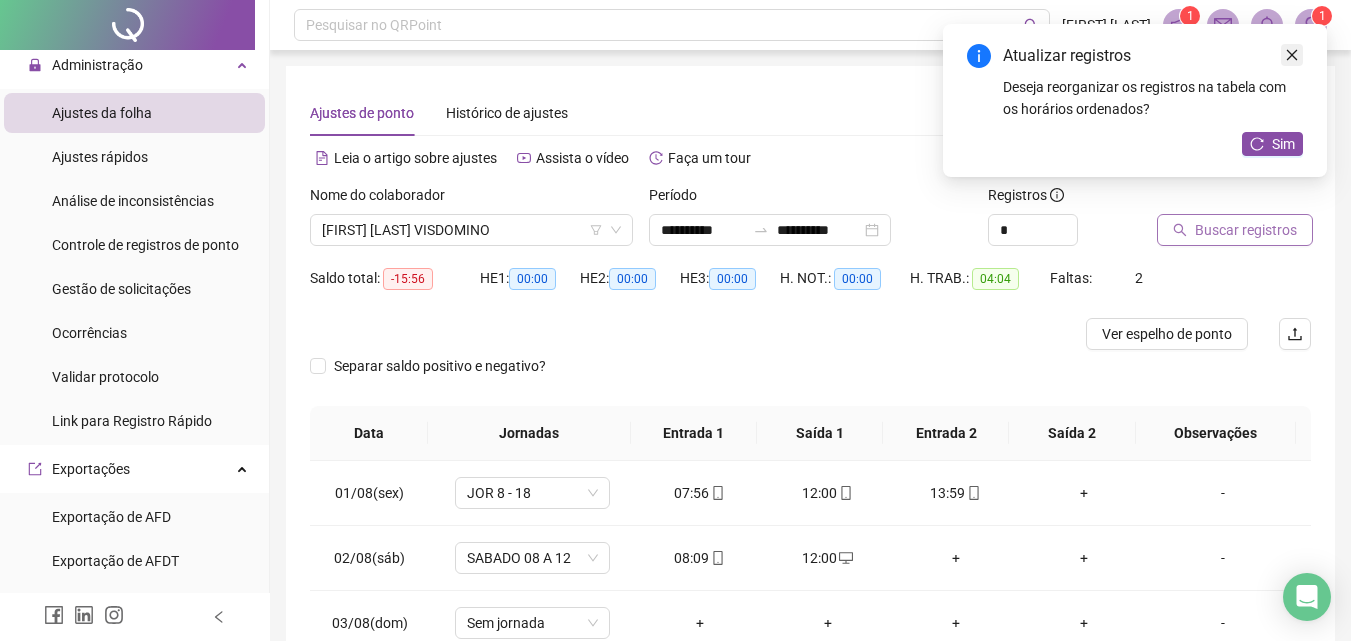 click 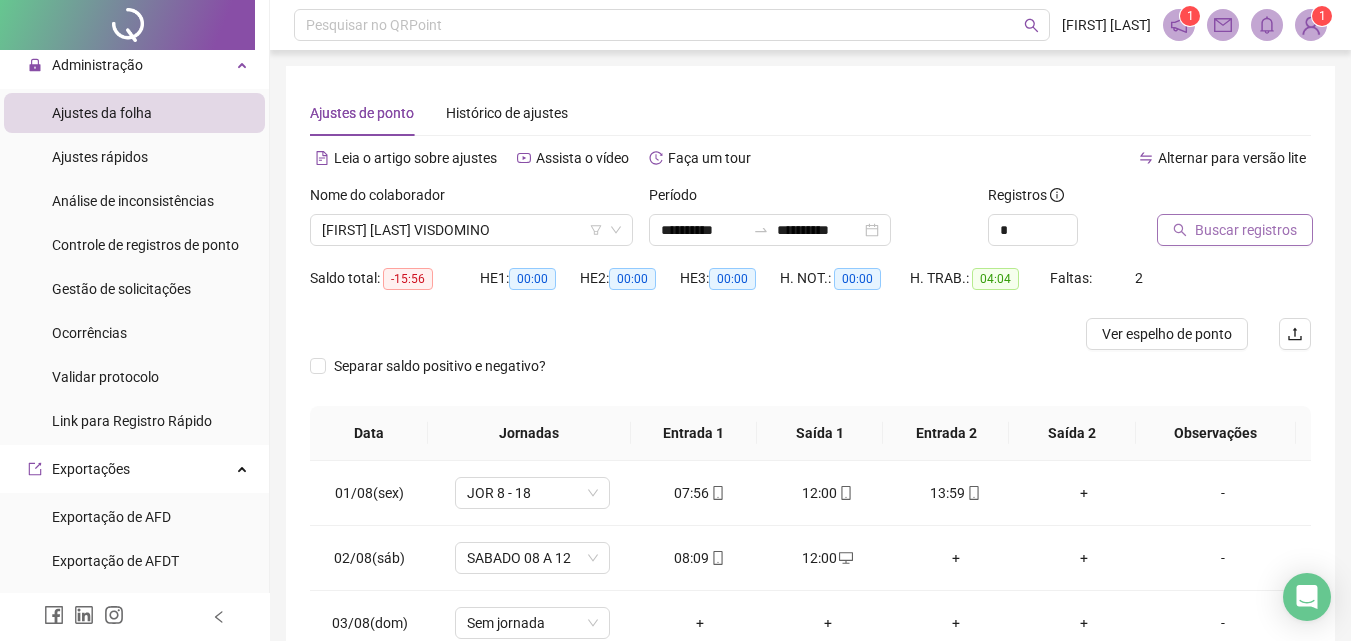 click on "Buscar registros" at bounding box center [1246, 230] 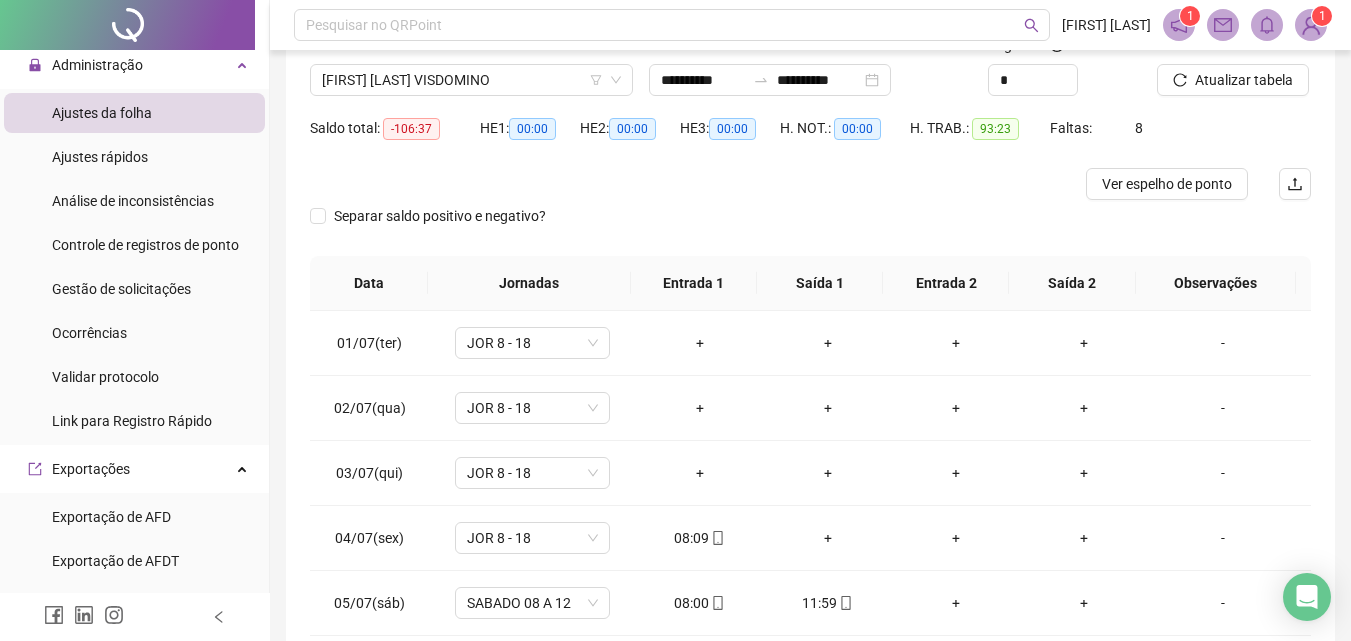 scroll, scrollTop: 357, scrollLeft: 0, axis: vertical 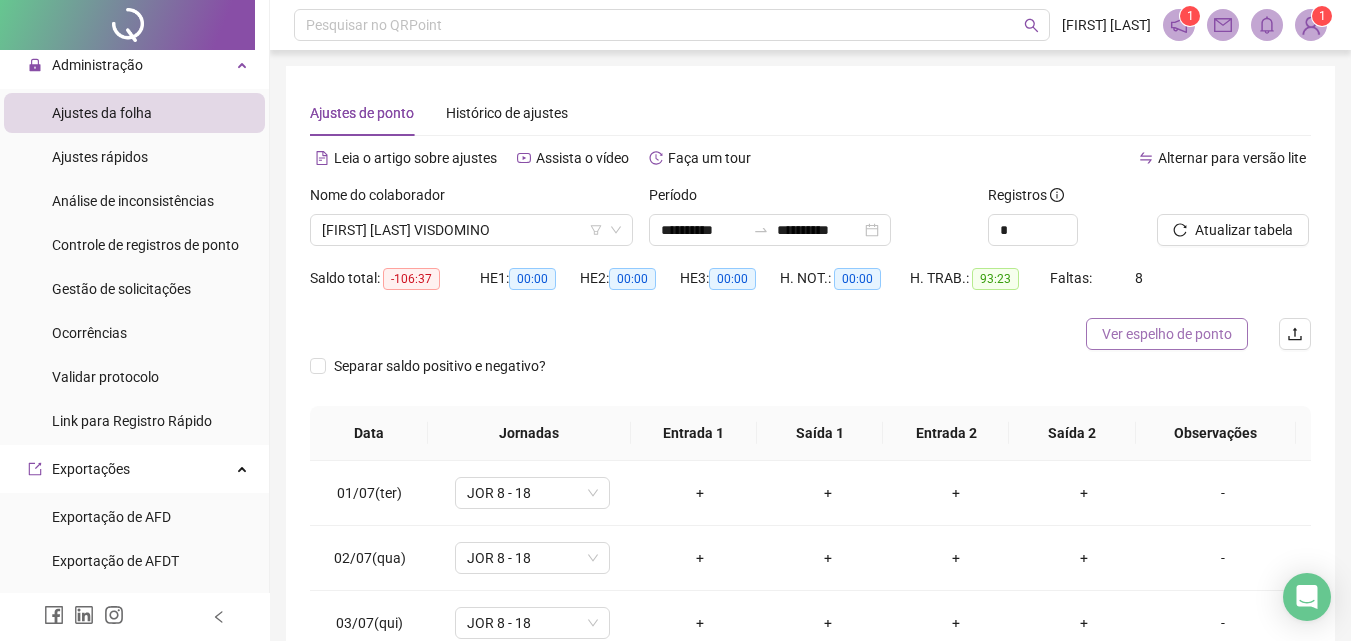 click on "Ver espelho de ponto" at bounding box center [1167, 334] 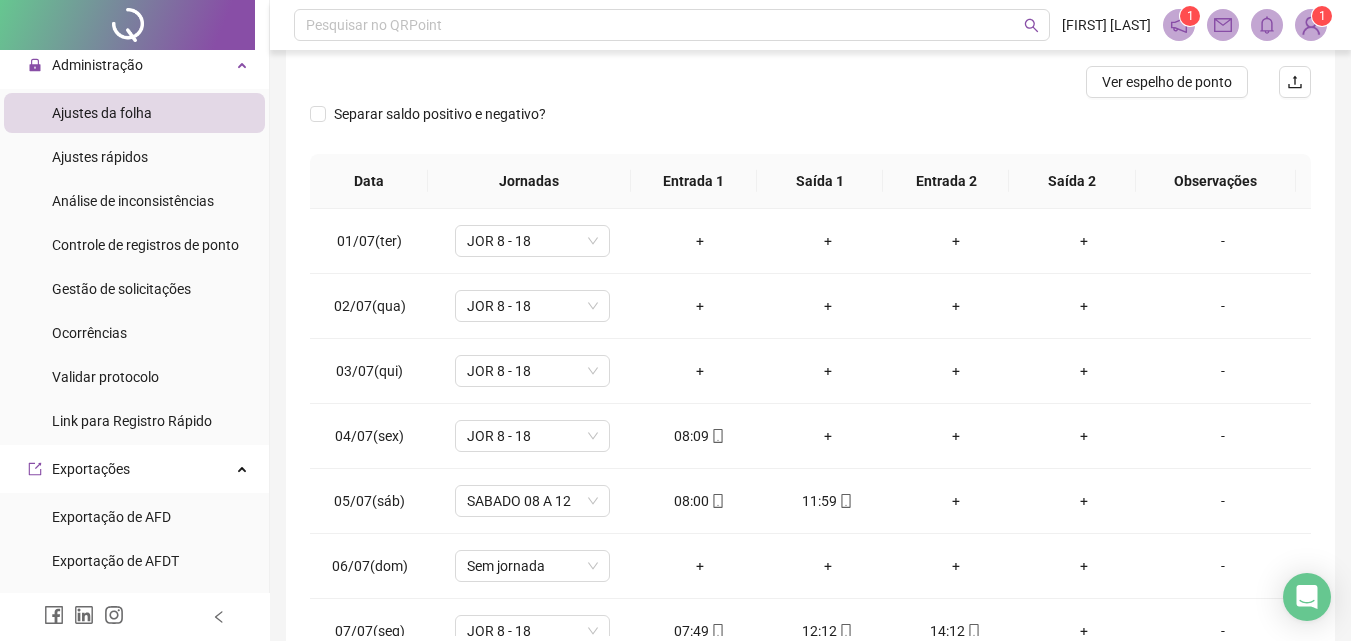 scroll, scrollTop: 357, scrollLeft: 0, axis: vertical 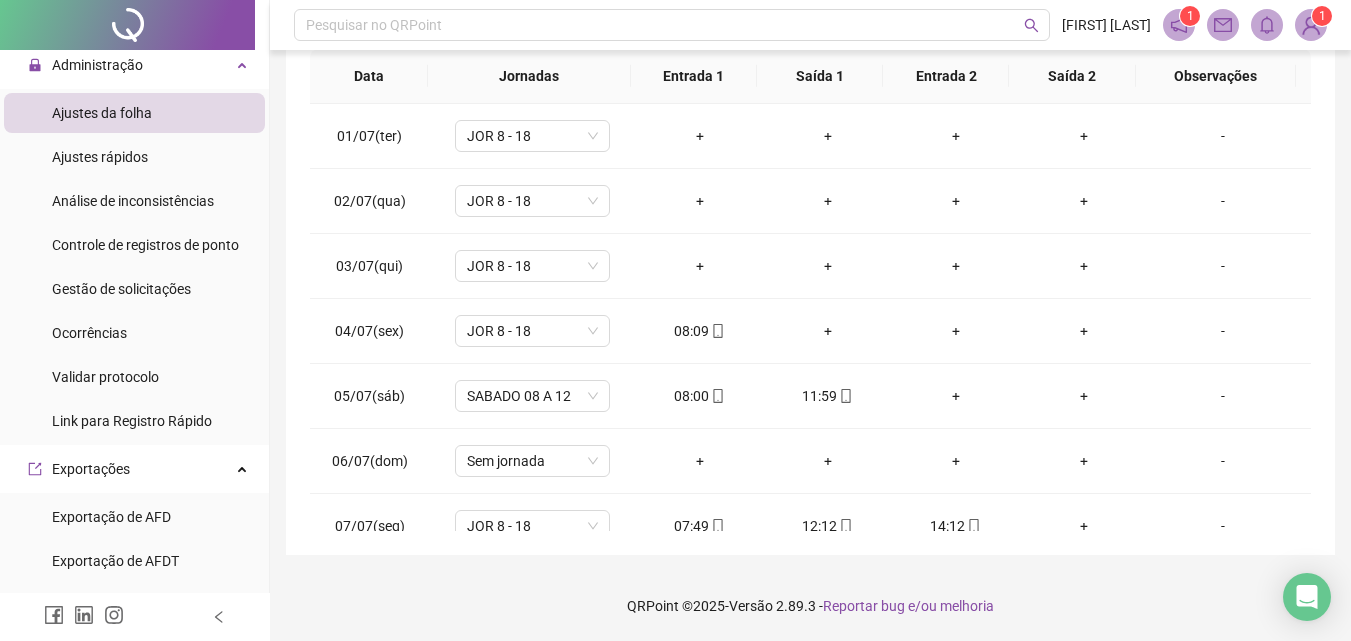 click on "Ajustes da folha" at bounding box center (102, 113) 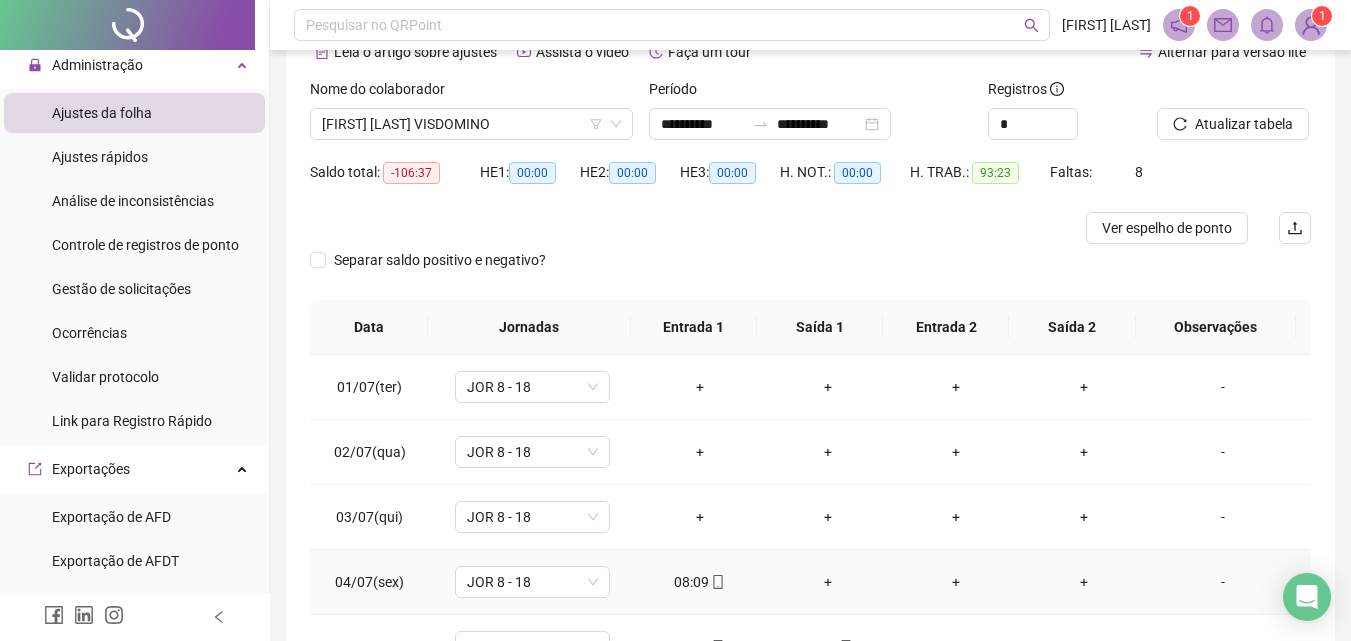 scroll, scrollTop: 0, scrollLeft: 0, axis: both 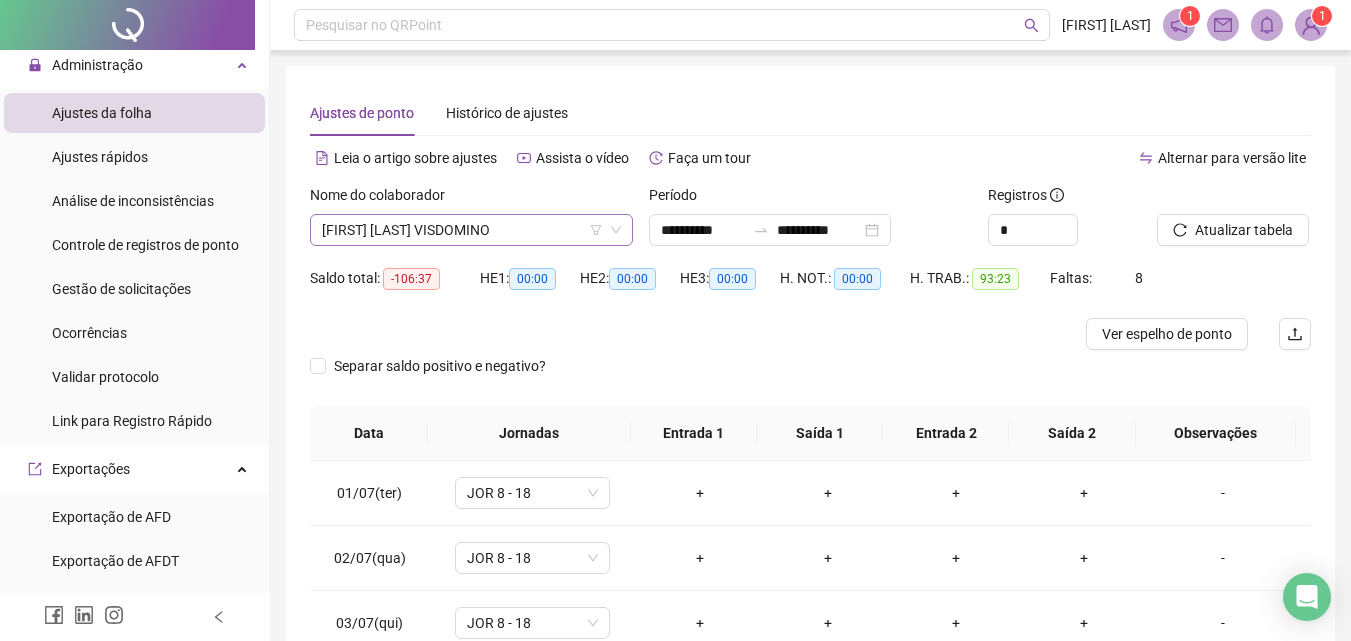 click on "[FIRST] [LAST] VISDOMINO" at bounding box center (471, 230) 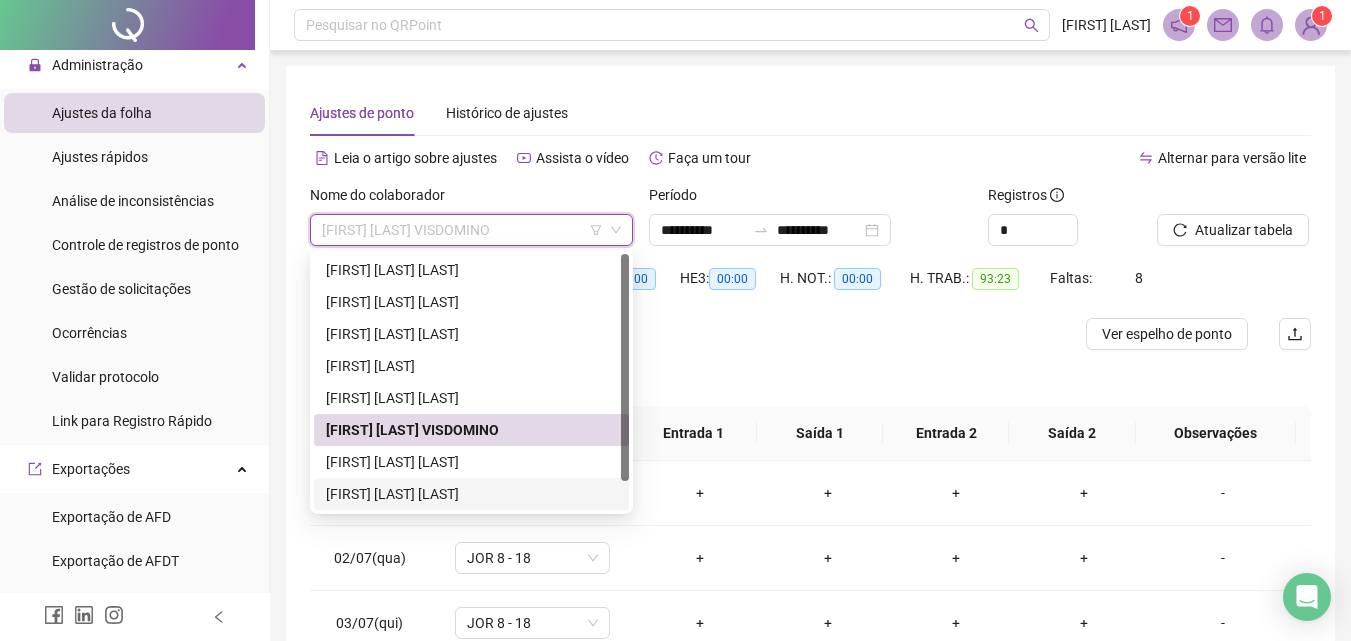 click on "[FIRST] [LAST] [LAST]" at bounding box center [471, 494] 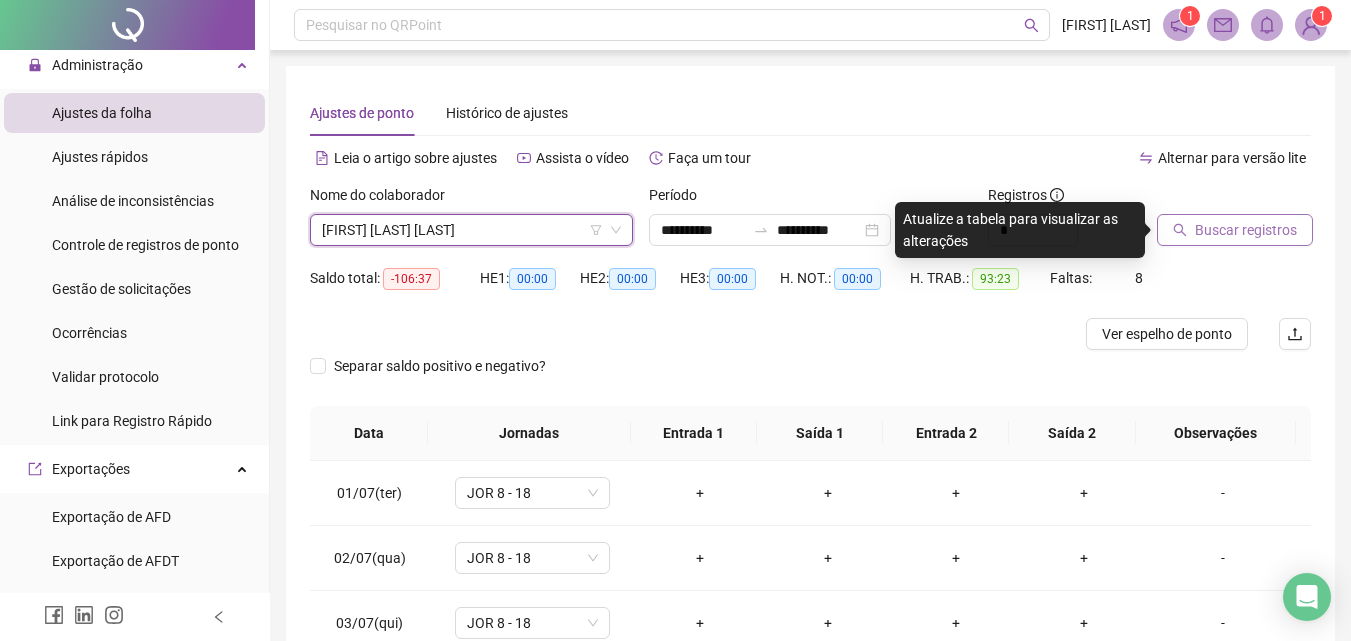 click on "Buscar registros" at bounding box center [1235, 230] 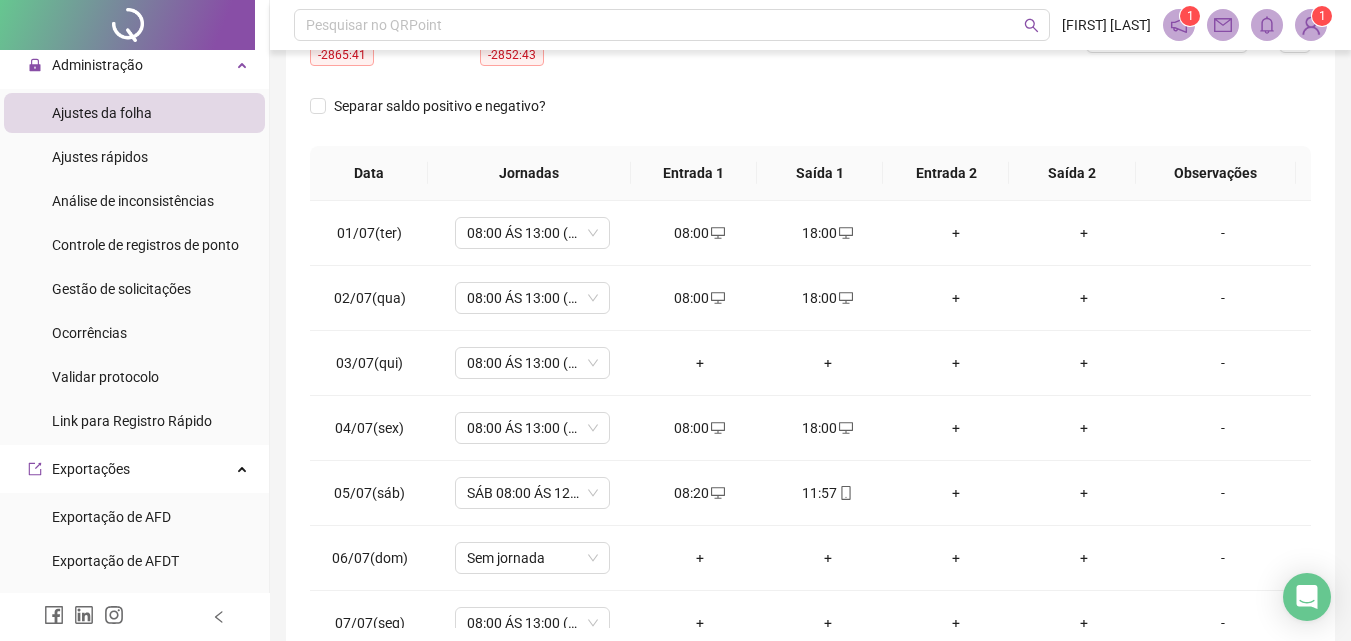 scroll, scrollTop: 393, scrollLeft: 0, axis: vertical 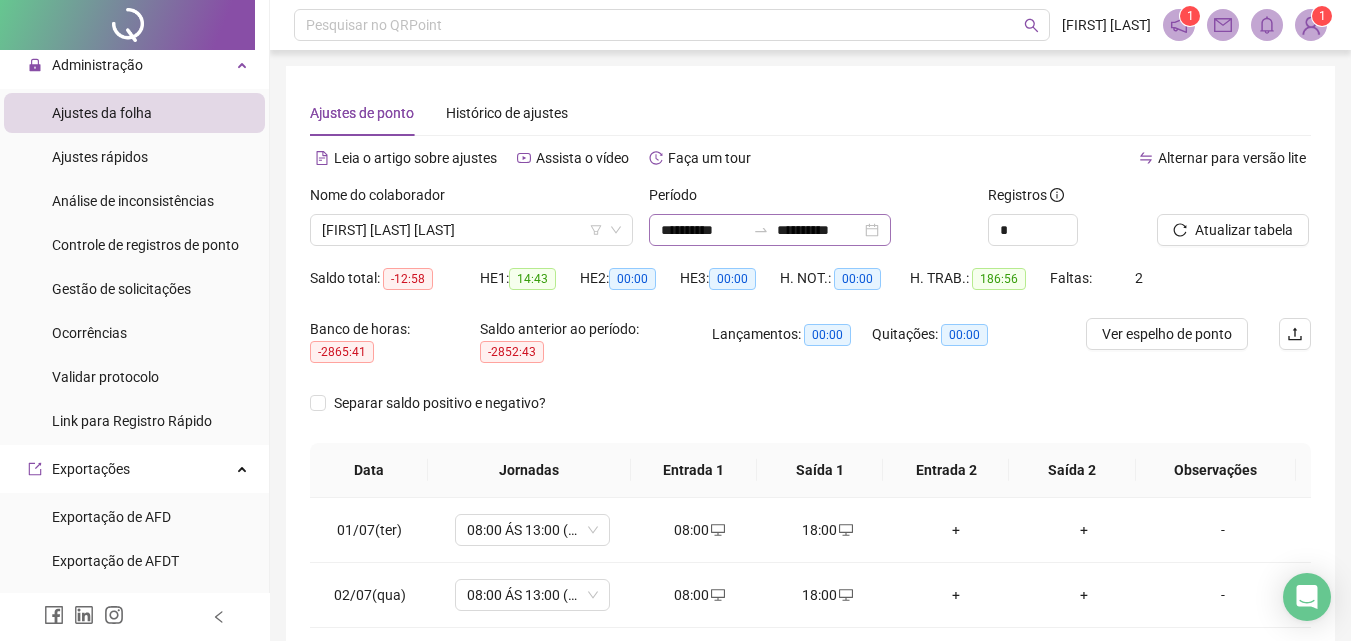 click on "**********" at bounding box center (770, 230) 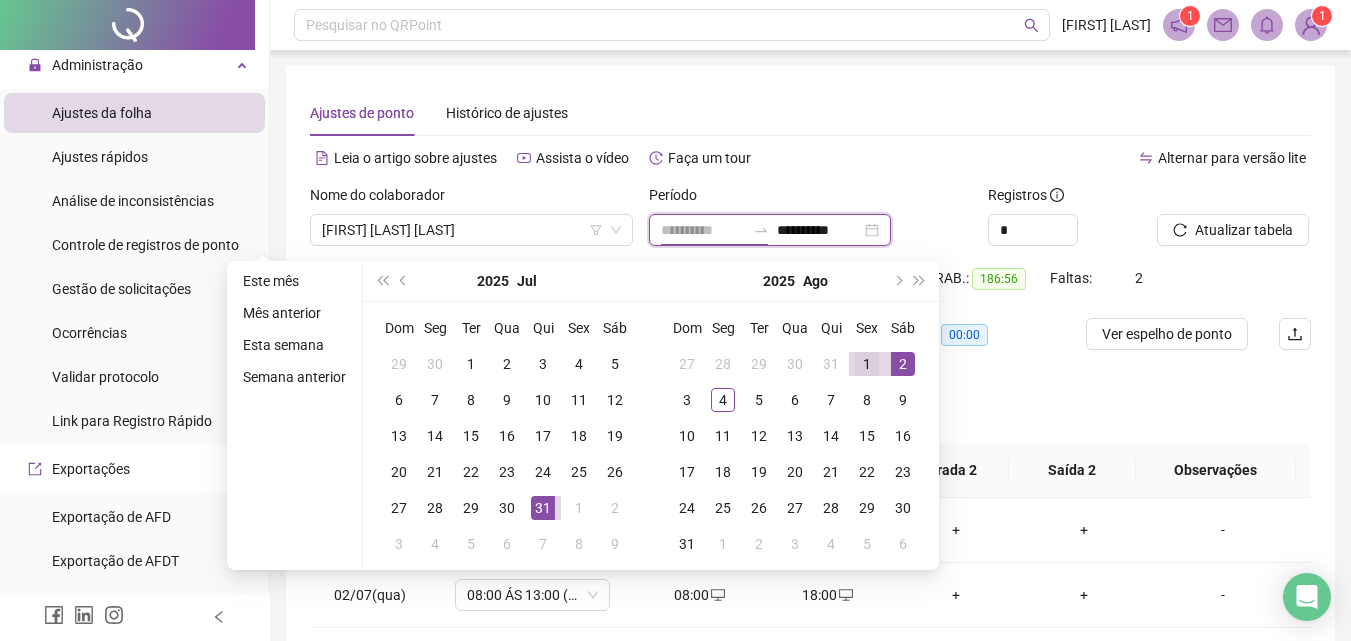 type on "**********" 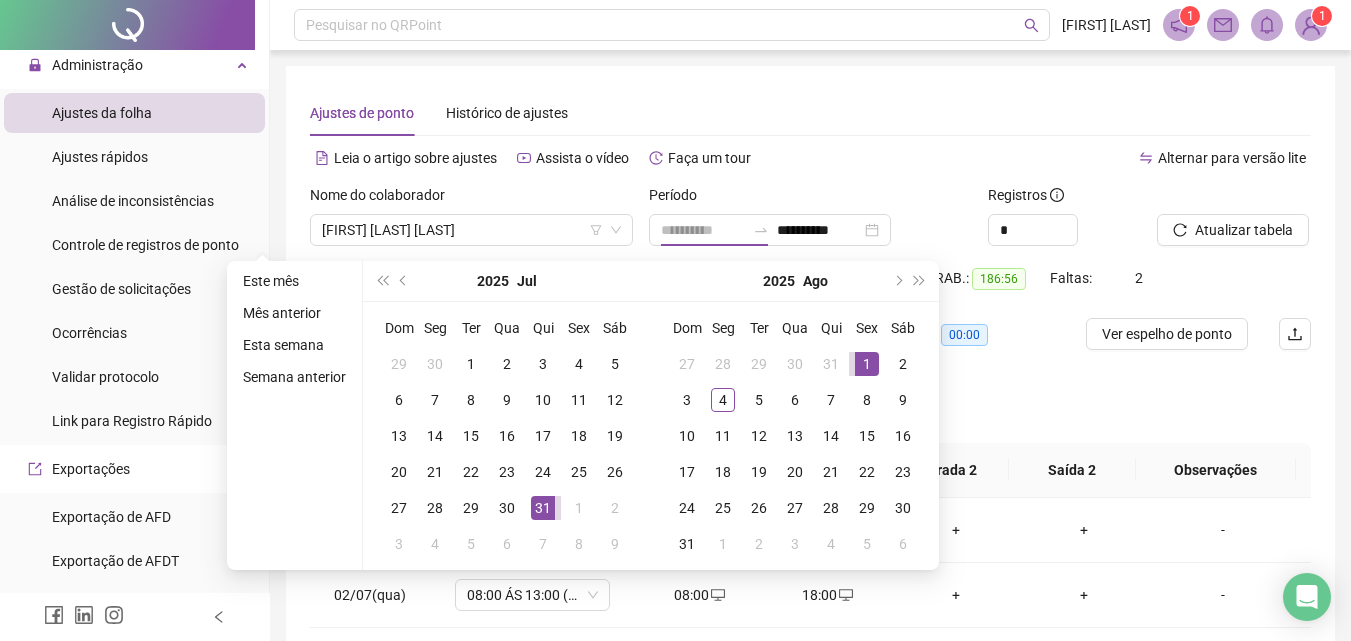 click on "1" at bounding box center (867, 364) 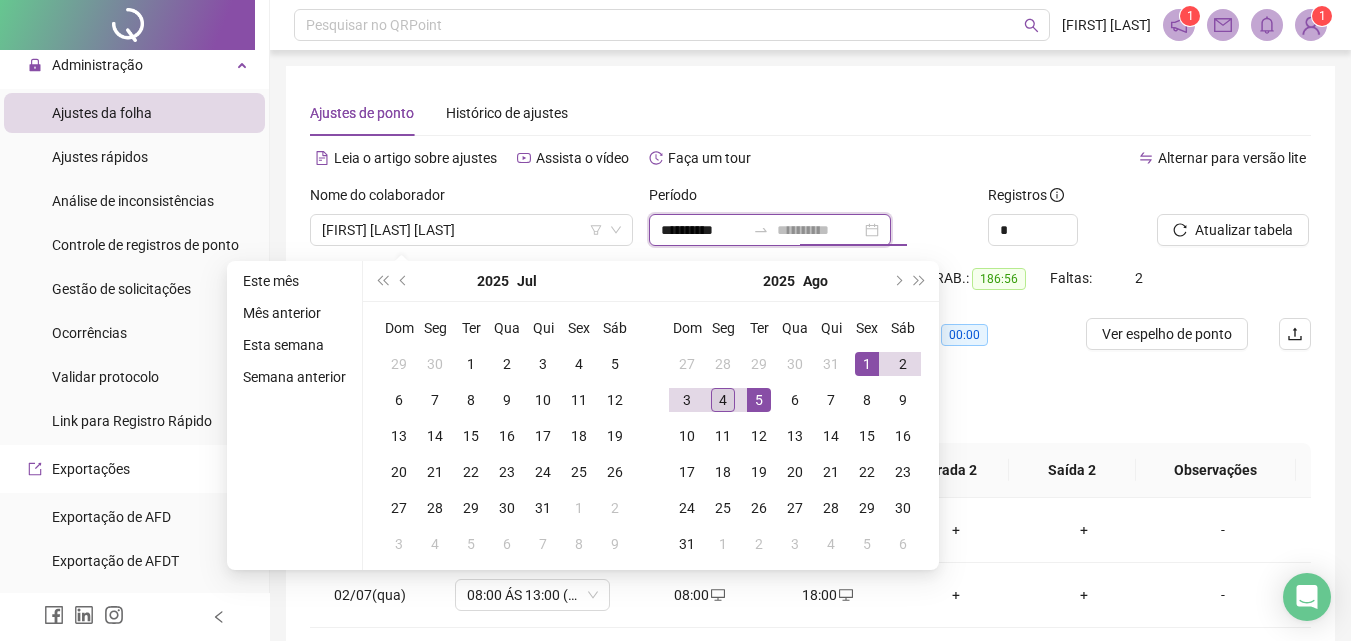 type on "**********" 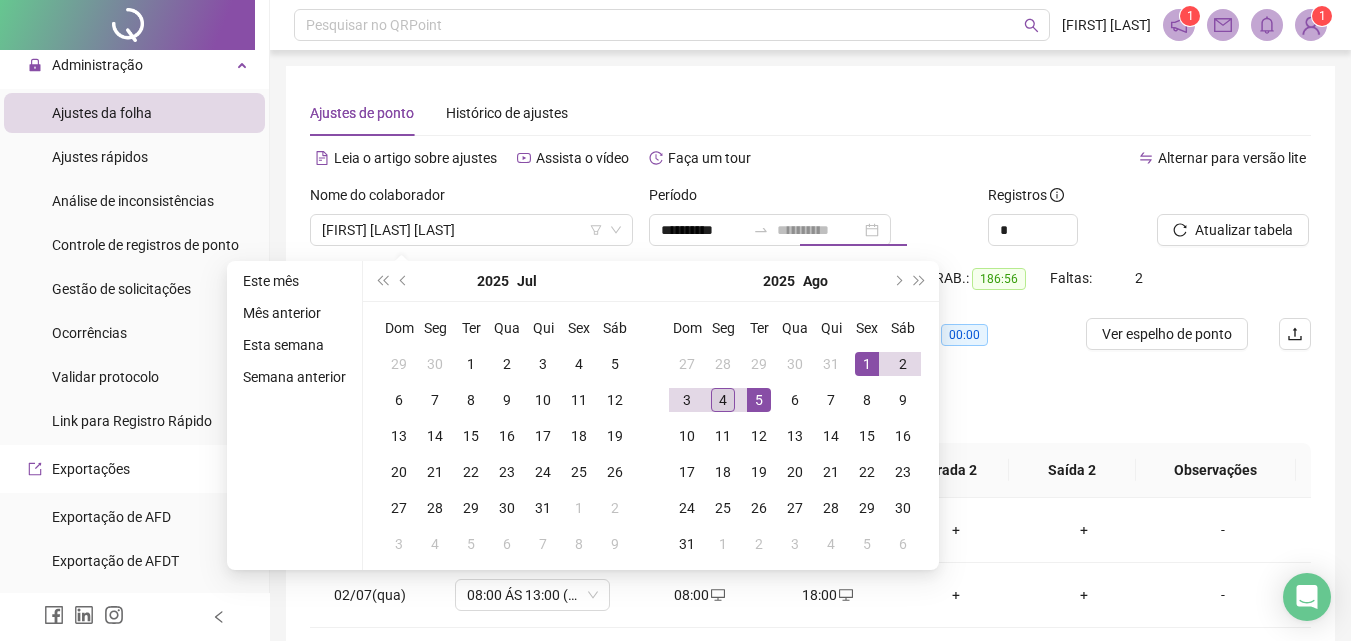 click on "4" at bounding box center (723, 400) 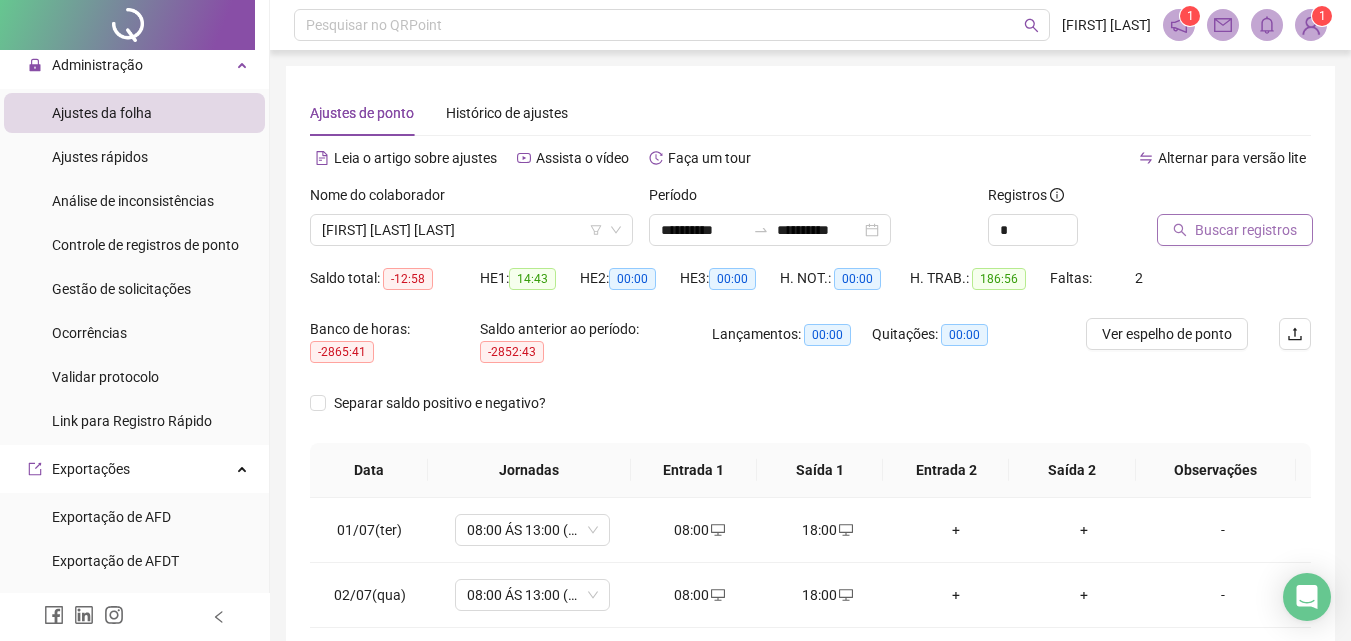 click on "Buscar registros" at bounding box center [1246, 230] 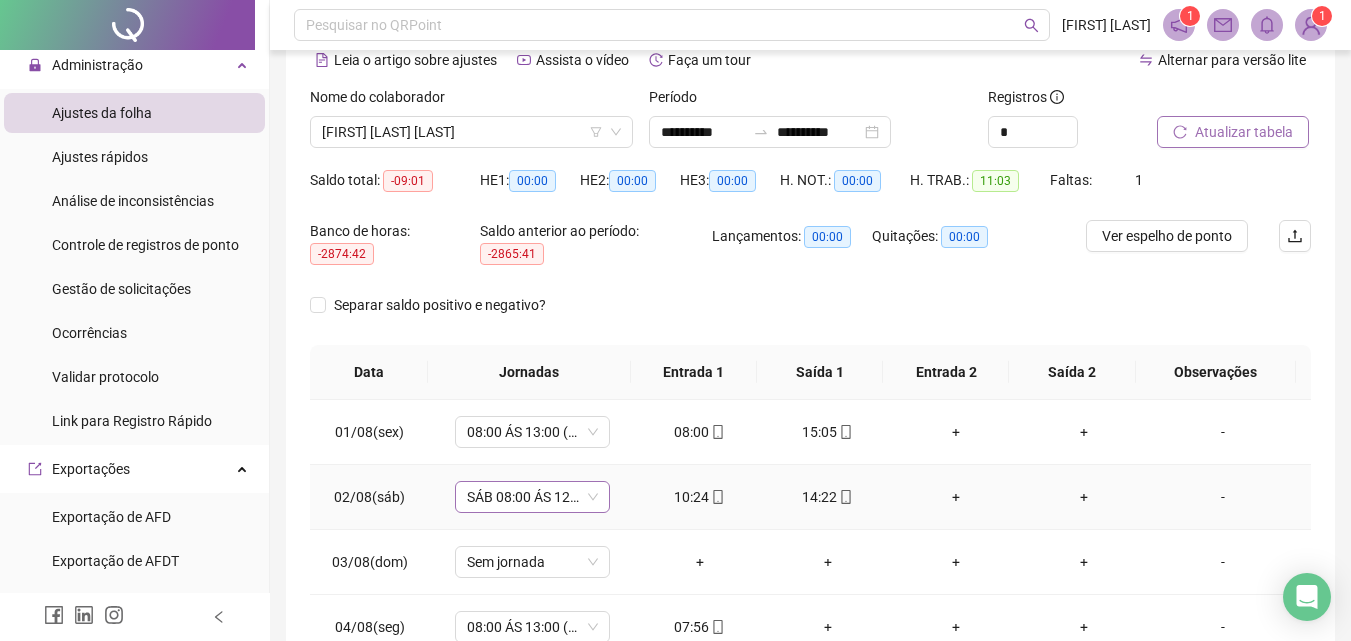scroll, scrollTop: 0, scrollLeft: 0, axis: both 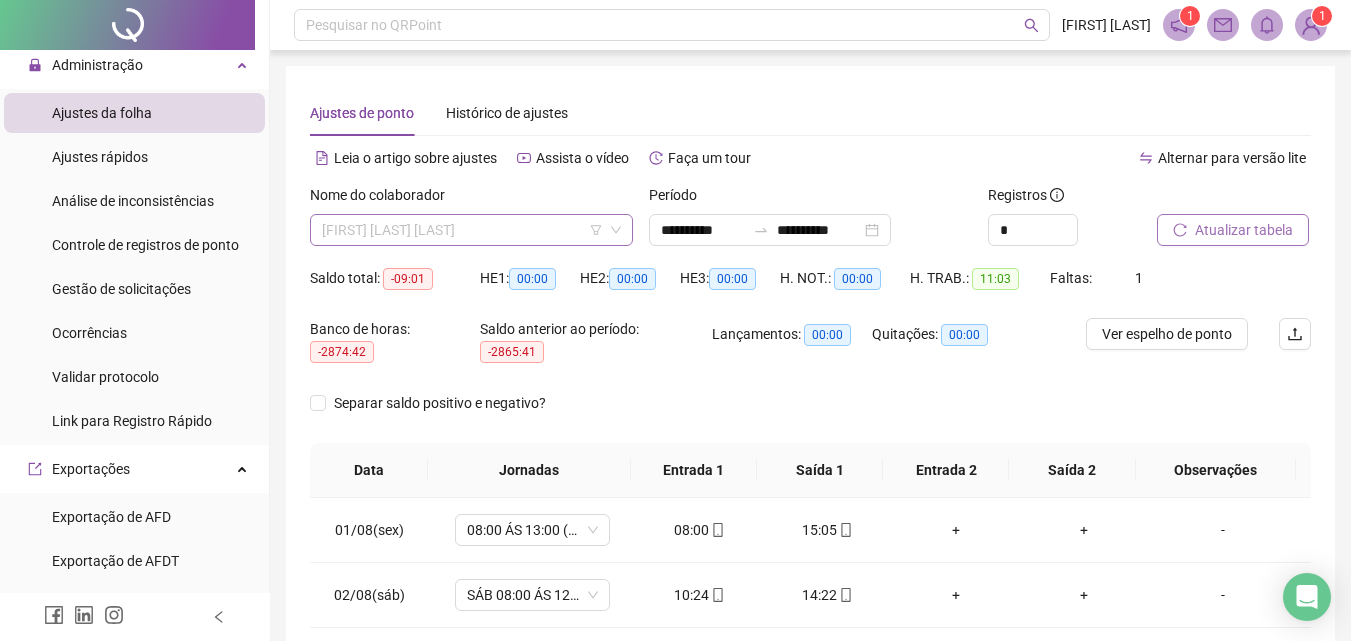click on "[FIRST] [LAST] [LAST]" at bounding box center [471, 230] 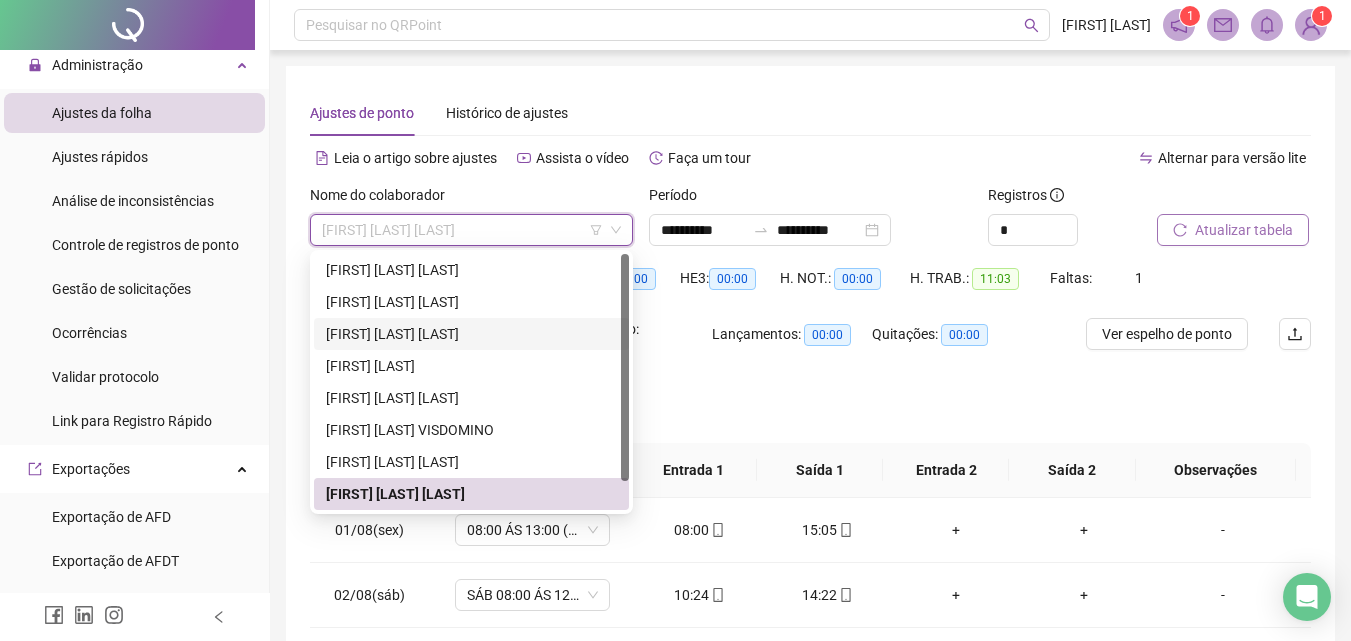 click on "[FIRST] [LAST] [LAST]" at bounding box center [471, 334] 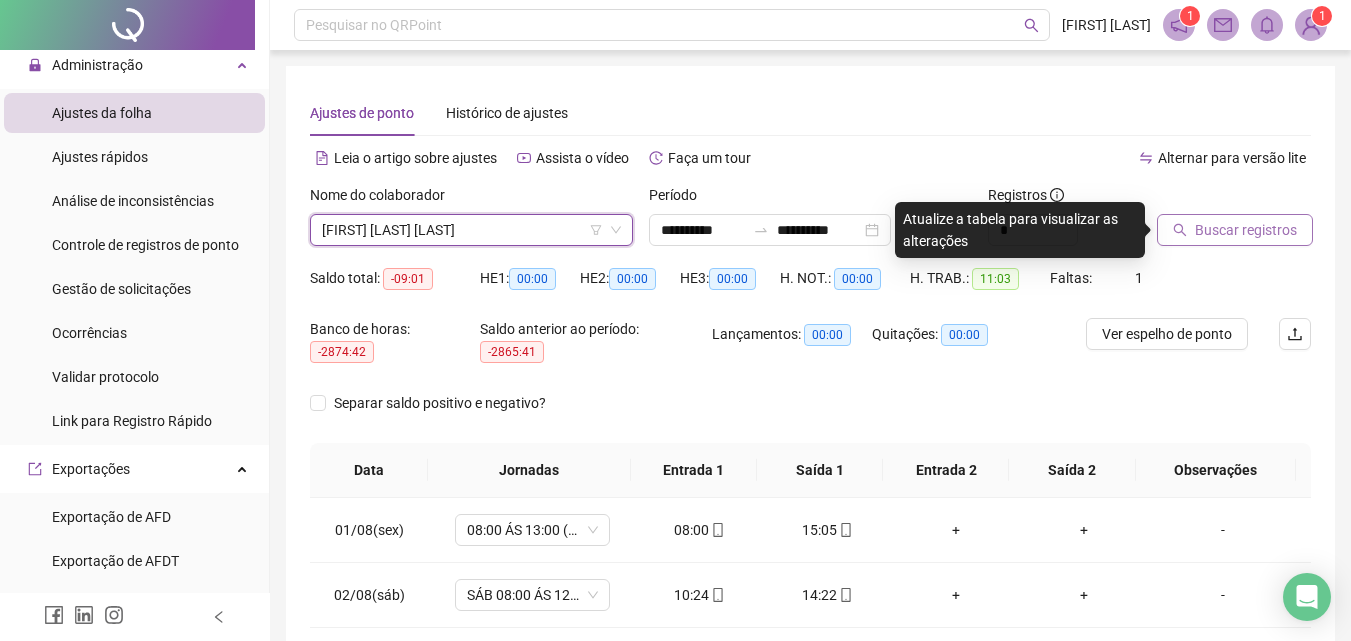 click on "Buscar registros" at bounding box center [1246, 230] 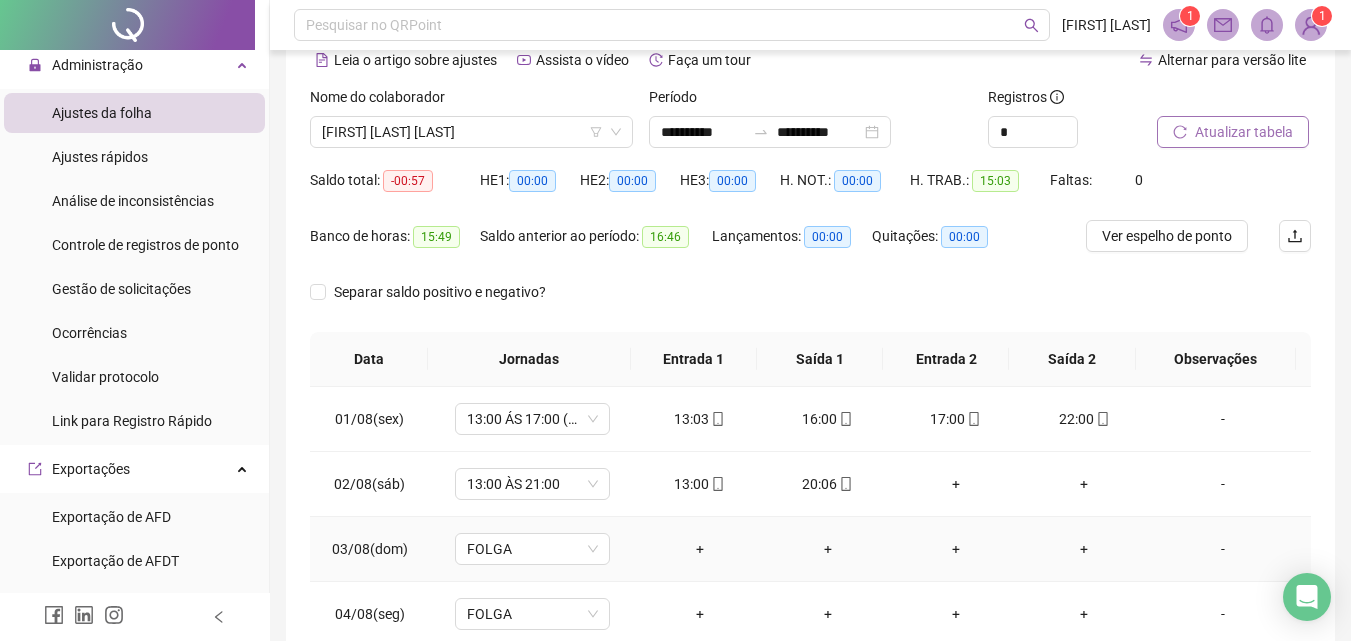 scroll, scrollTop: 14, scrollLeft: 0, axis: vertical 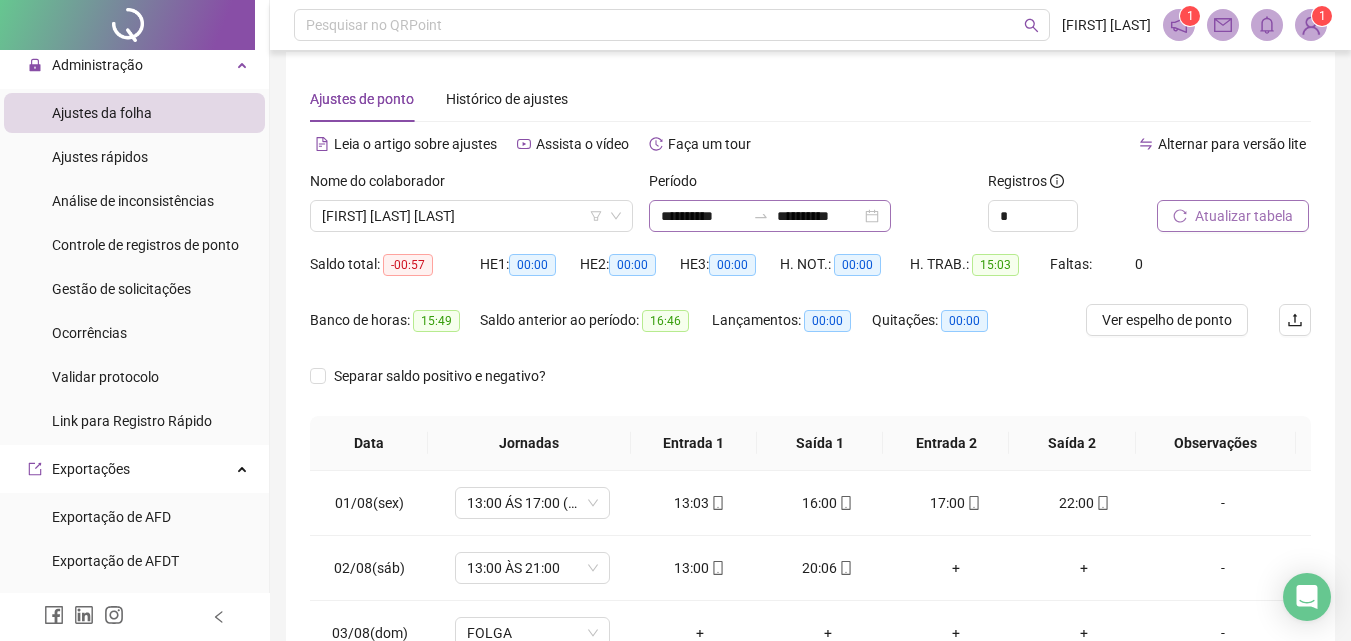 click on "**********" at bounding box center (770, 216) 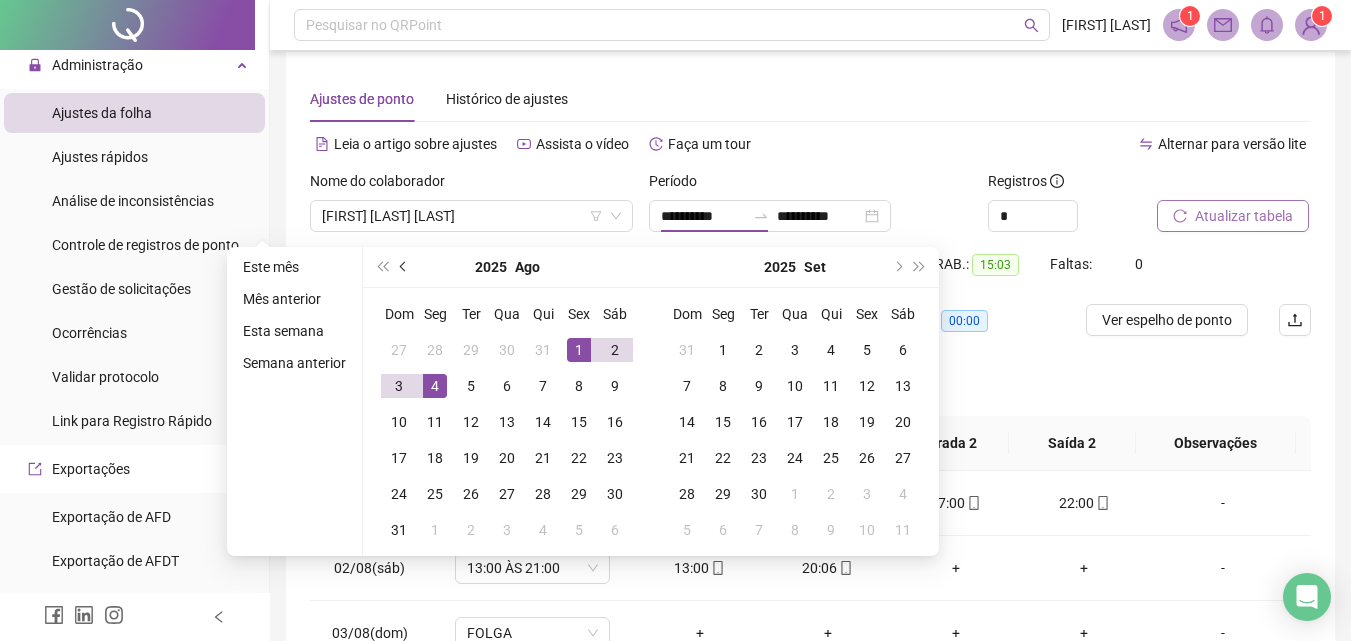 click at bounding box center (405, 267) 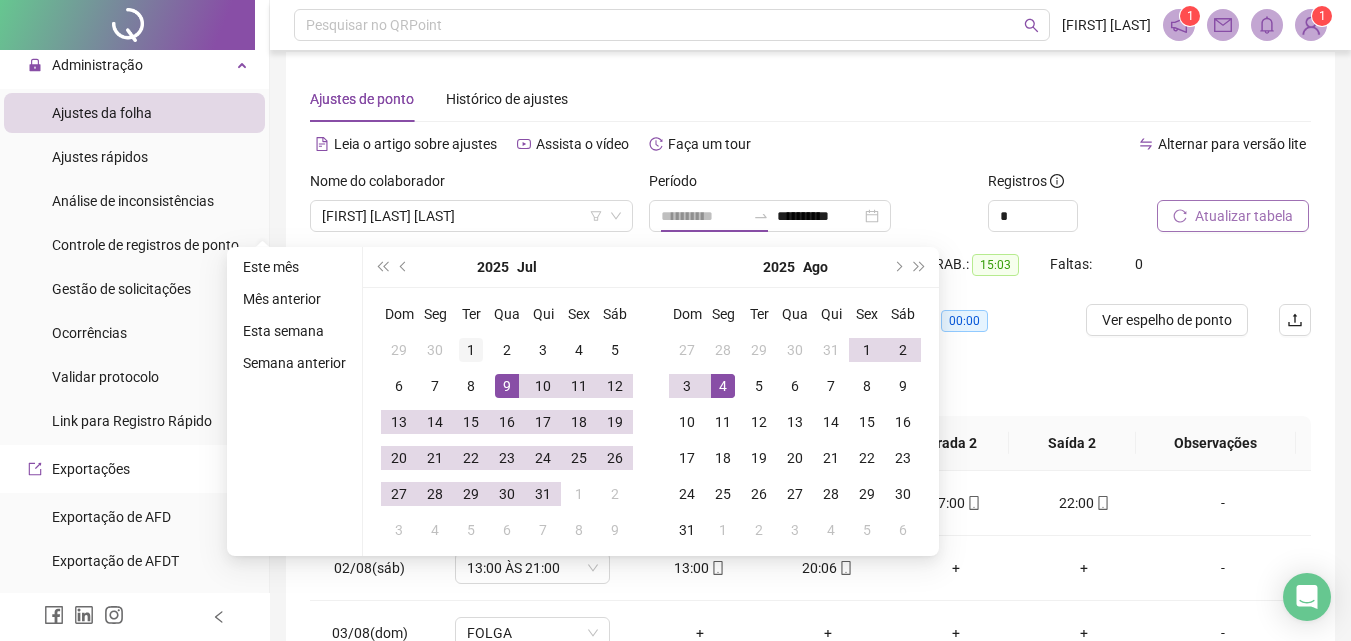 type on "**********" 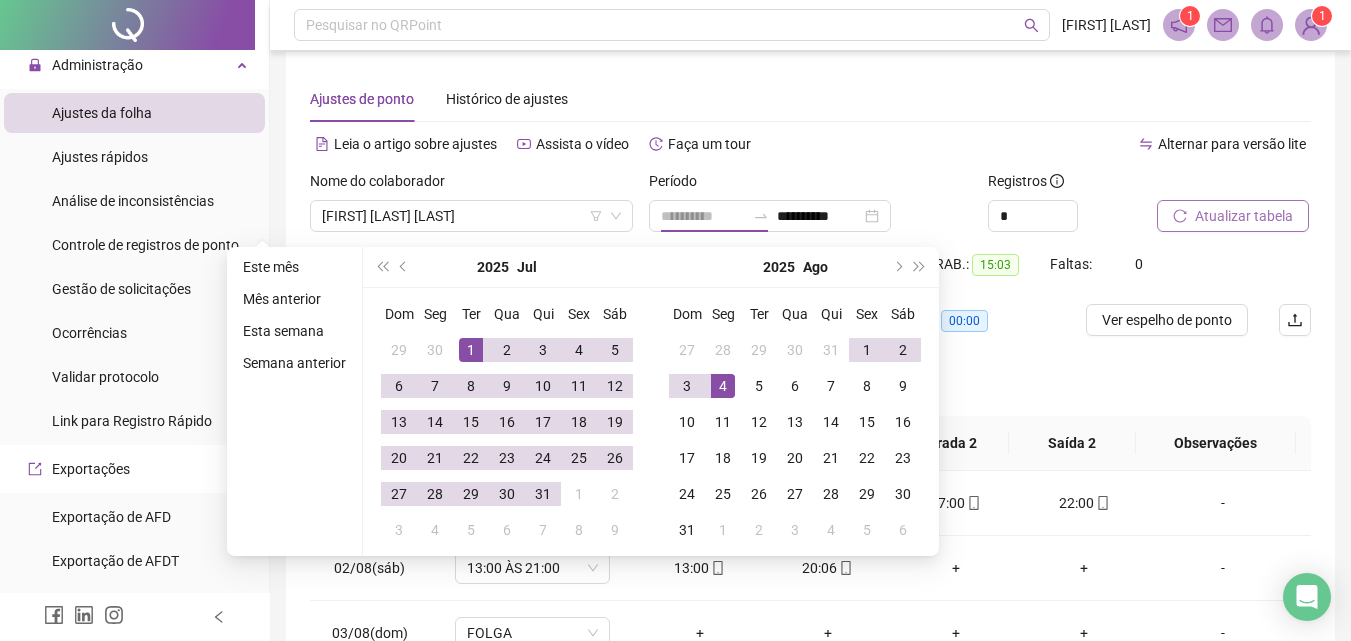 click on "1" at bounding box center (471, 350) 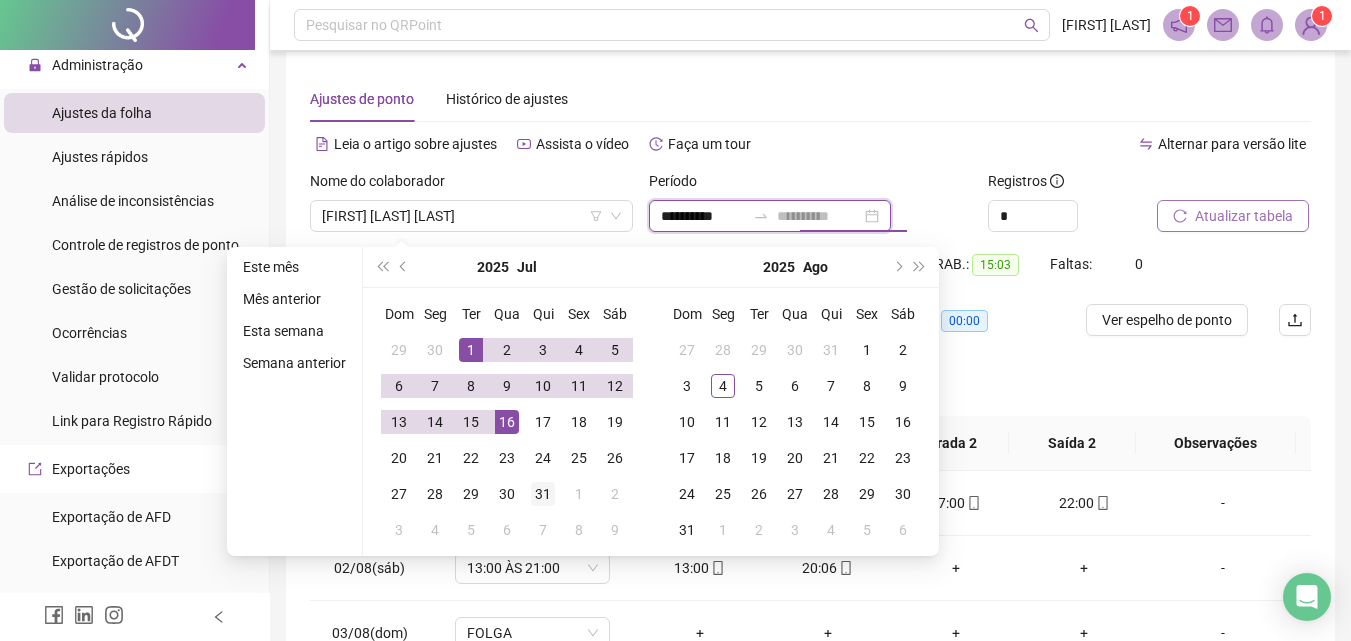 type on "**********" 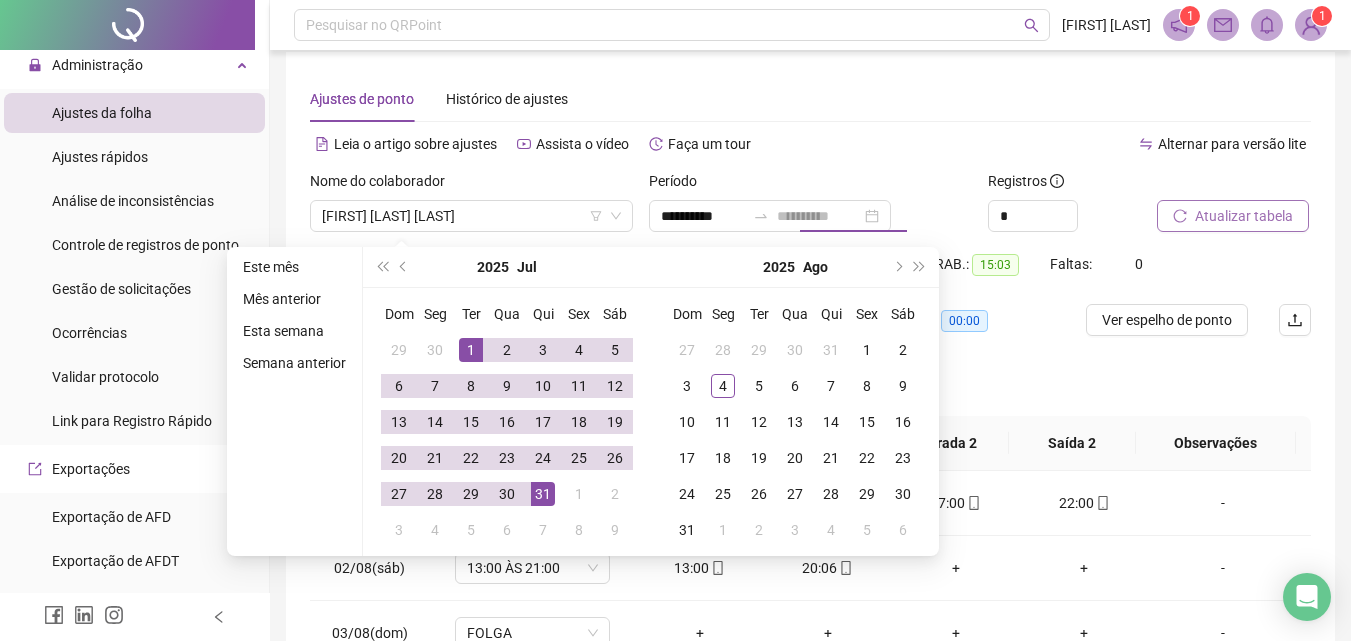 click on "31" at bounding box center (543, 494) 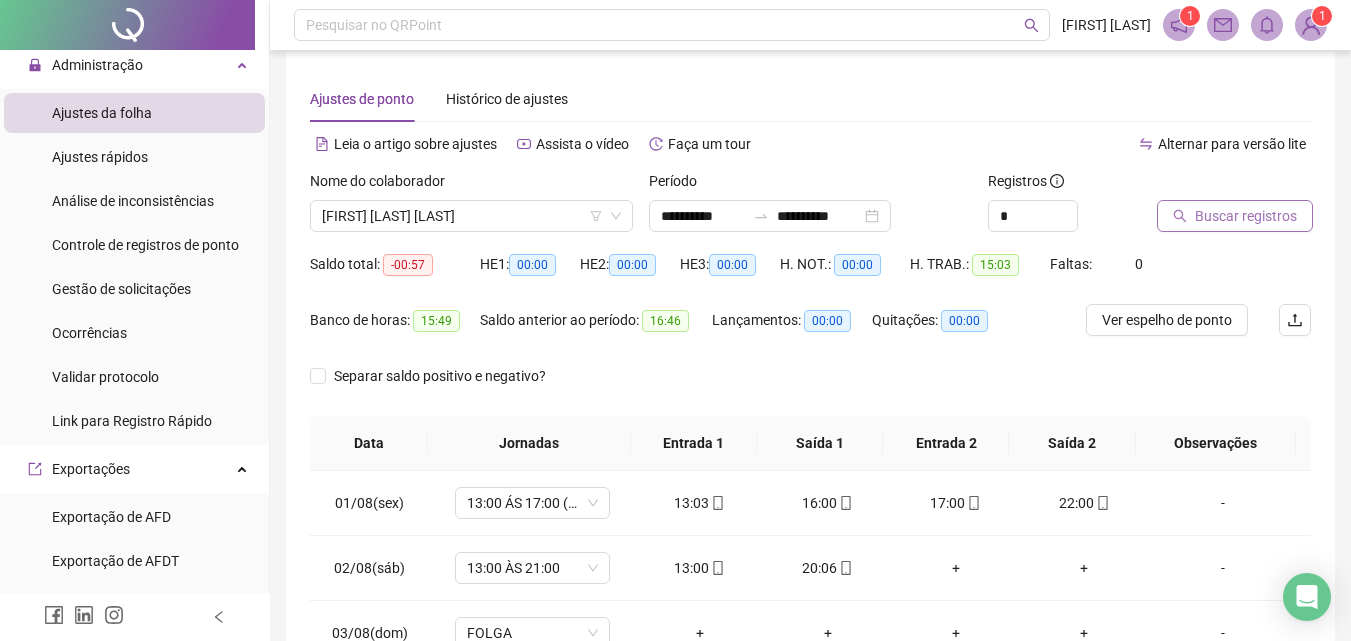 click on "Buscar registros" at bounding box center (1235, 216) 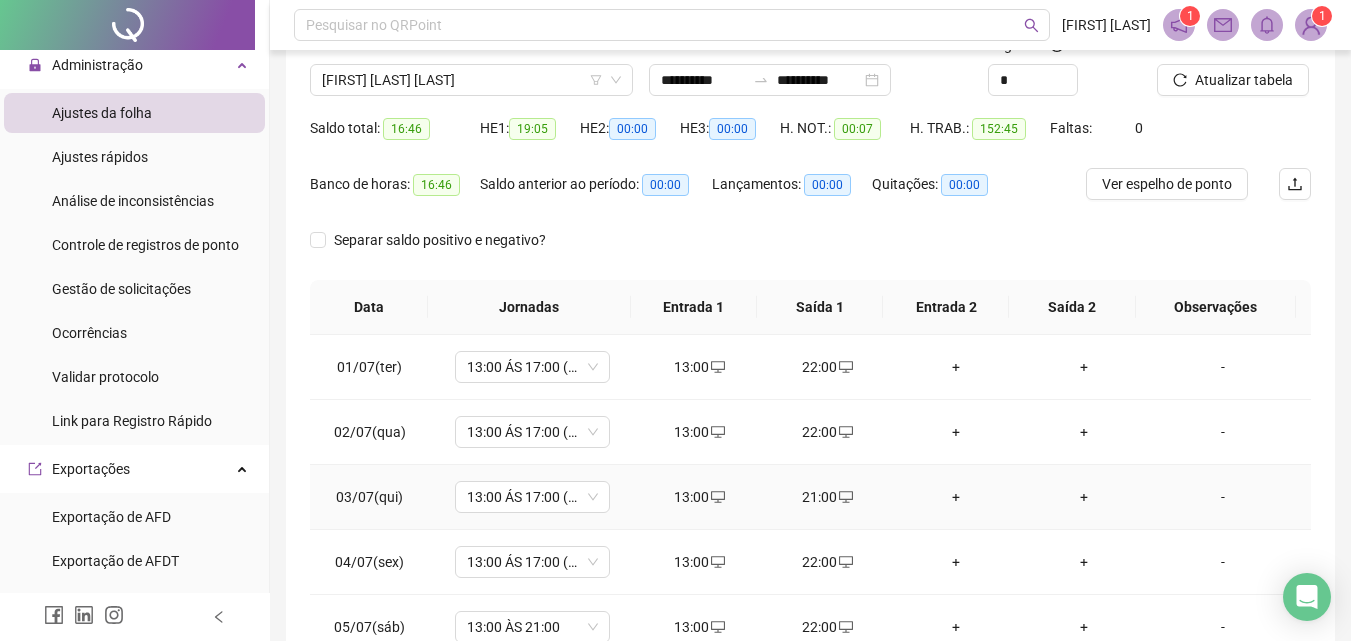 scroll, scrollTop: 0, scrollLeft: 0, axis: both 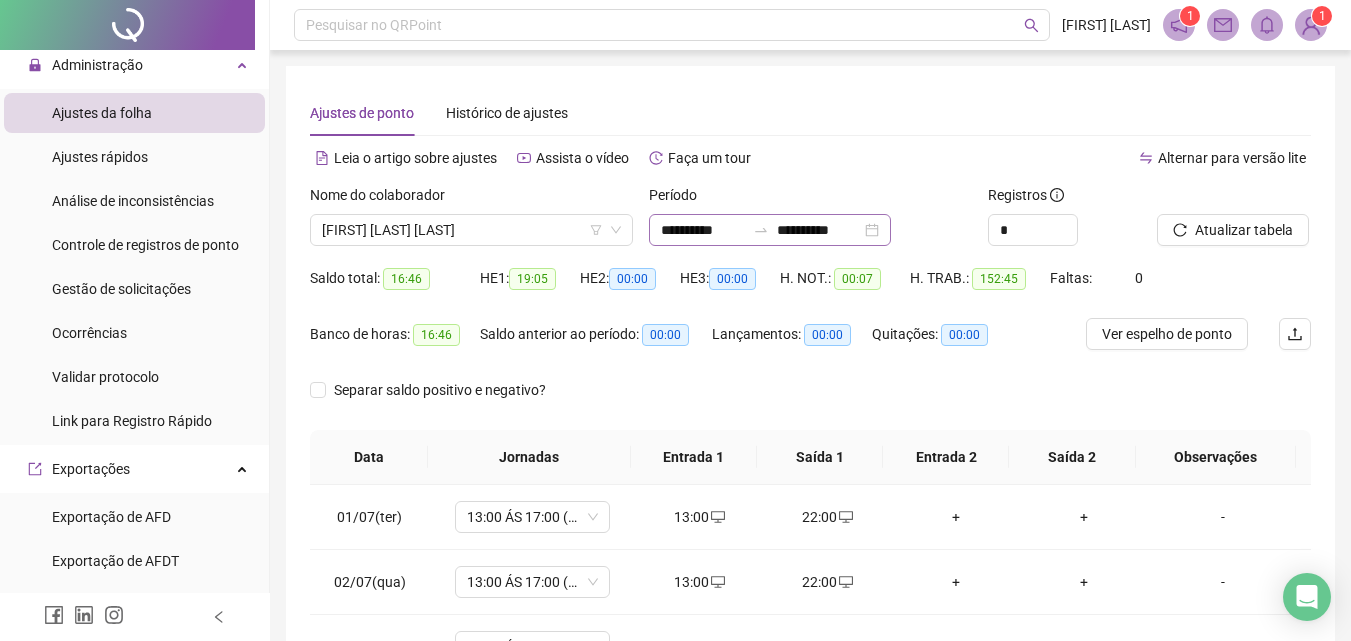 click on "**********" at bounding box center (770, 230) 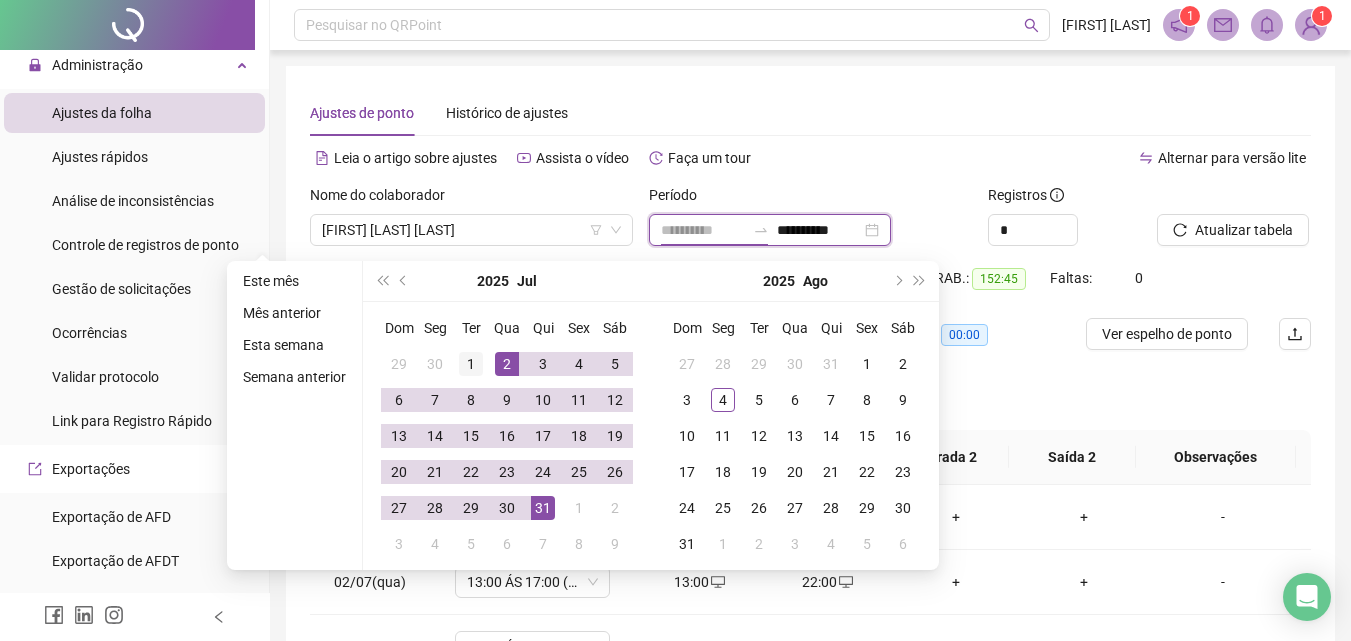 type on "**********" 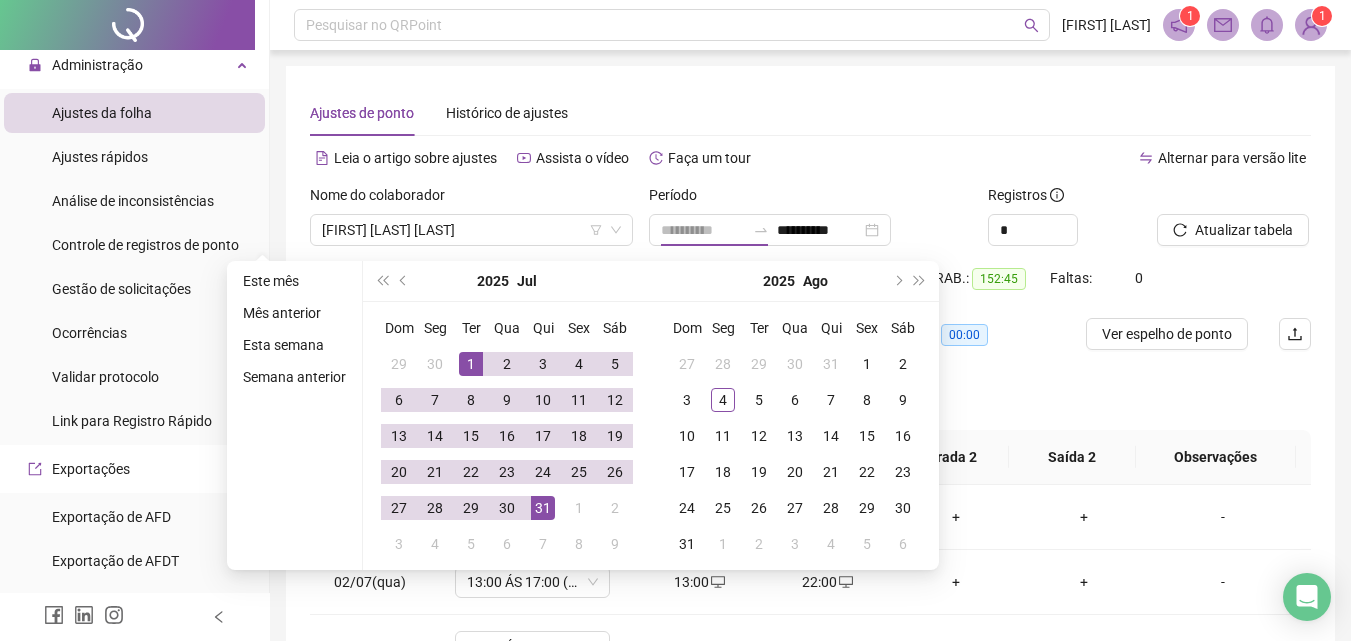click on "1" at bounding box center [471, 364] 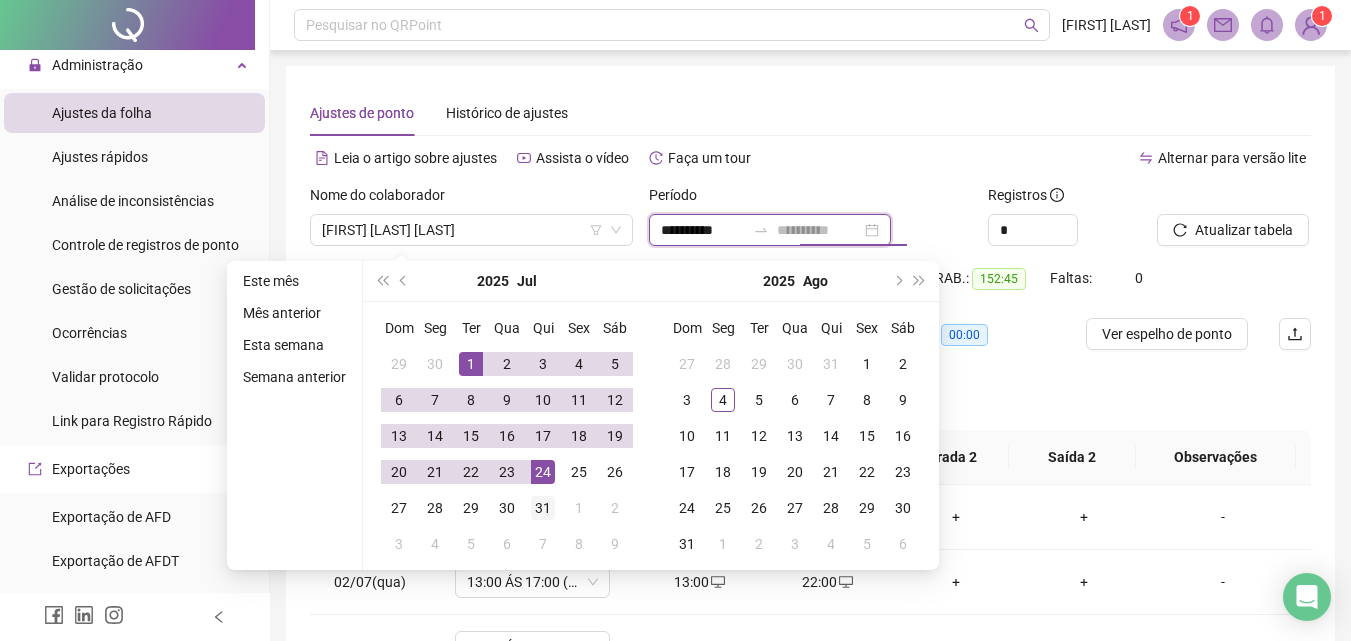 type on "**********" 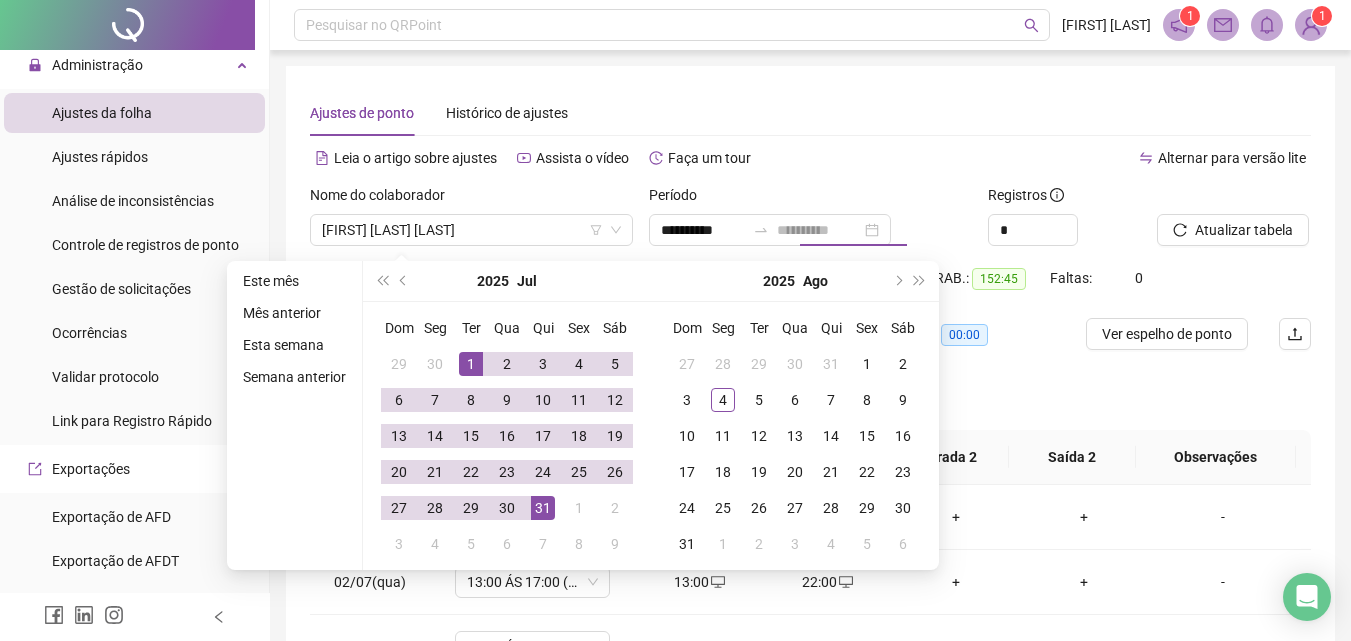 click on "31" at bounding box center (543, 508) 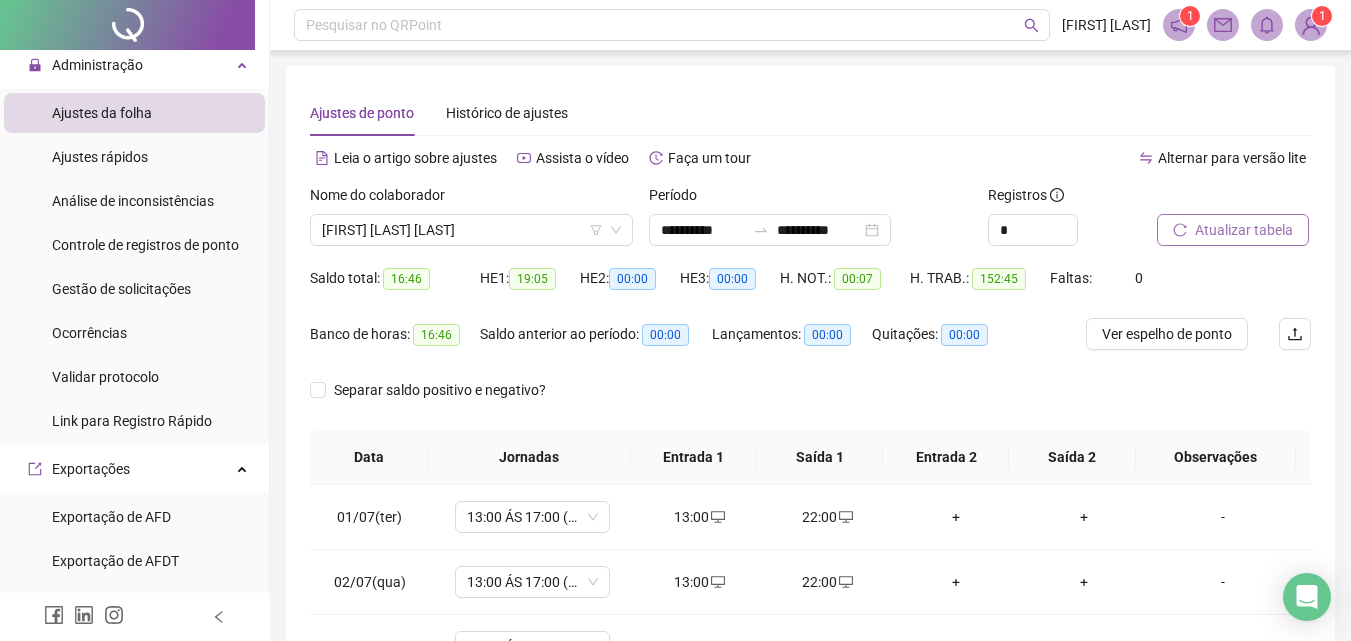 click on "Atualizar tabela" at bounding box center [1244, 230] 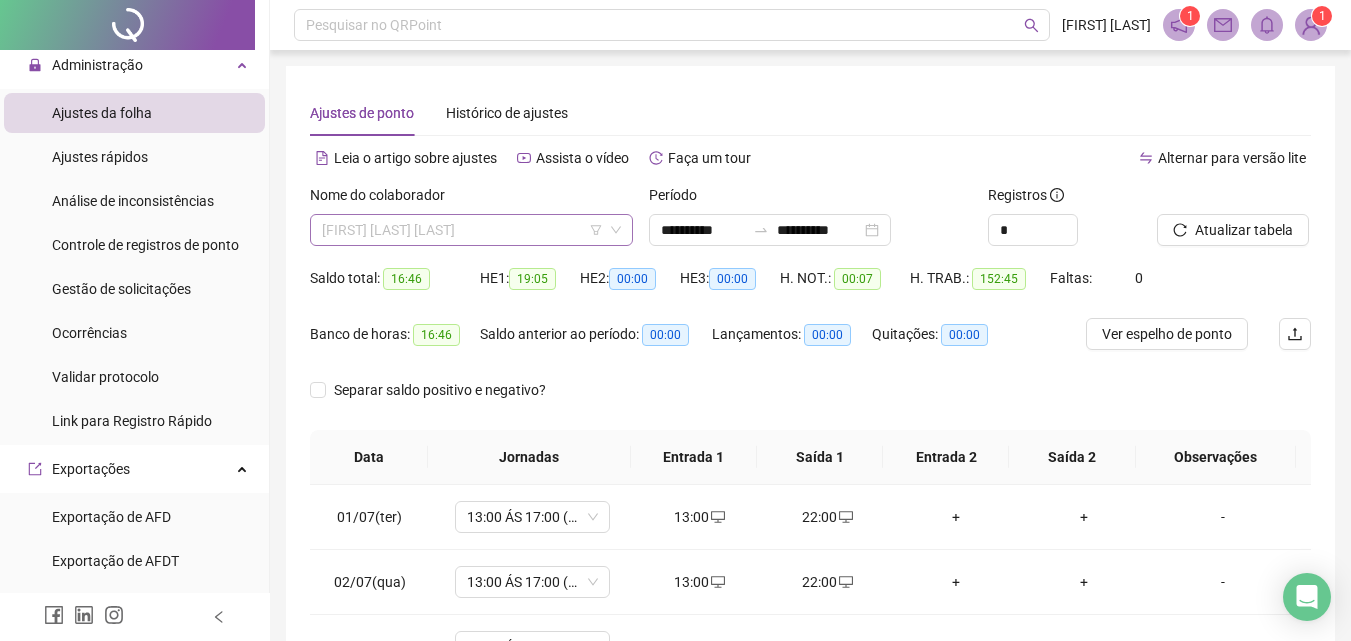 click on "[FIRST] [LAST] [LAST]" at bounding box center [471, 230] 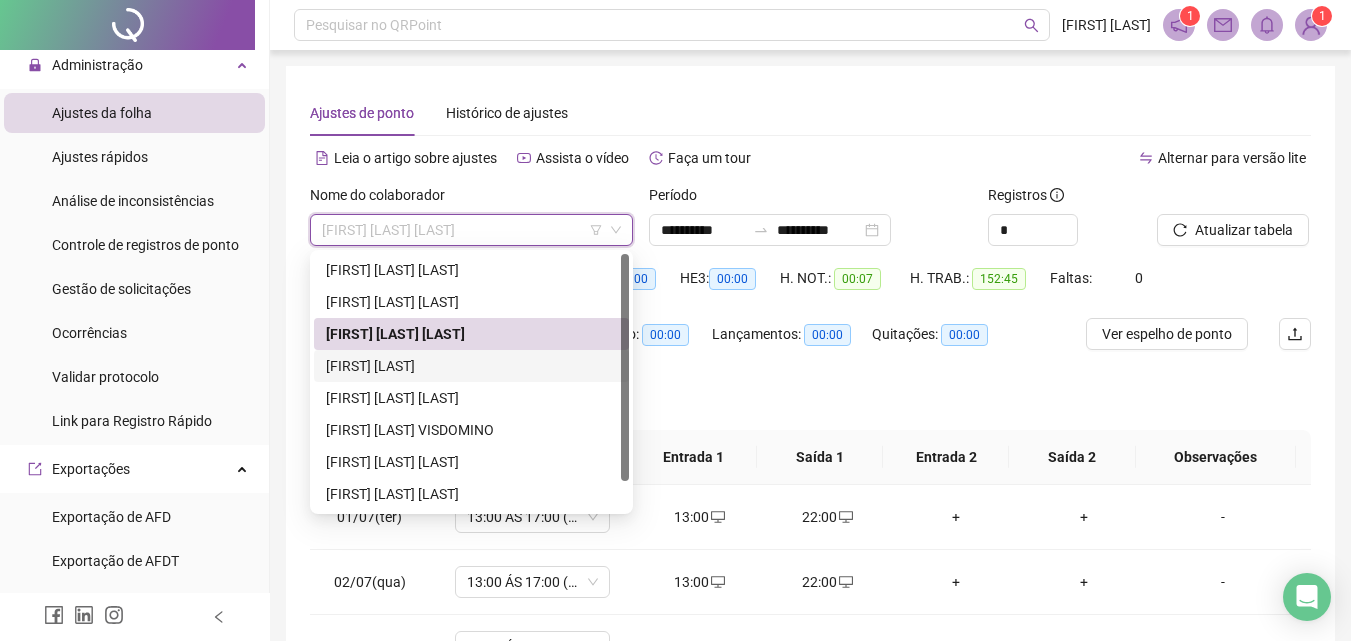 click on "[FIRST] [LAST]" at bounding box center (471, 366) 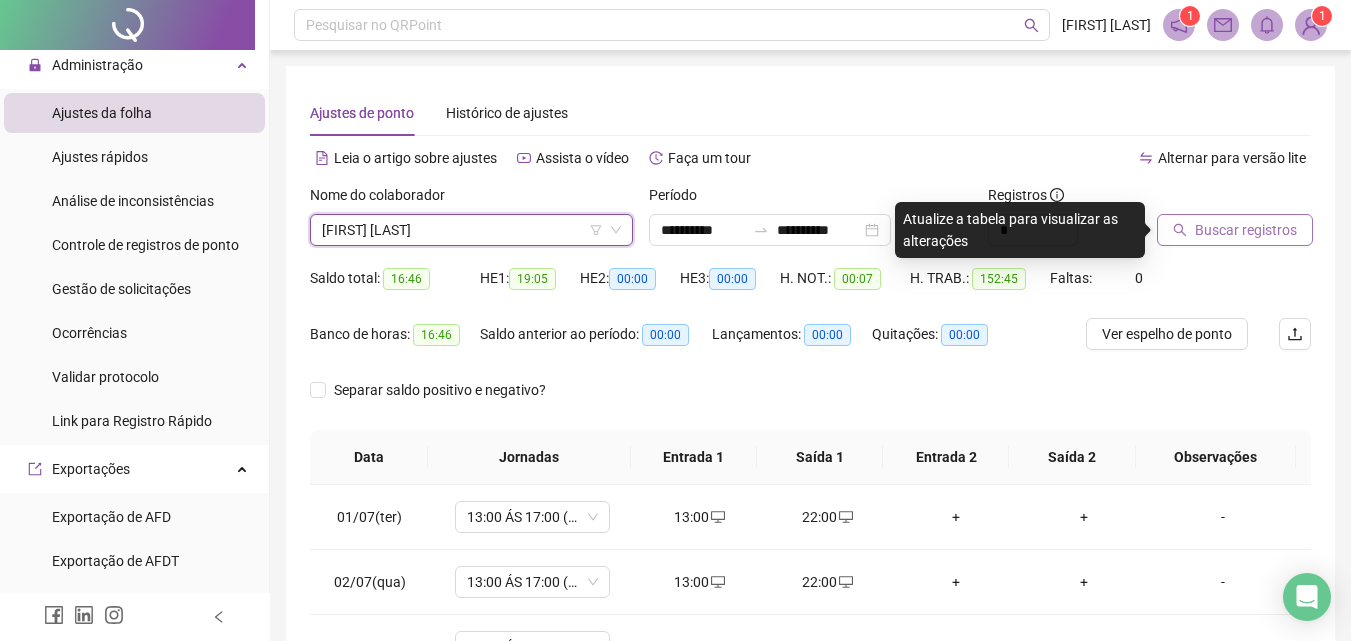 click on "Buscar registros" at bounding box center (1246, 230) 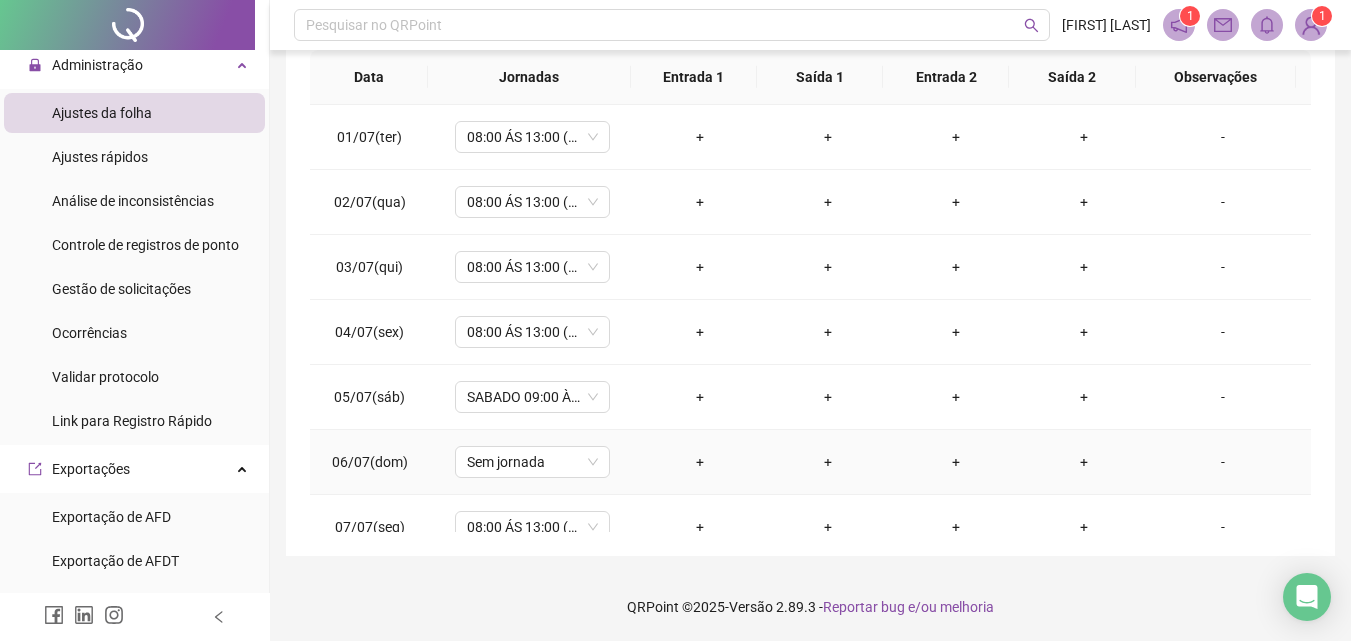 scroll, scrollTop: 0, scrollLeft: 0, axis: both 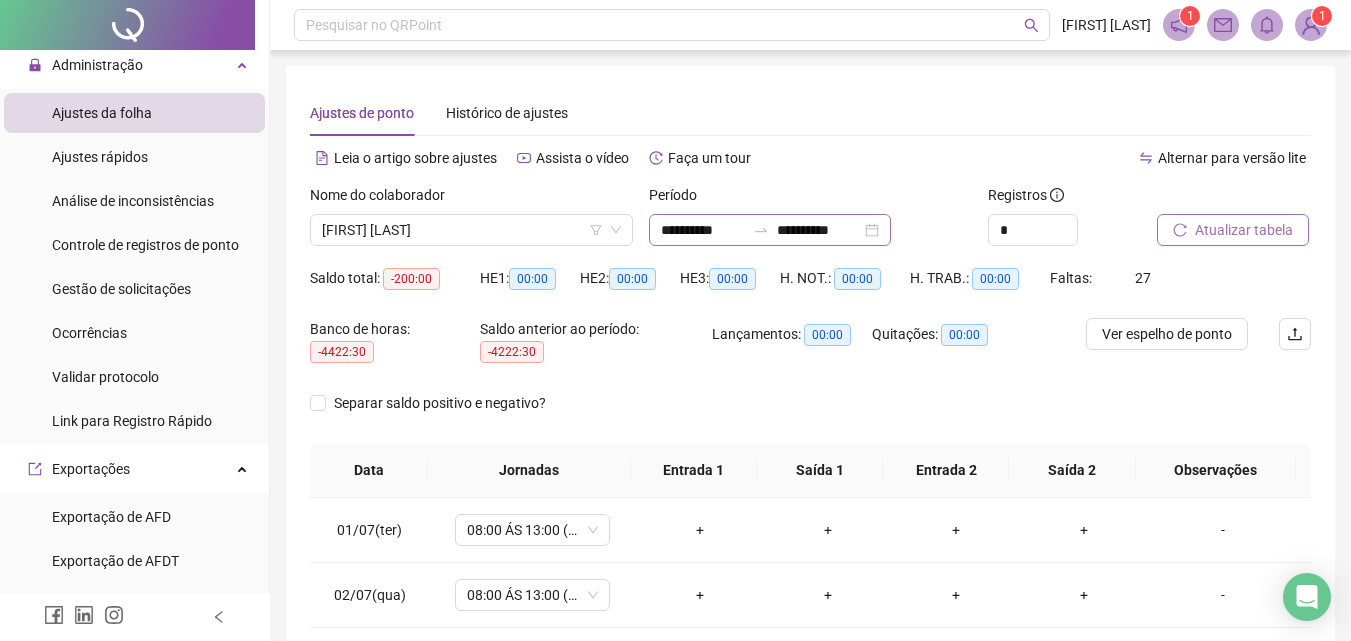 click on "**********" at bounding box center (770, 230) 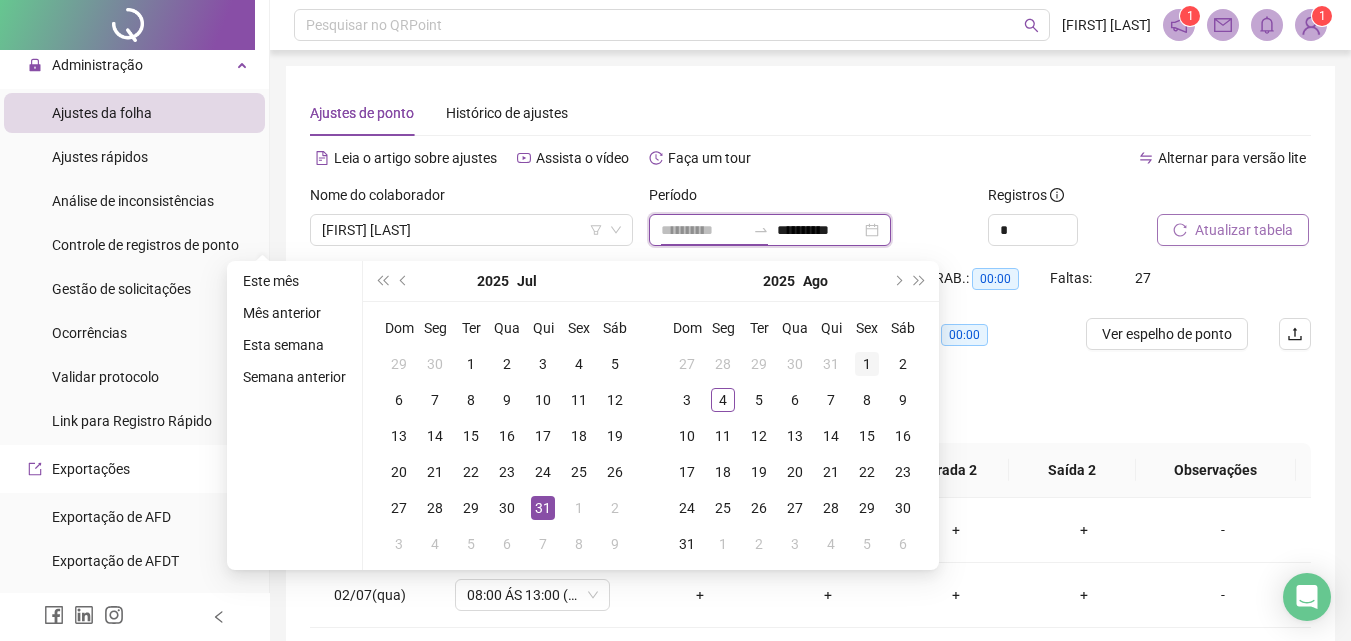 type on "**********" 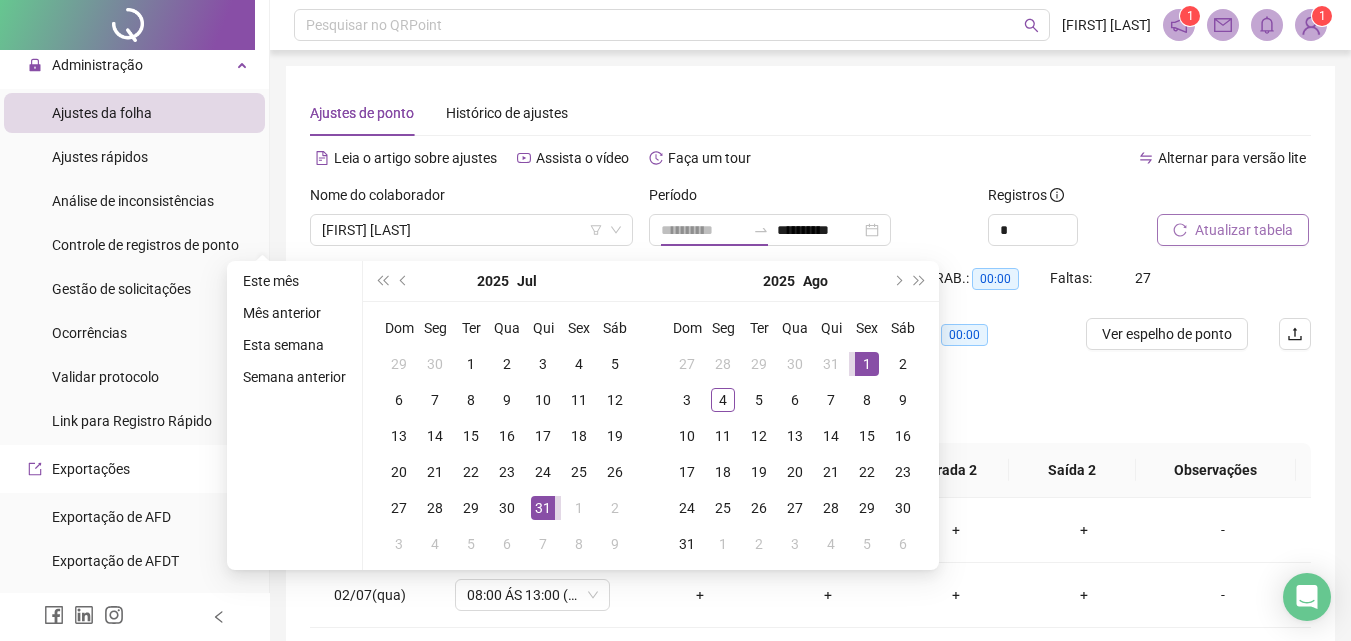 click on "1" at bounding box center (867, 364) 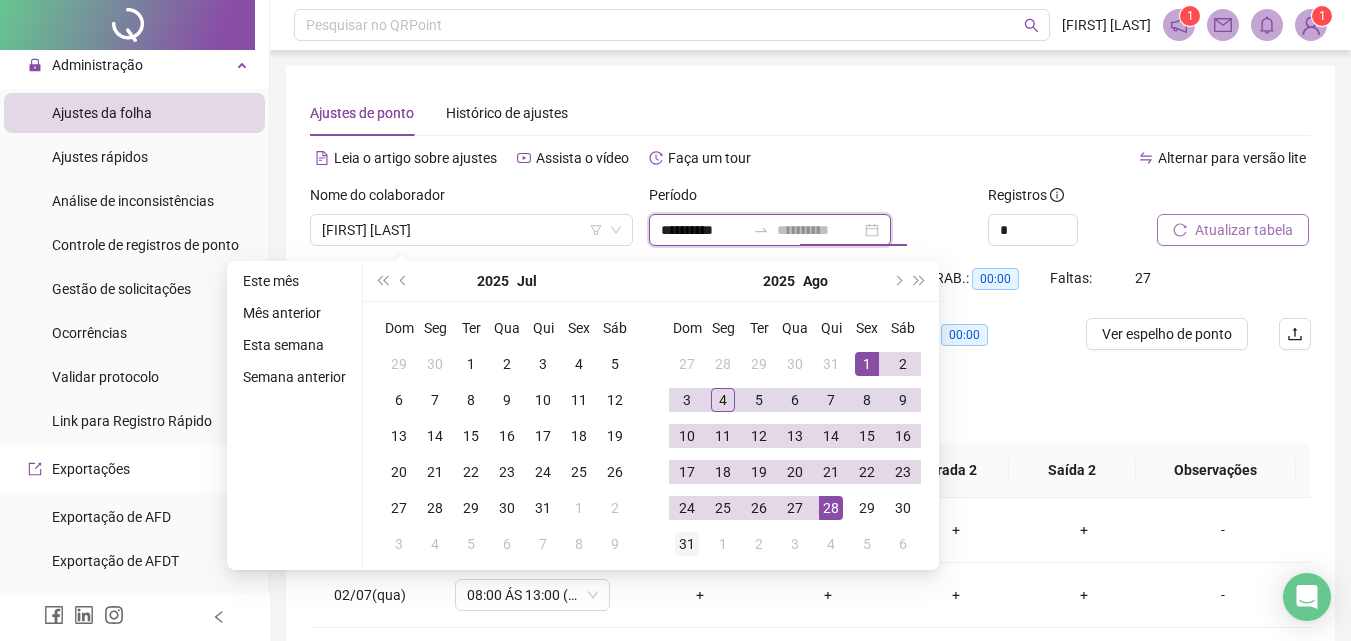 type on "**********" 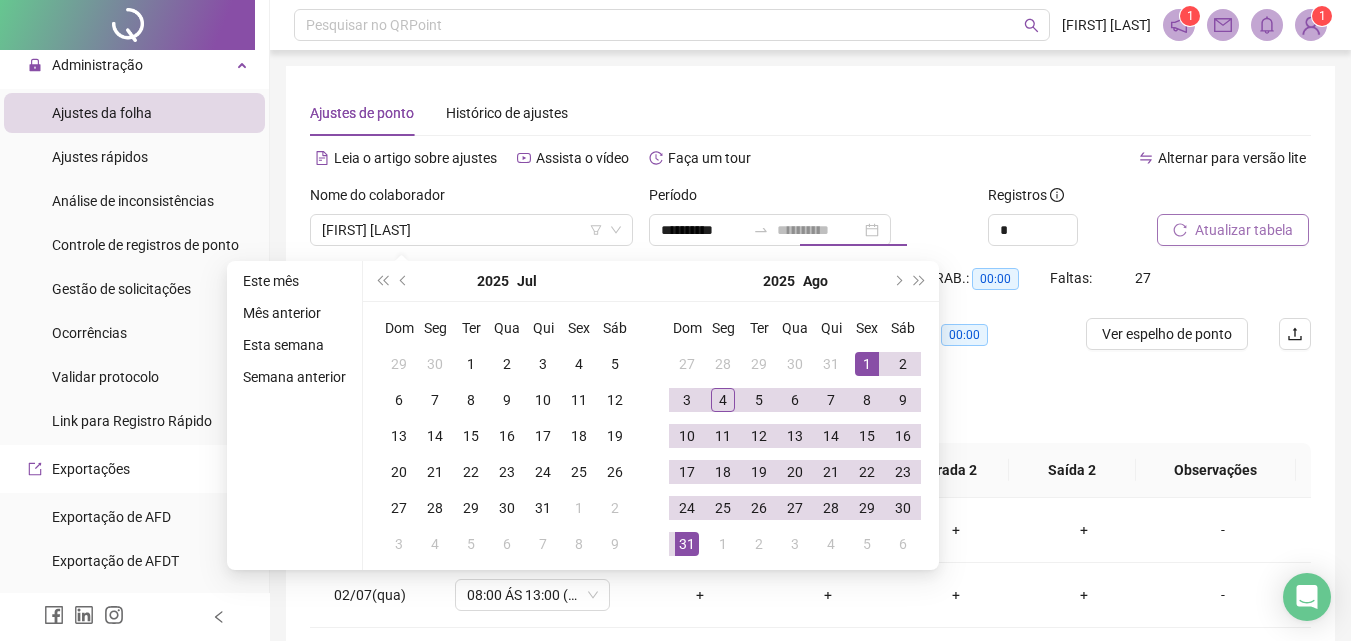 click on "31" at bounding box center (687, 544) 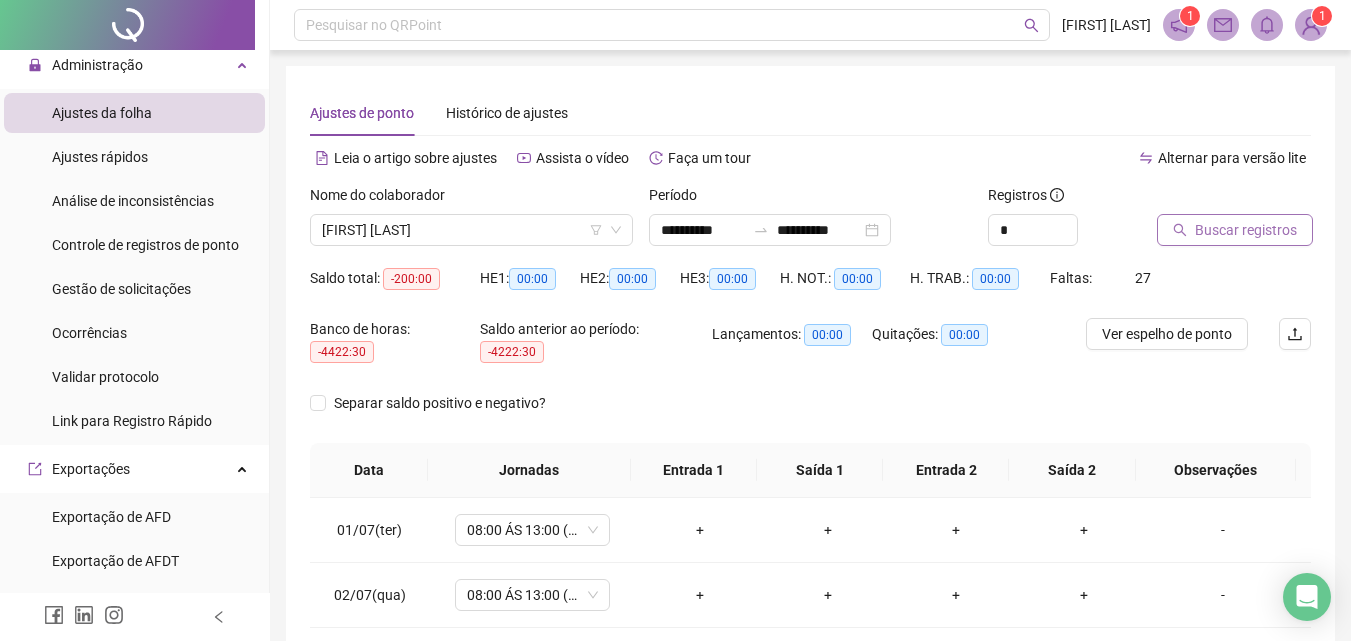 click on "Buscar registros" at bounding box center [1246, 230] 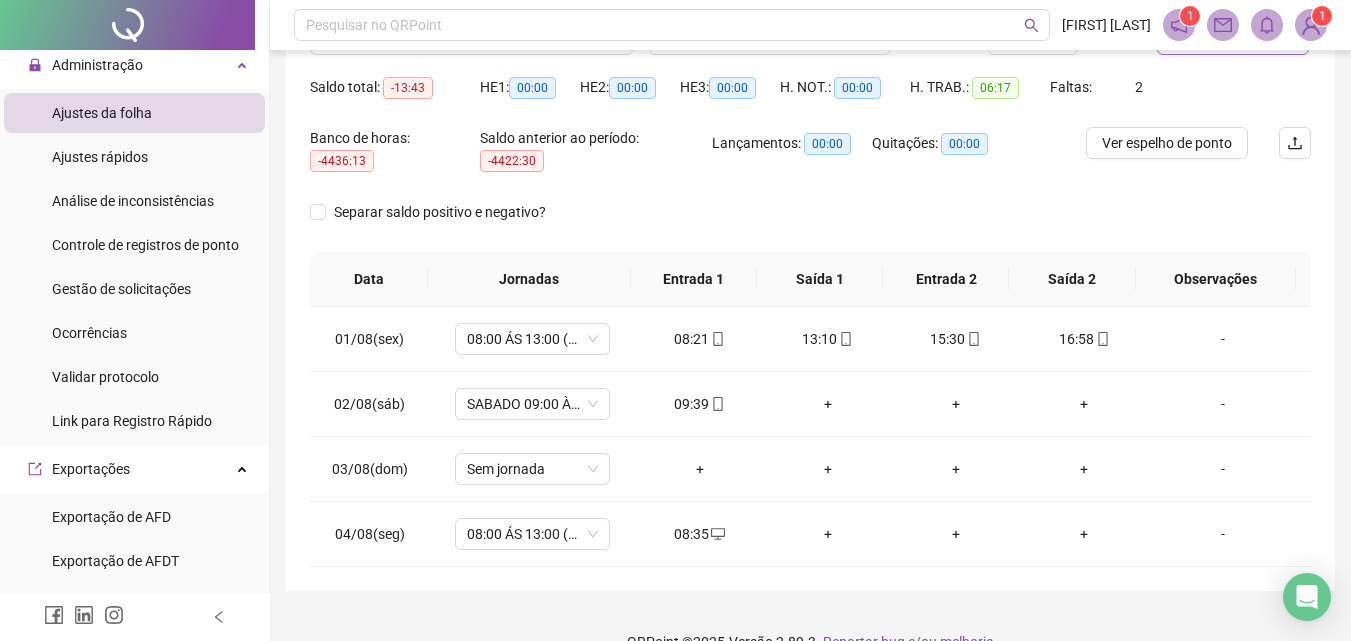 scroll, scrollTop: 226, scrollLeft: 0, axis: vertical 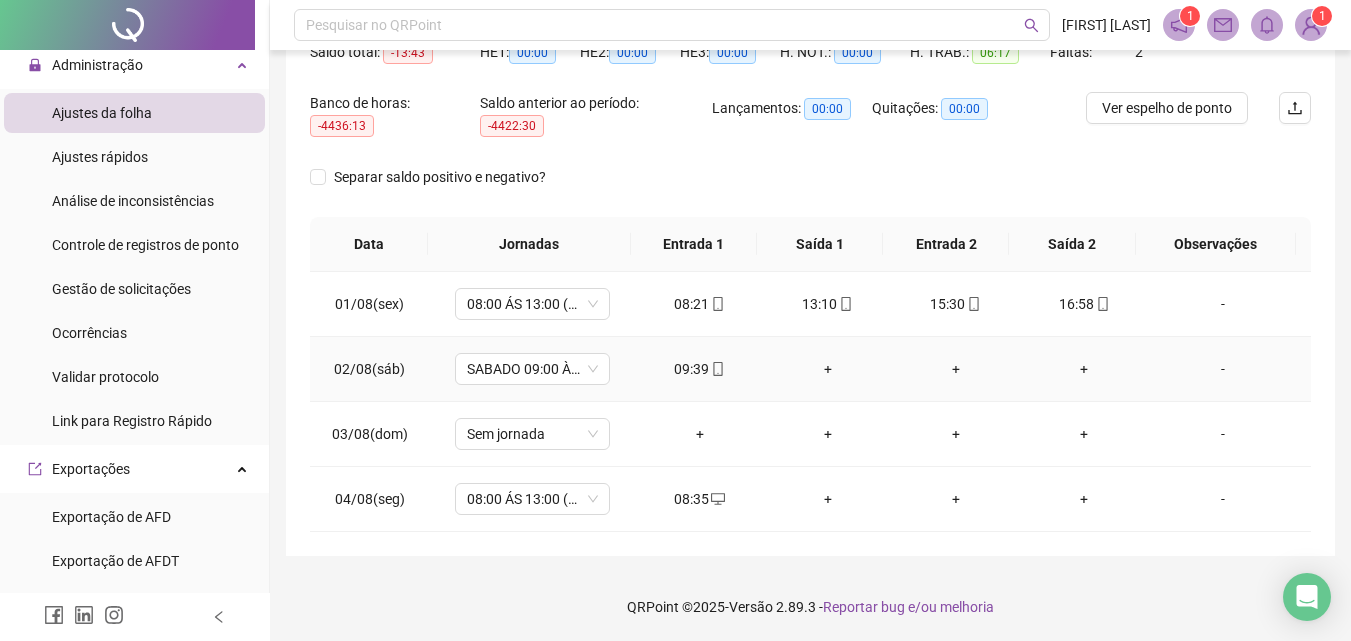 click on "+" at bounding box center [828, 369] 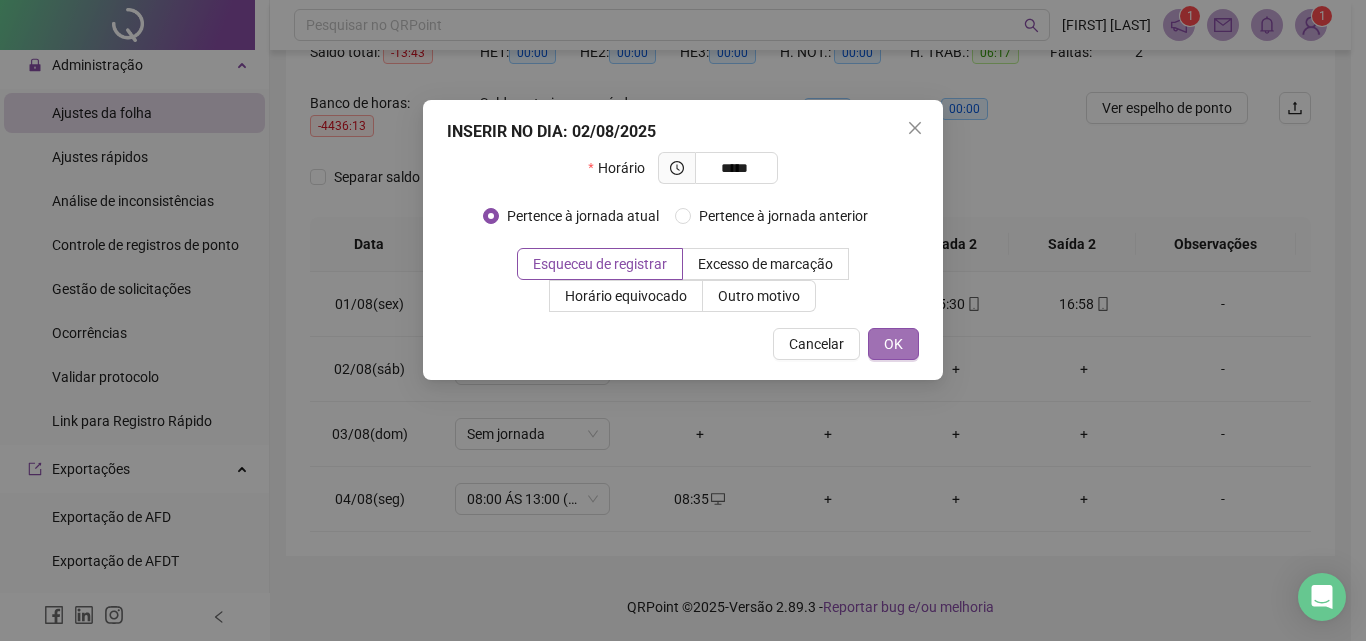 type on "*****" 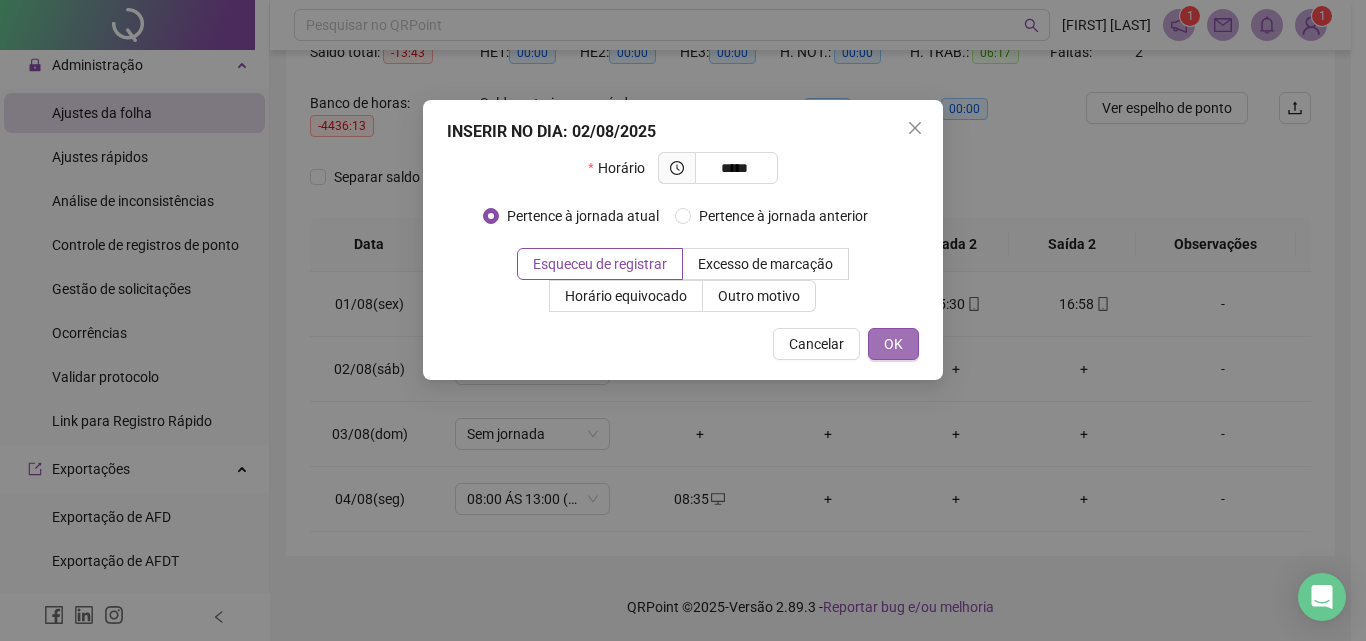 click on "OK" at bounding box center (893, 344) 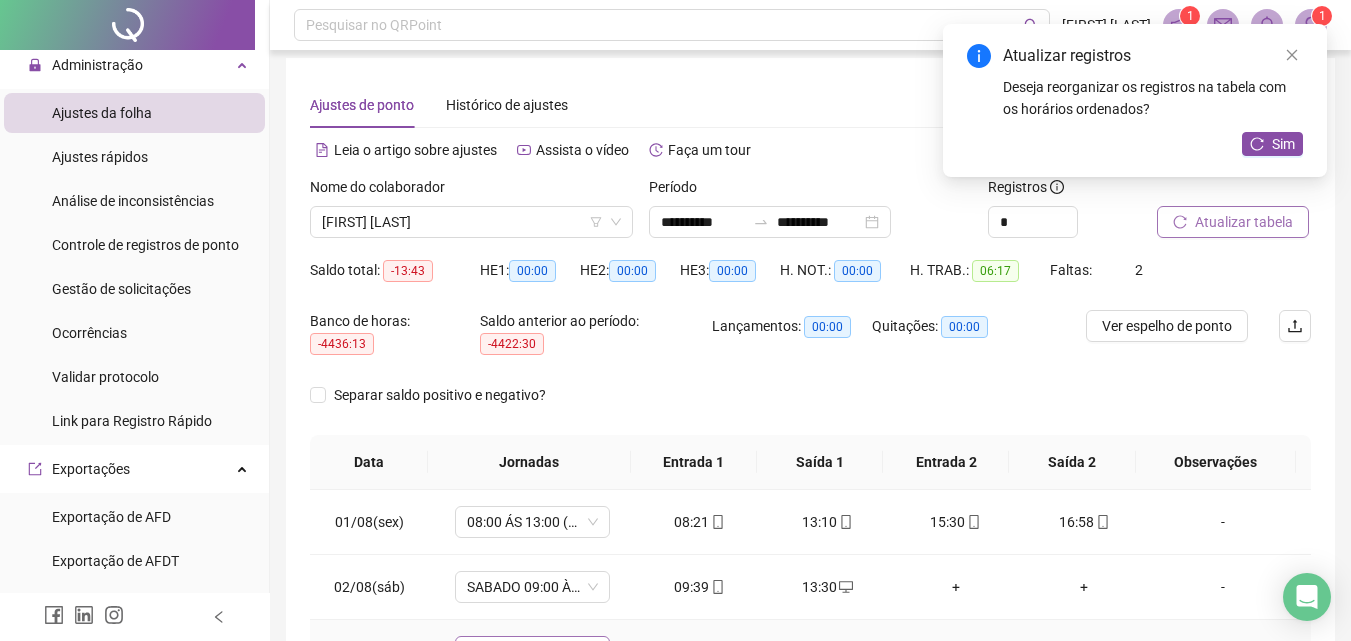 scroll, scrollTop: 0, scrollLeft: 0, axis: both 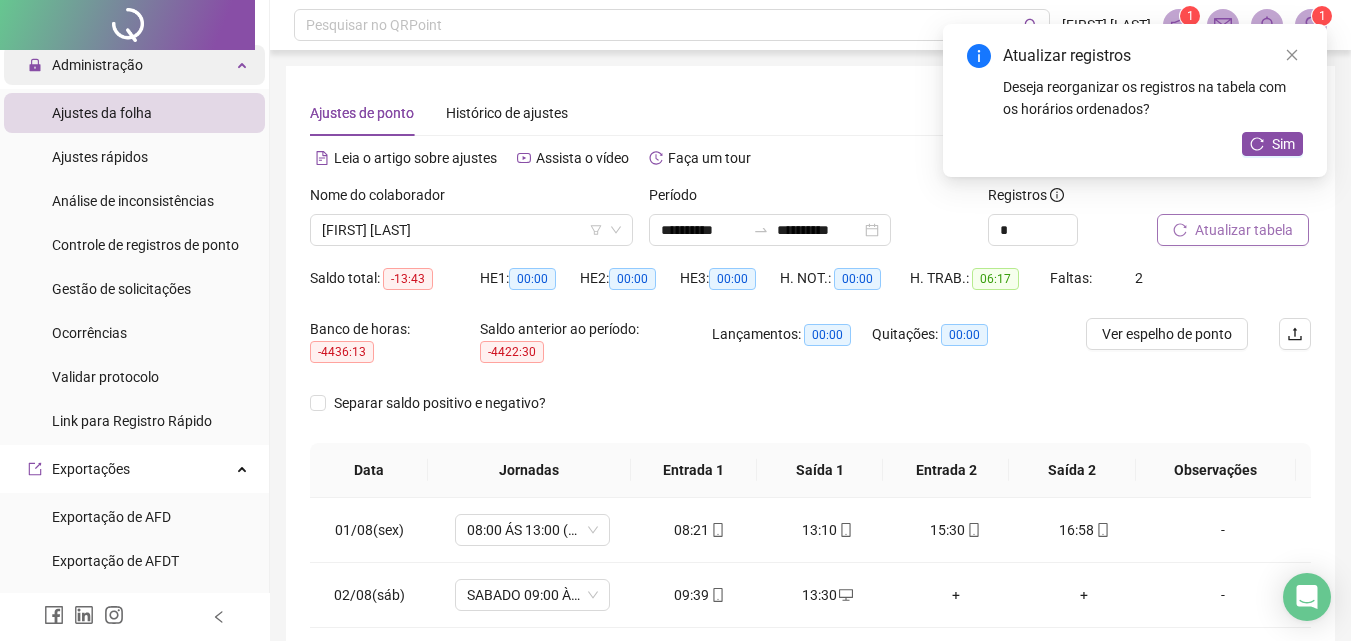 click on "Administração" at bounding box center (97, 65) 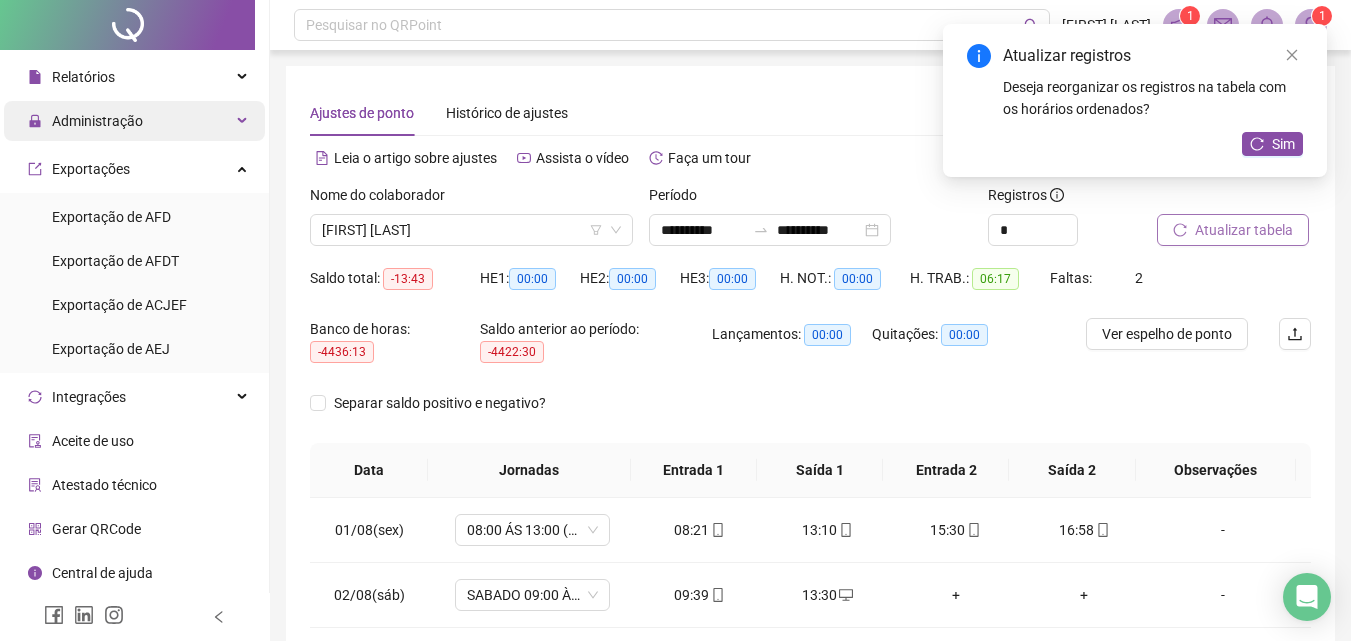 scroll, scrollTop: 81, scrollLeft: 0, axis: vertical 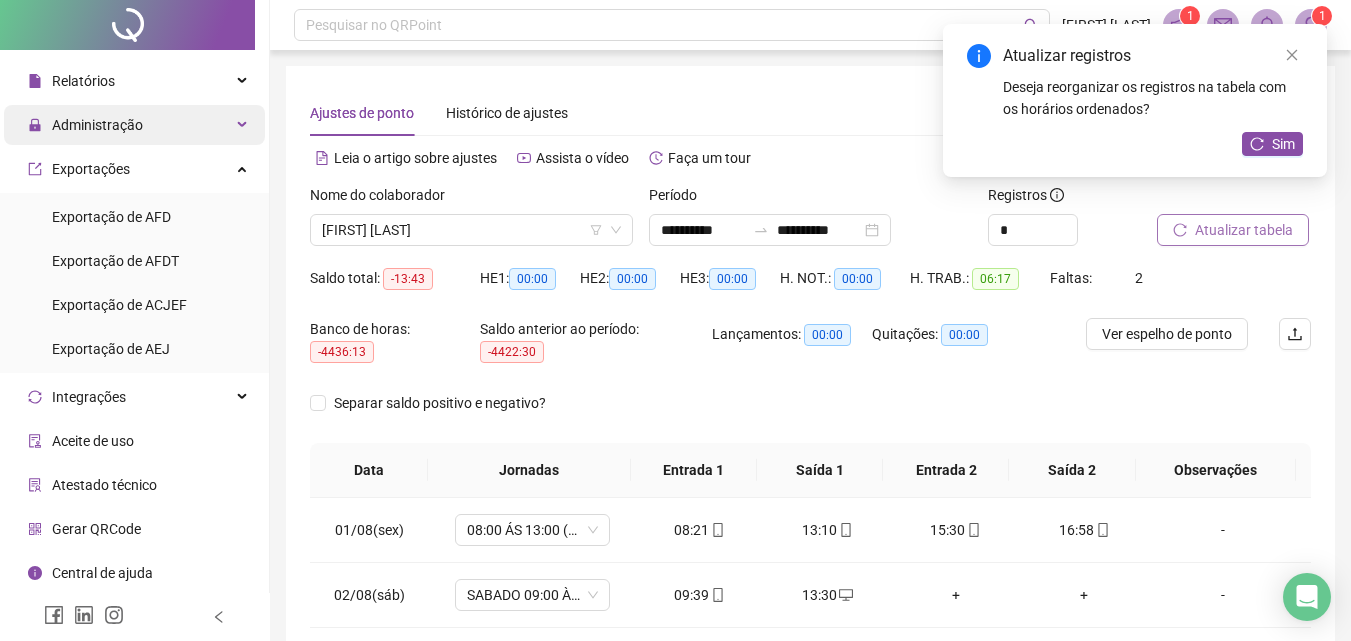 click on "Relatórios" at bounding box center (71, 81) 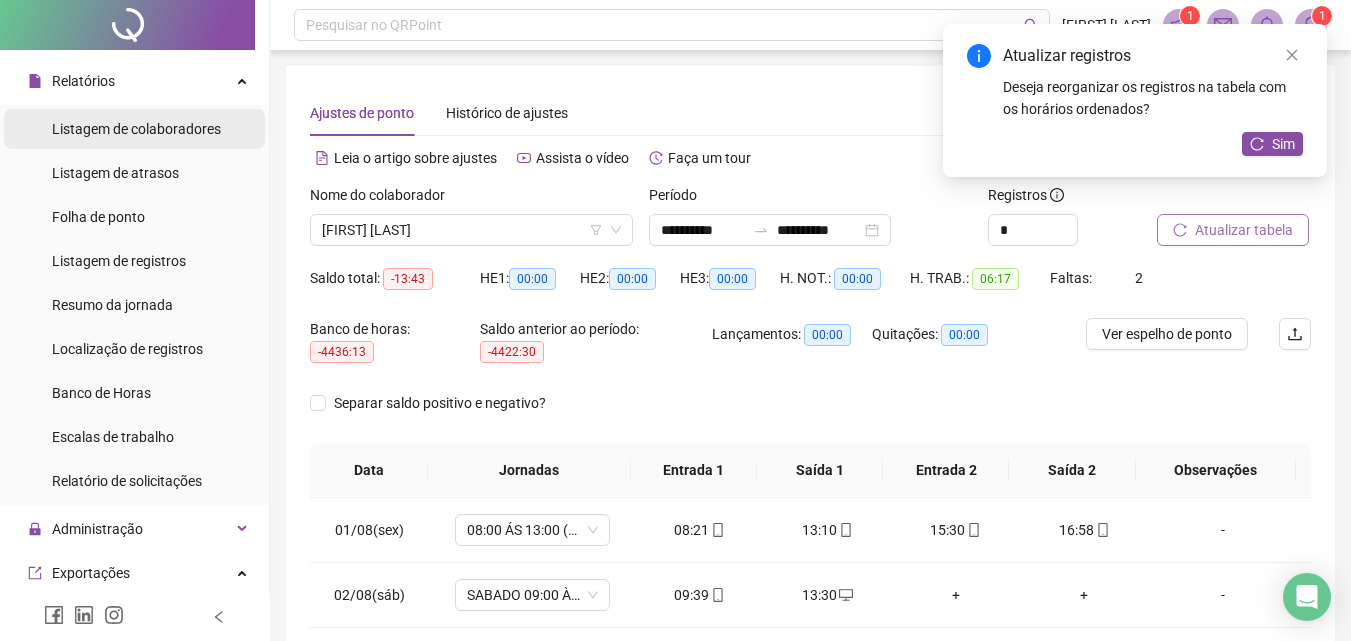 click on "Listagem de colaboradores" at bounding box center (136, 129) 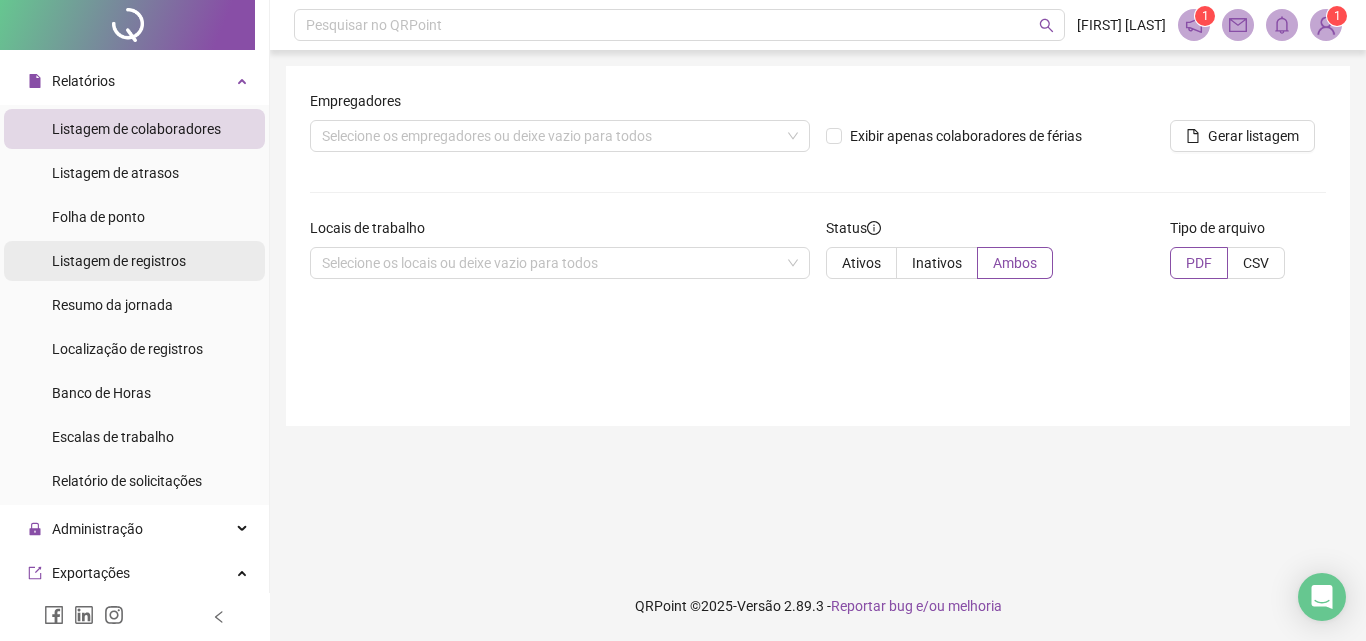 click on "Listagem de registros" at bounding box center [119, 261] 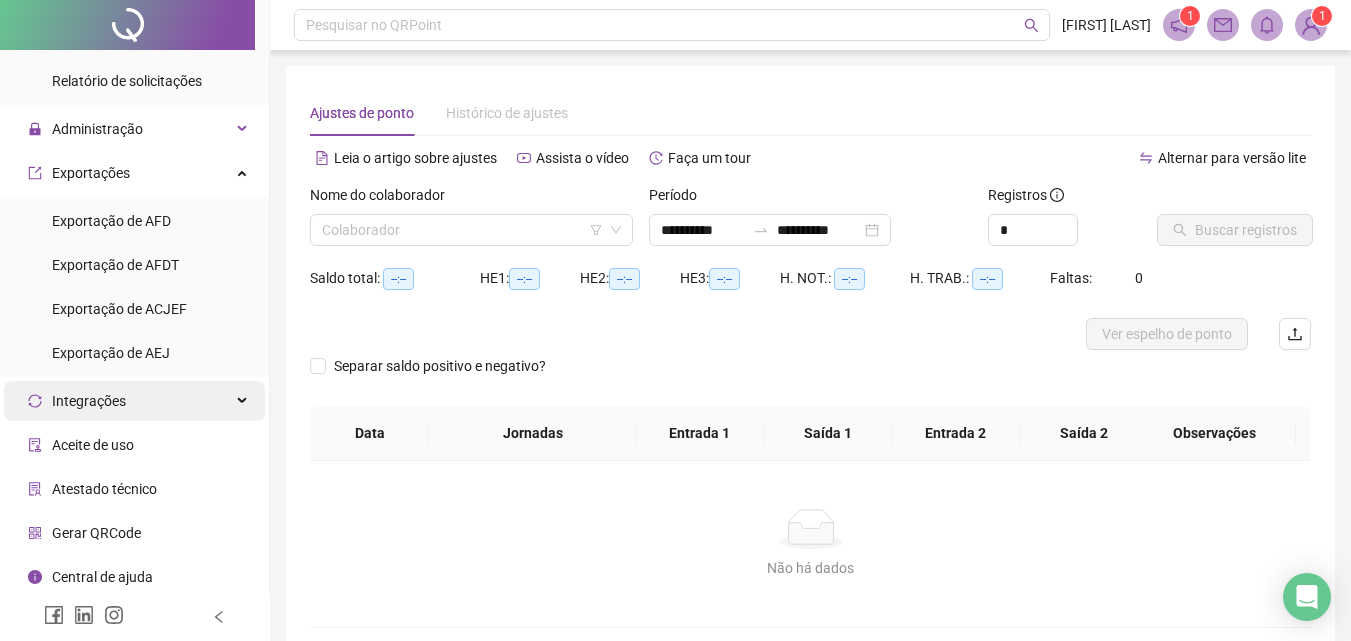 scroll, scrollTop: 0, scrollLeft: 0, axis: both 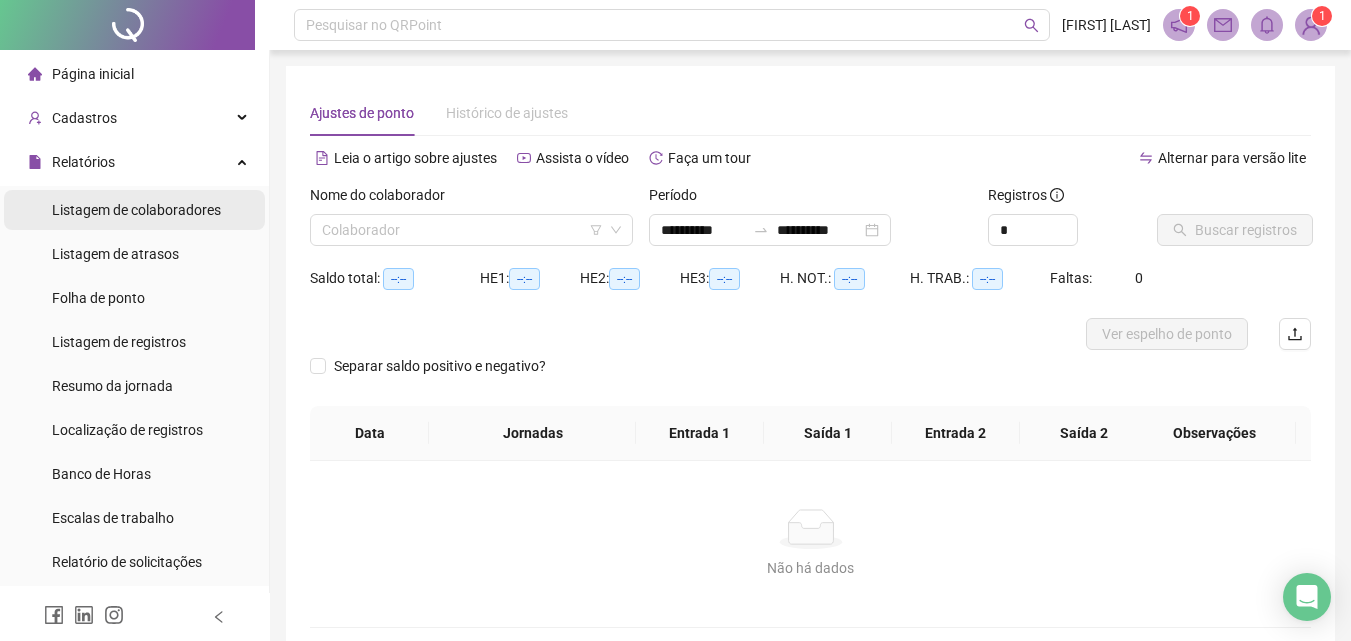 click on "Listagem de colaboradores" at bounding box center [136, 210] 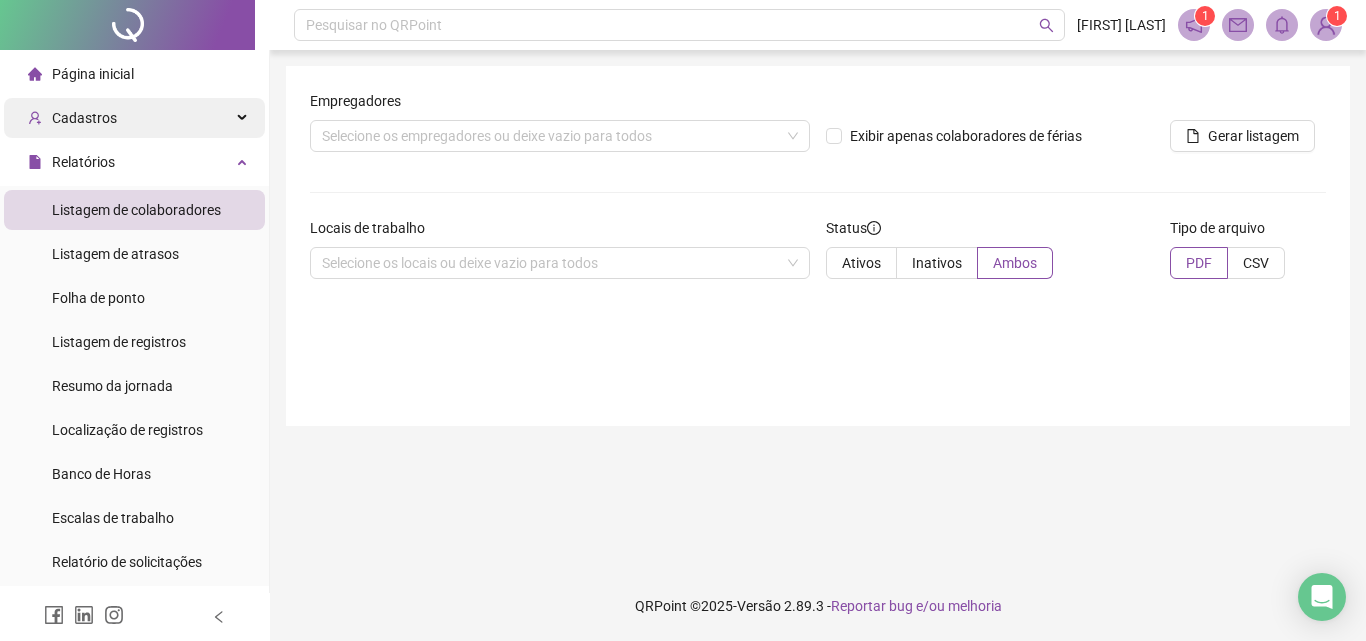 click on "Cadastros" at bounding box center [84, 118] 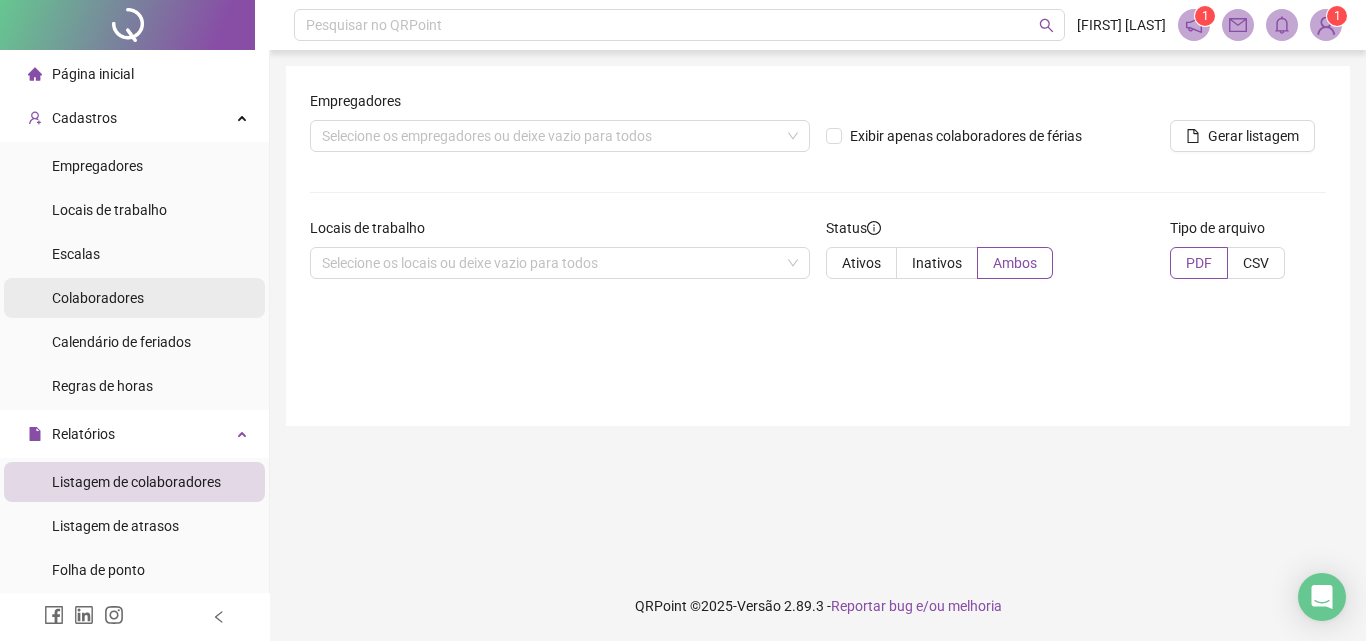 click on "Colaboradores" at bounding box center (98, 298) 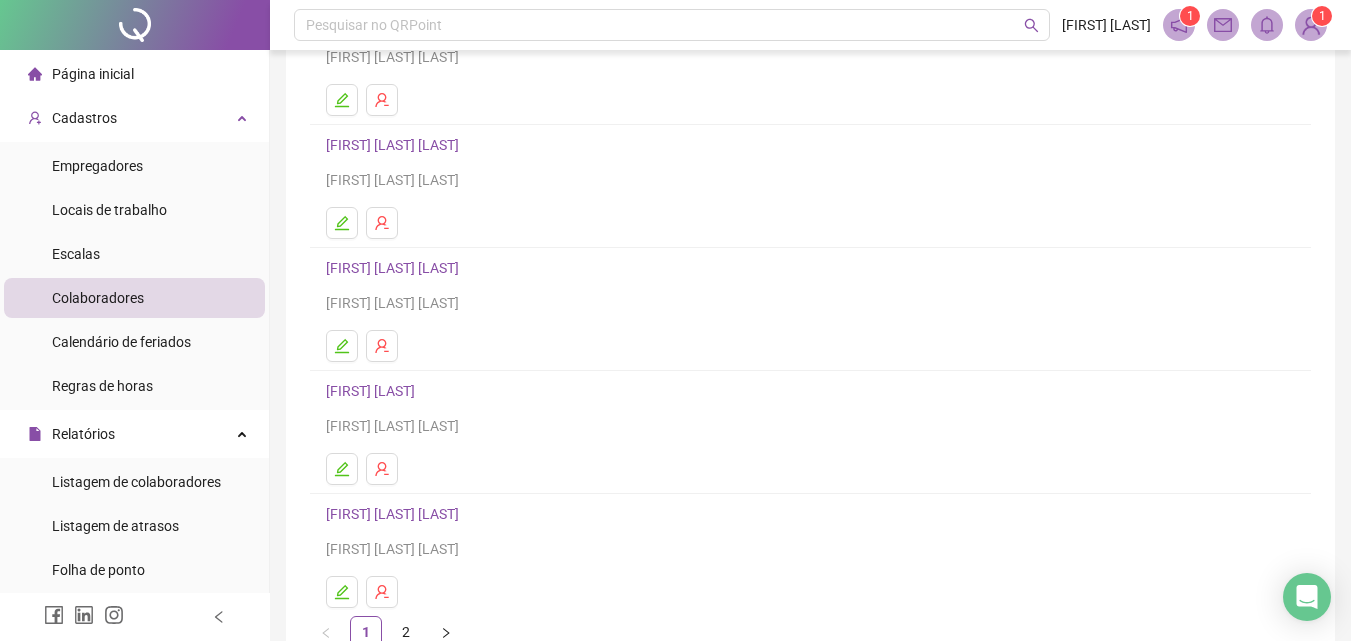 scroll, scrollTop: 326, scrollLeft: 0, axis: vertical 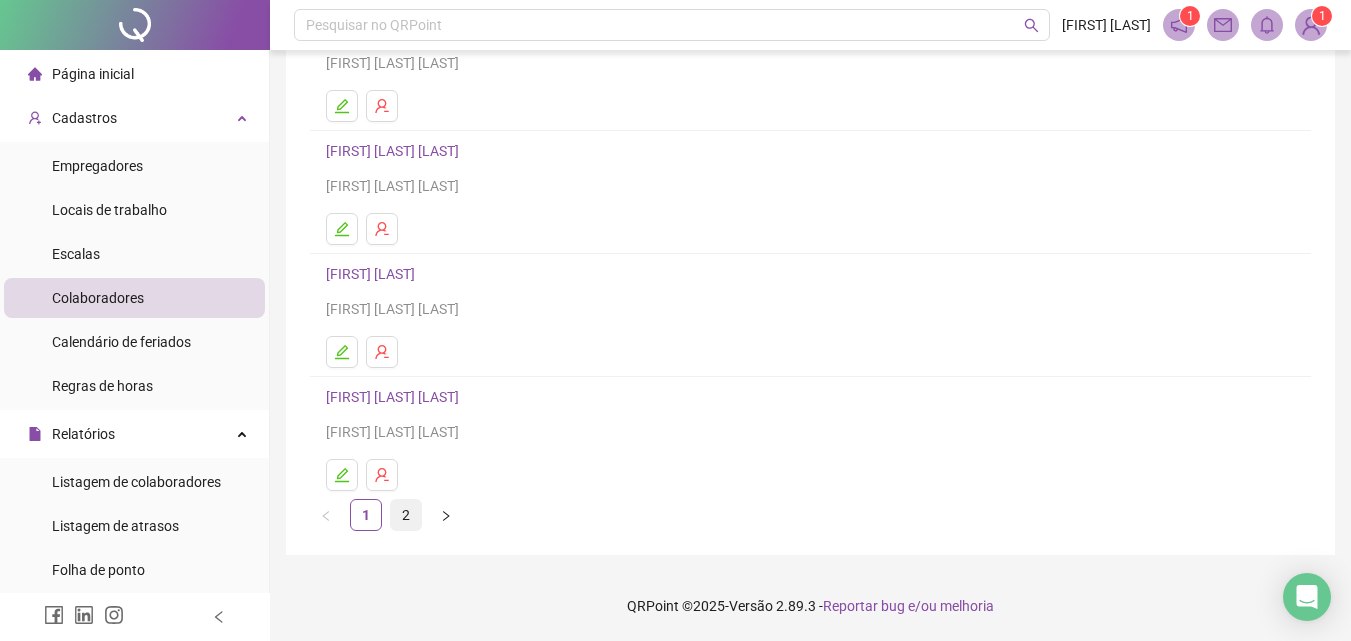 click on "2" at bounding box center (406, 515) 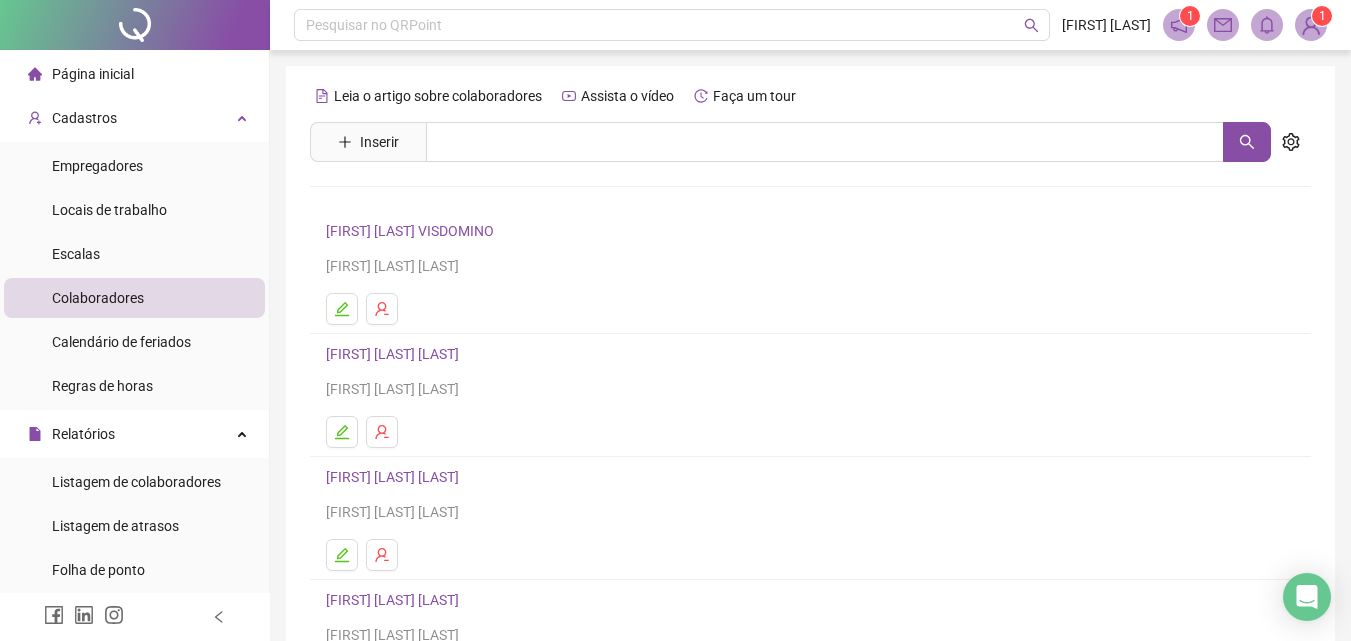 scroll, scrollTop: 203, scrollLeft: 0, axis: vertical 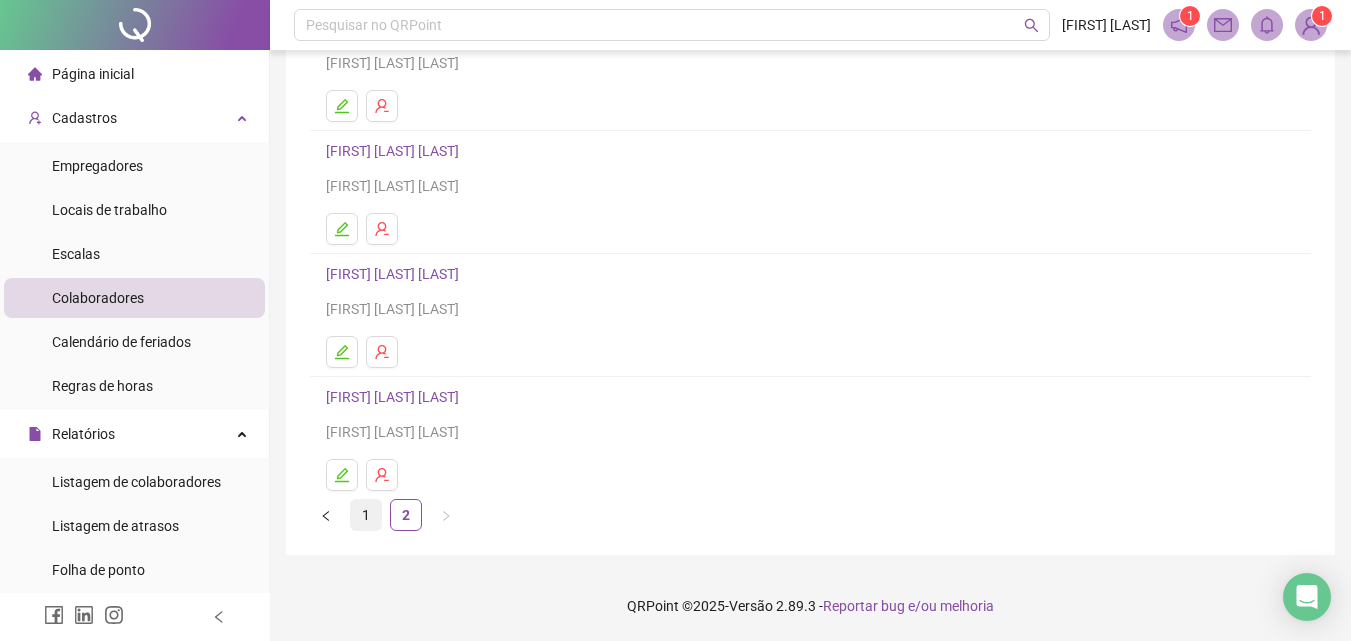 click on "1" at bounding box center [366, 515] 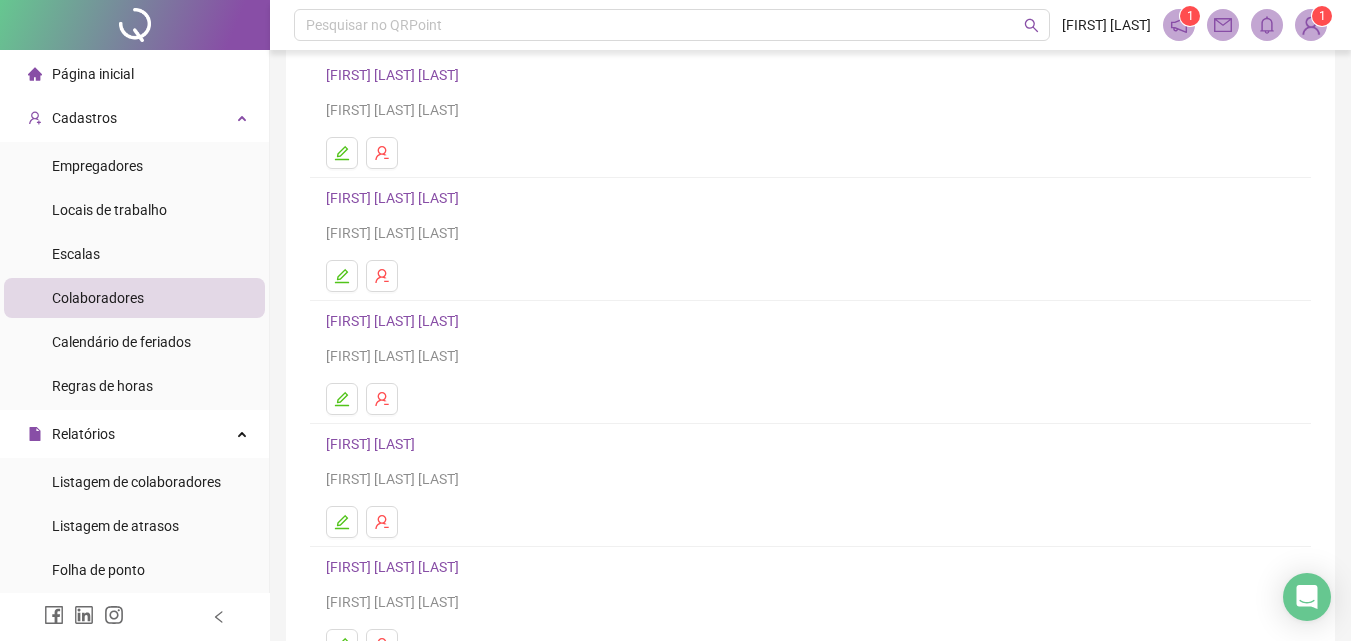 scroll, scrollTop: 326, scrollLeft: 0, axis: vertical 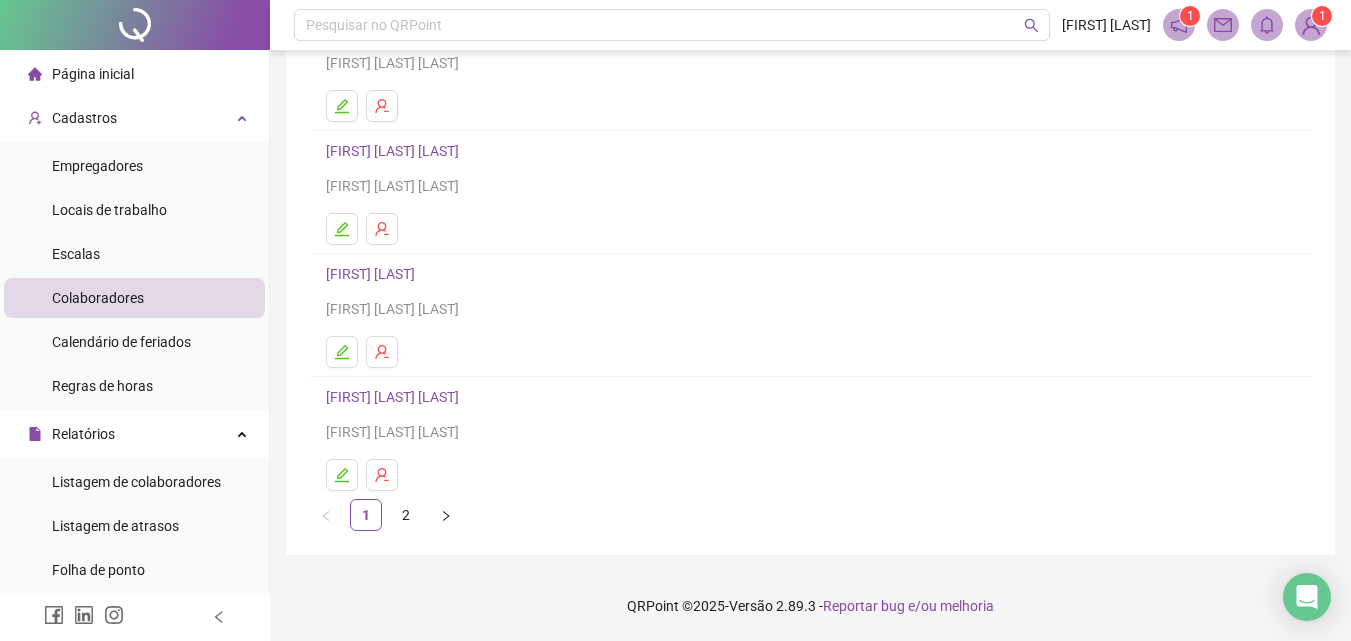 click on "[FIRST] [LAST]" at bounding box center [373, 274] 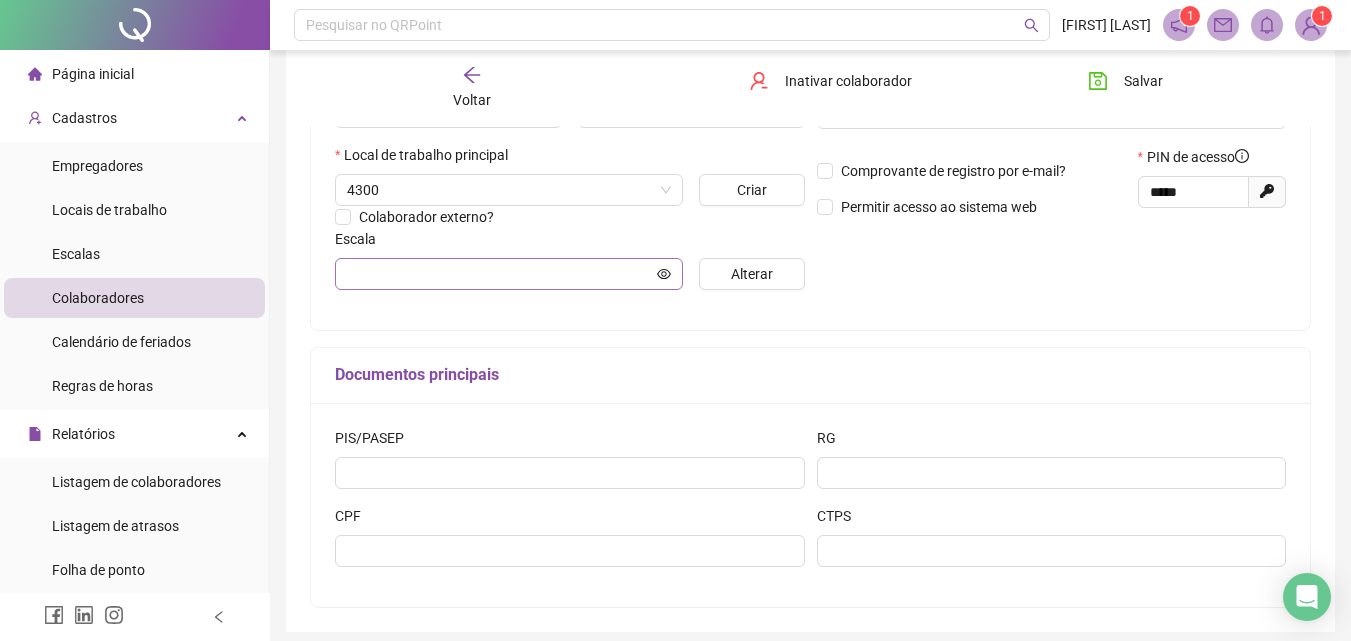 scroll, scrollTop: 500, scrollLeft: 0, axis: vertical 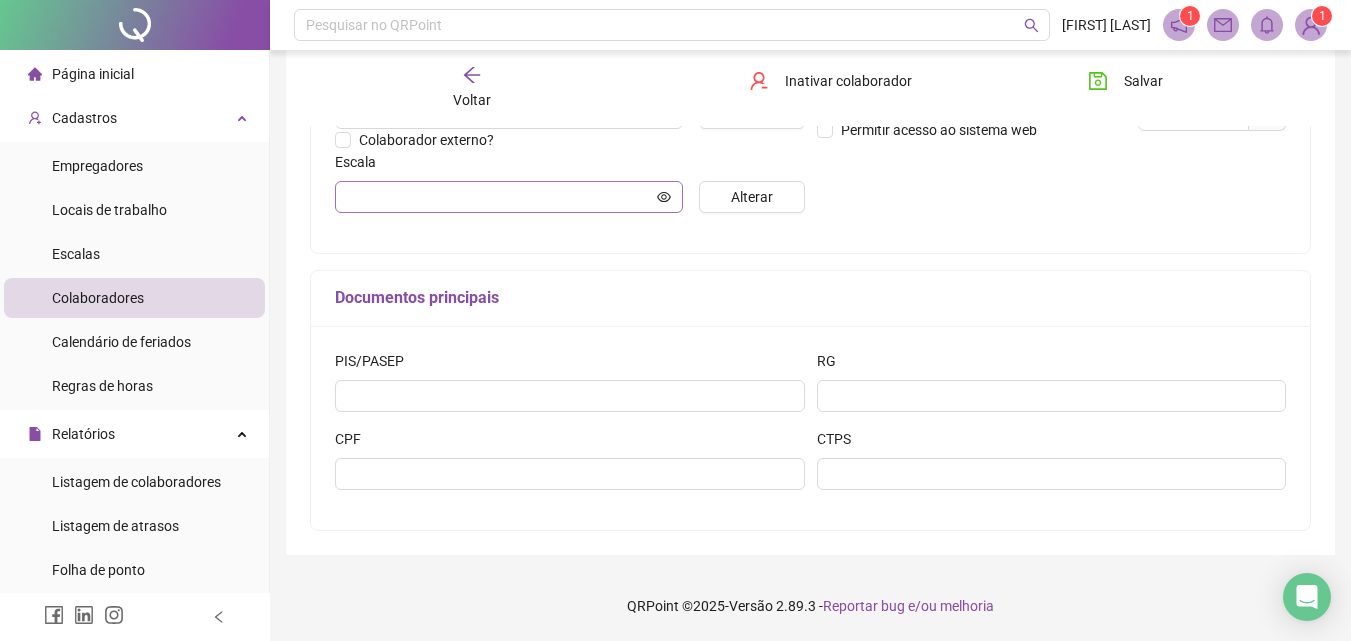 type on "**********" 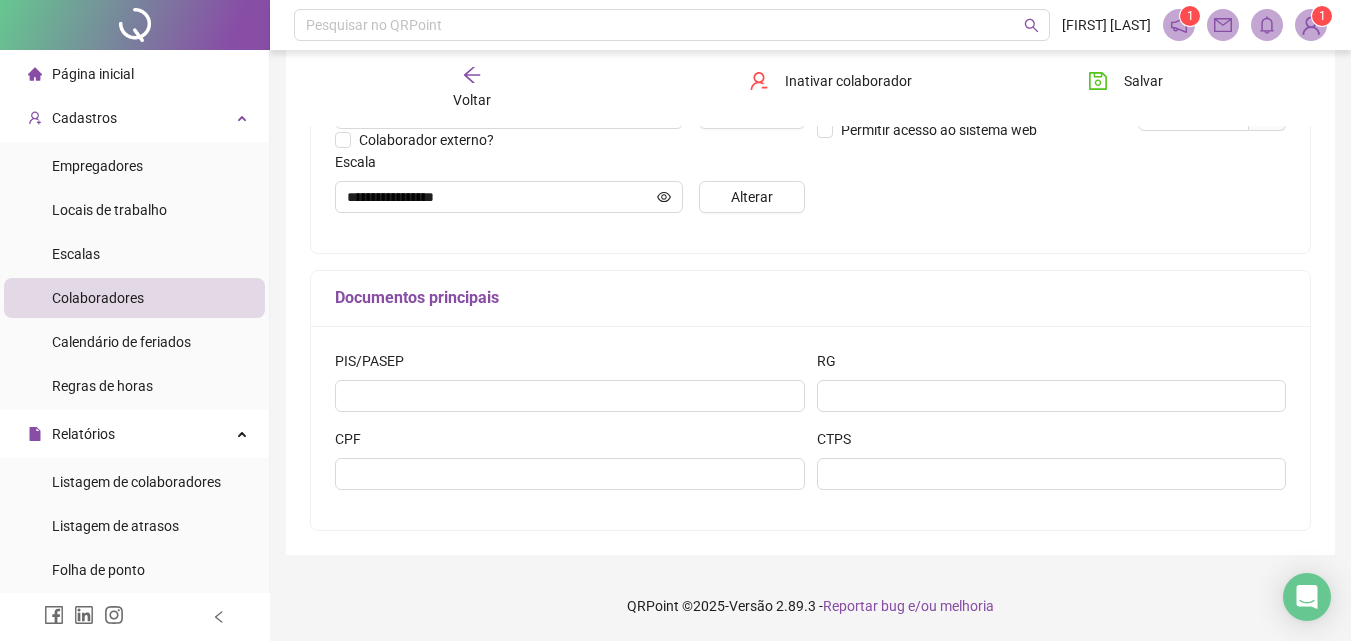 scroll, scrollTop: 200, scrollLeft: 0, axis: vertical 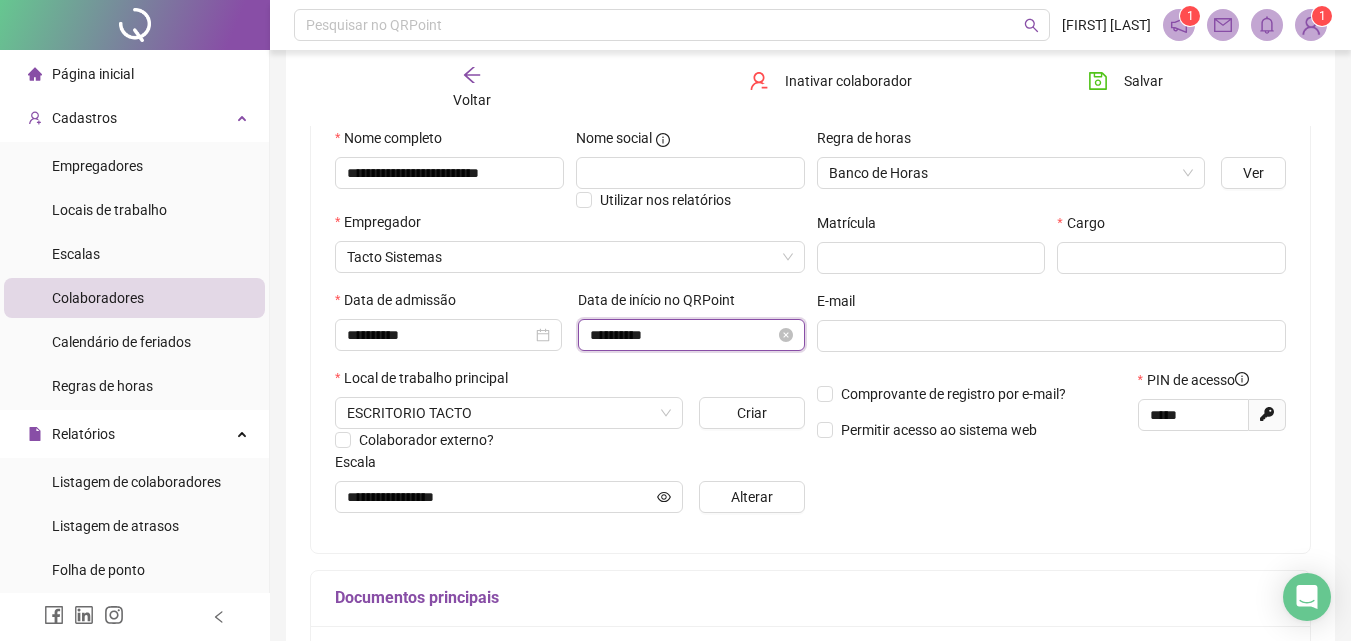 click on "**********" at bounding box center (682, 335) 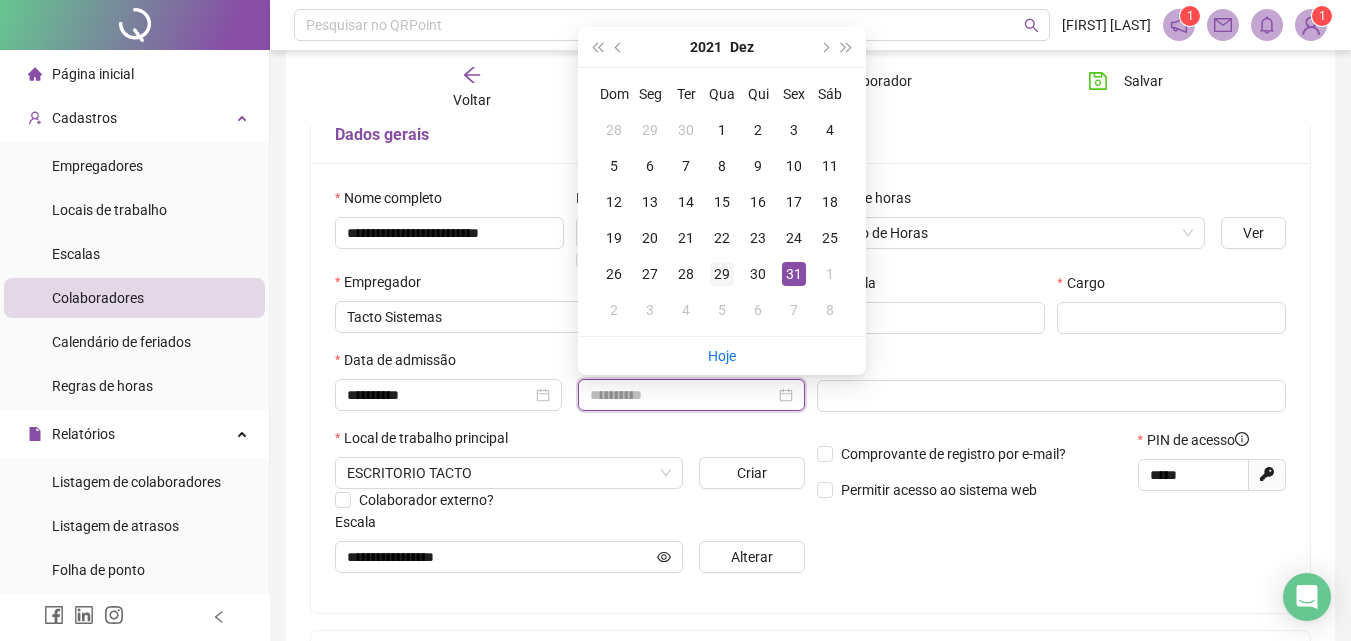 scroll, scrollTop: 100, scrollLeft: 0, axis: vertical 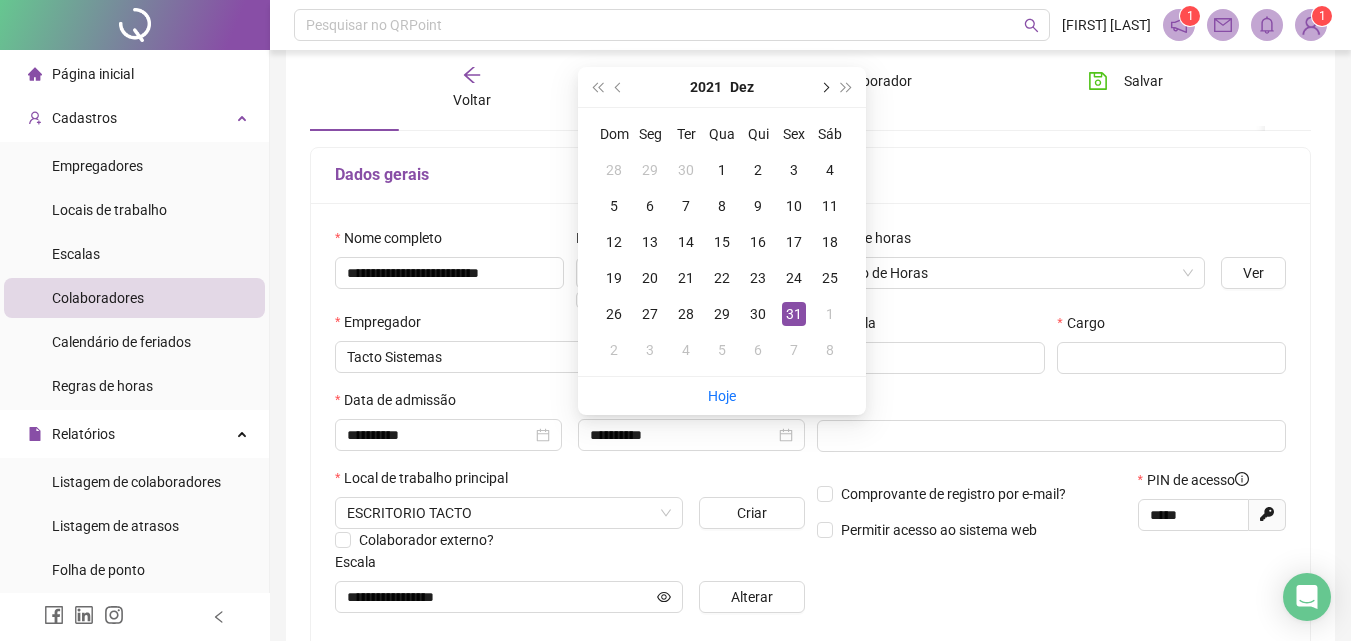 click at bounding box center [824, 87] 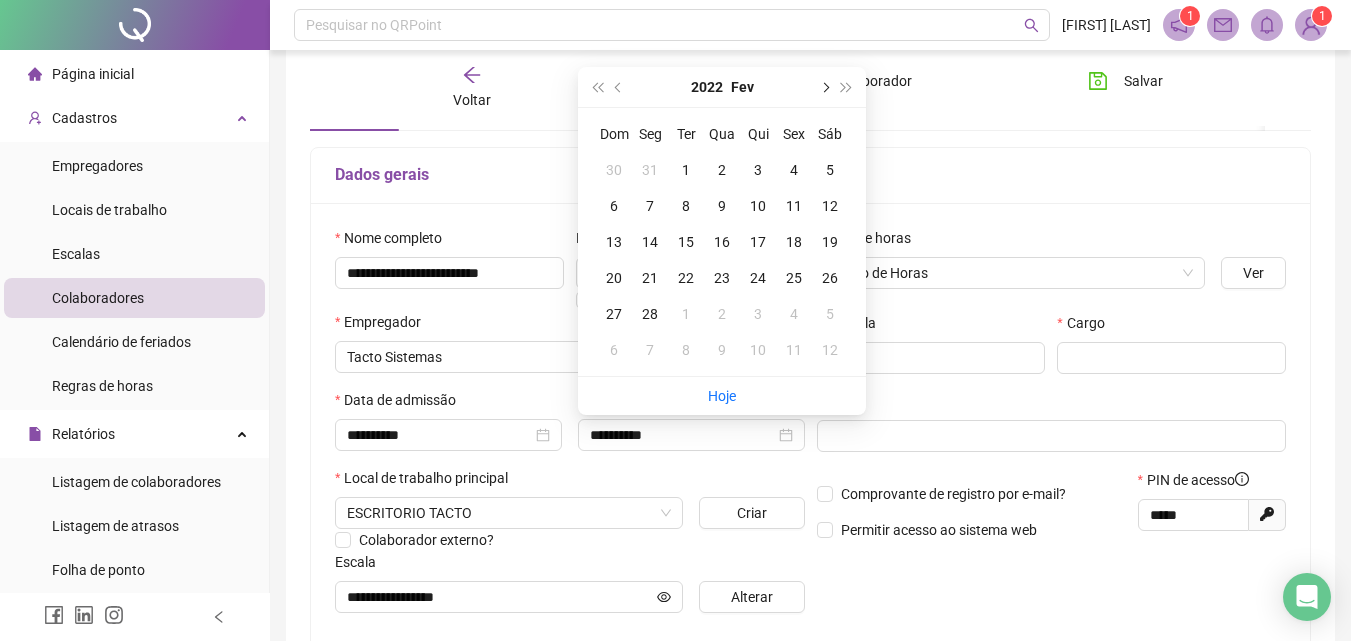 click at bounding box center (824, 87) 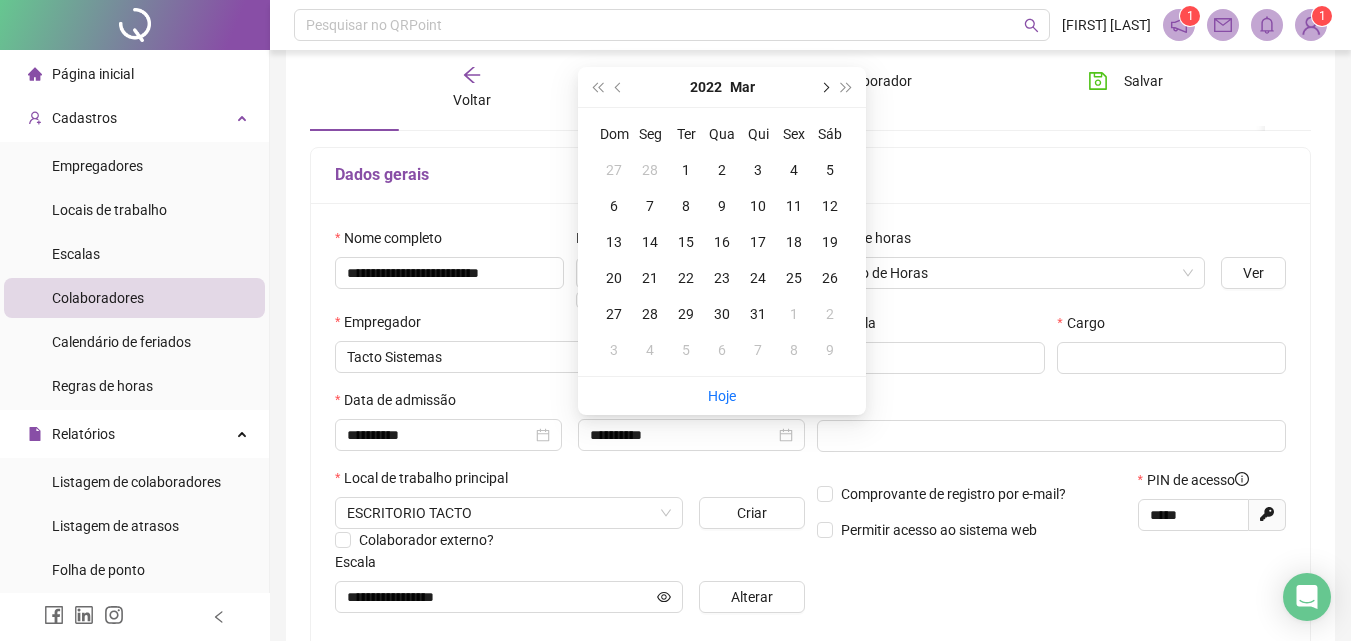 click at bounding box center [824, 87] 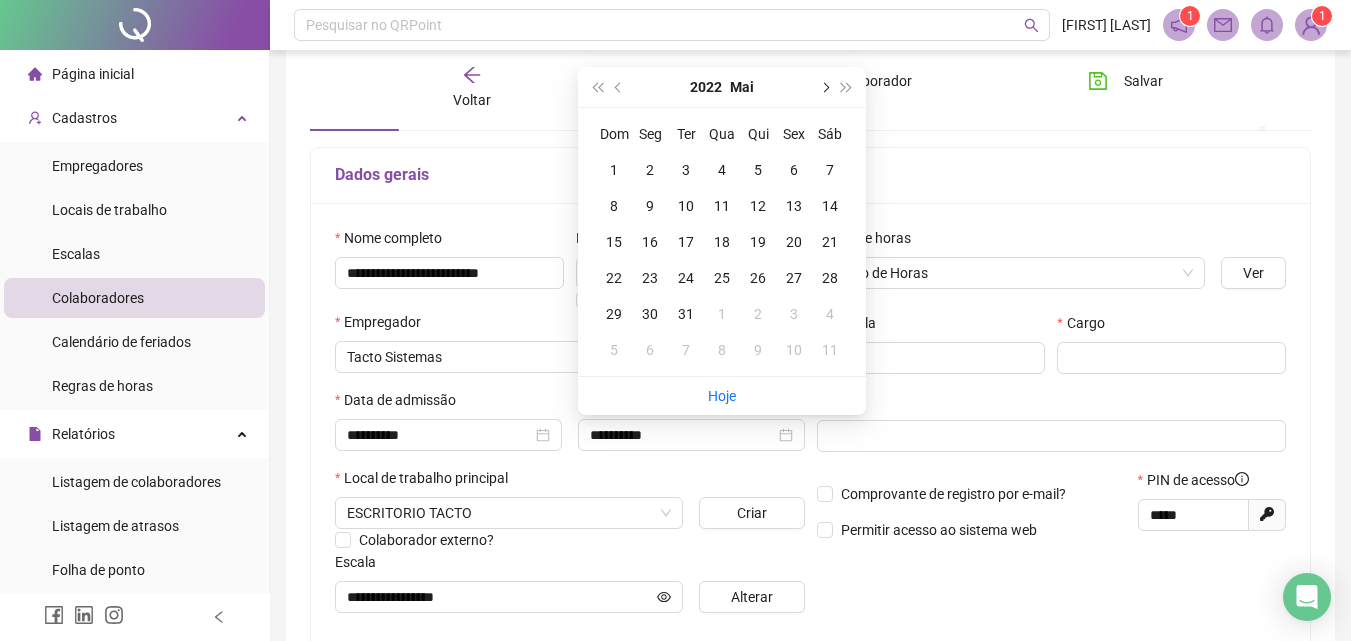 click at bounding box center [824, 87] 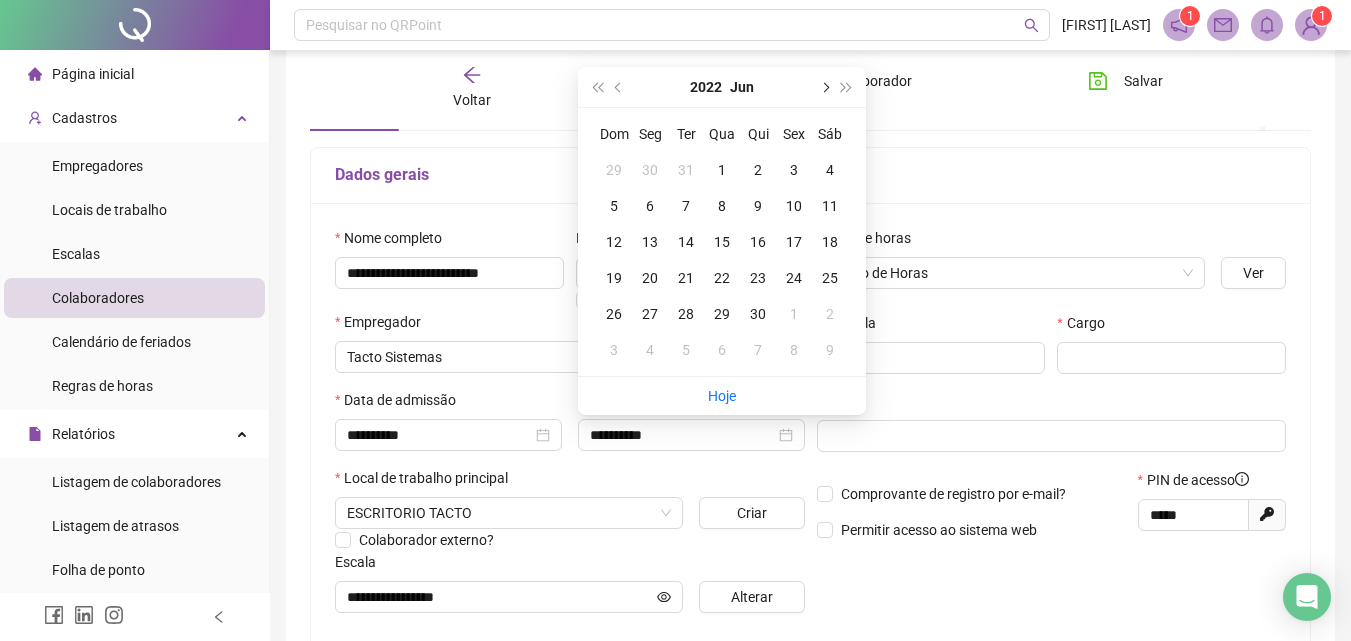 click at bounding box center [824, 87] 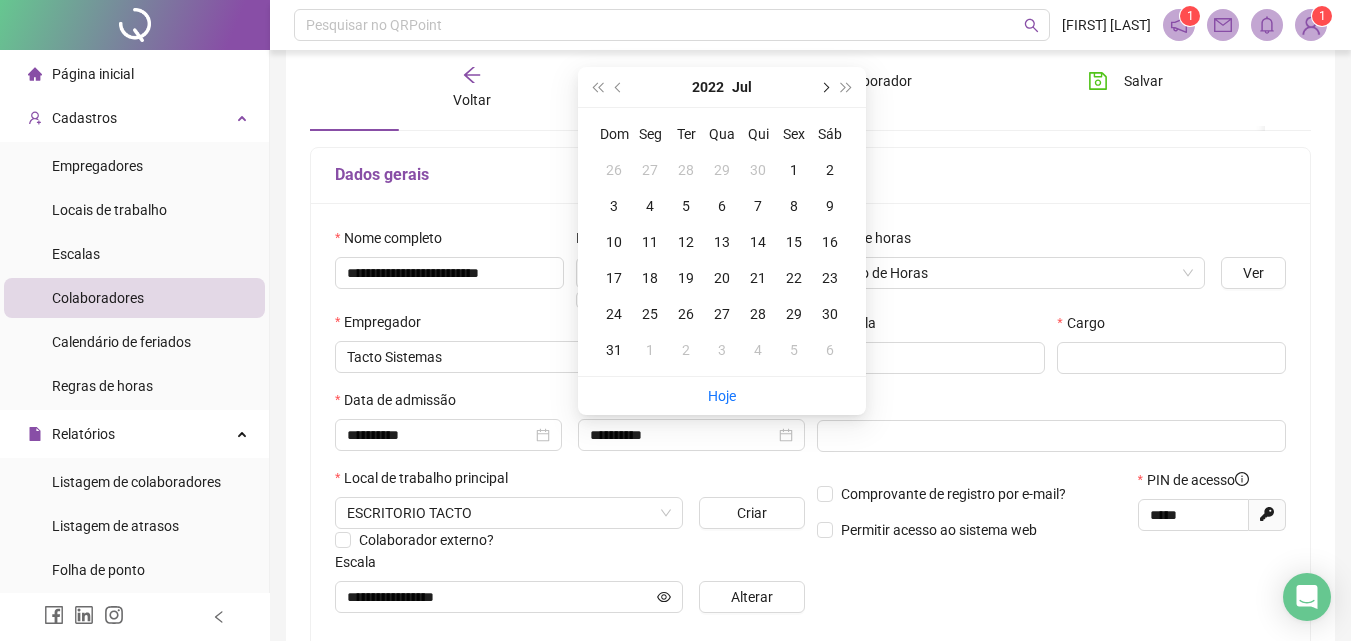click at bounding box center (824, 87) 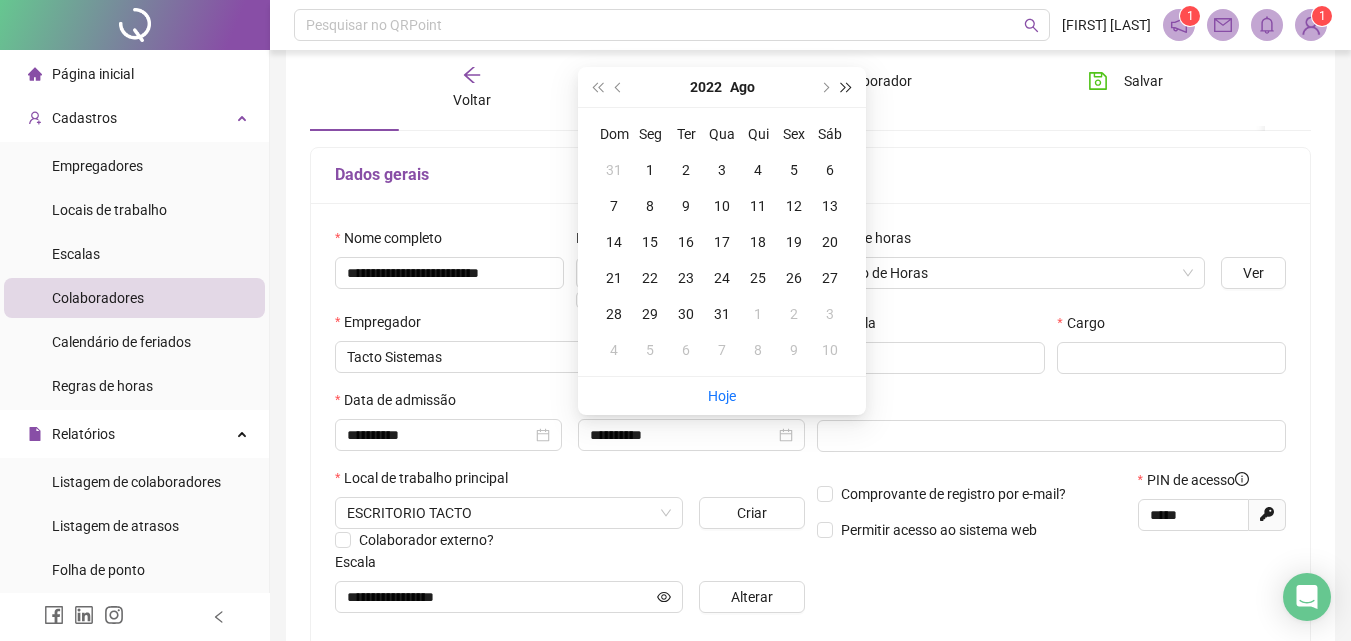 click at bounding box center [847, 87] 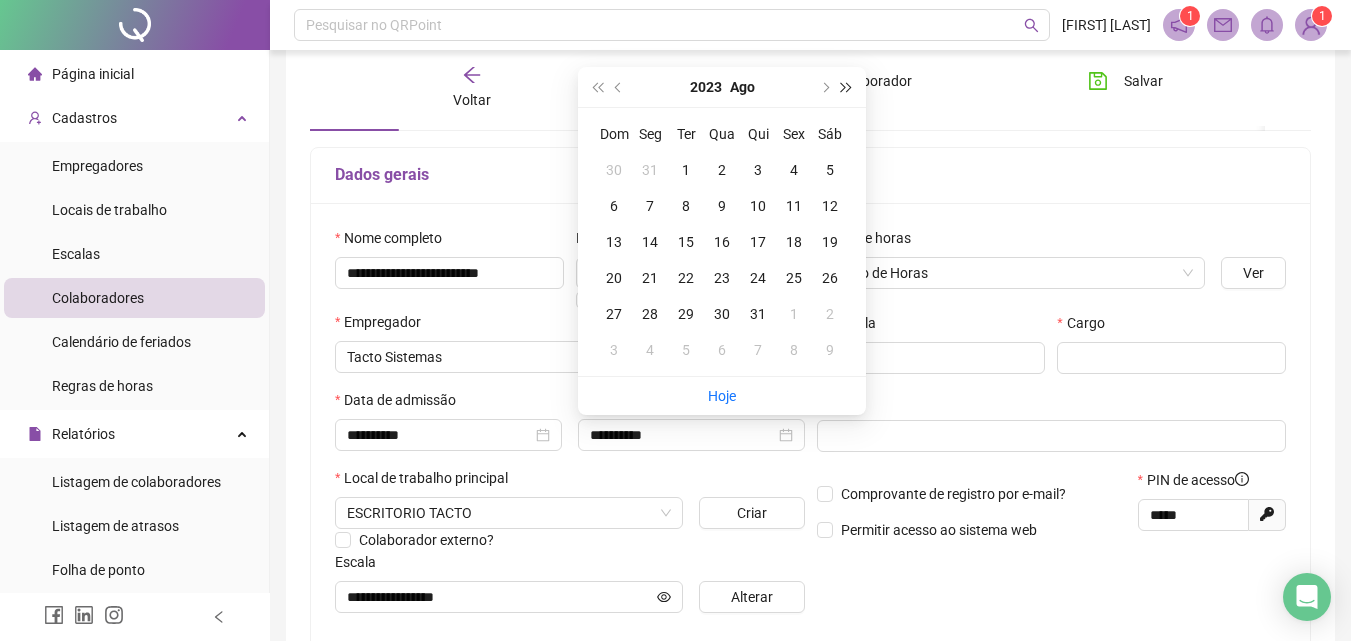 click at bounding box center [847, 87] 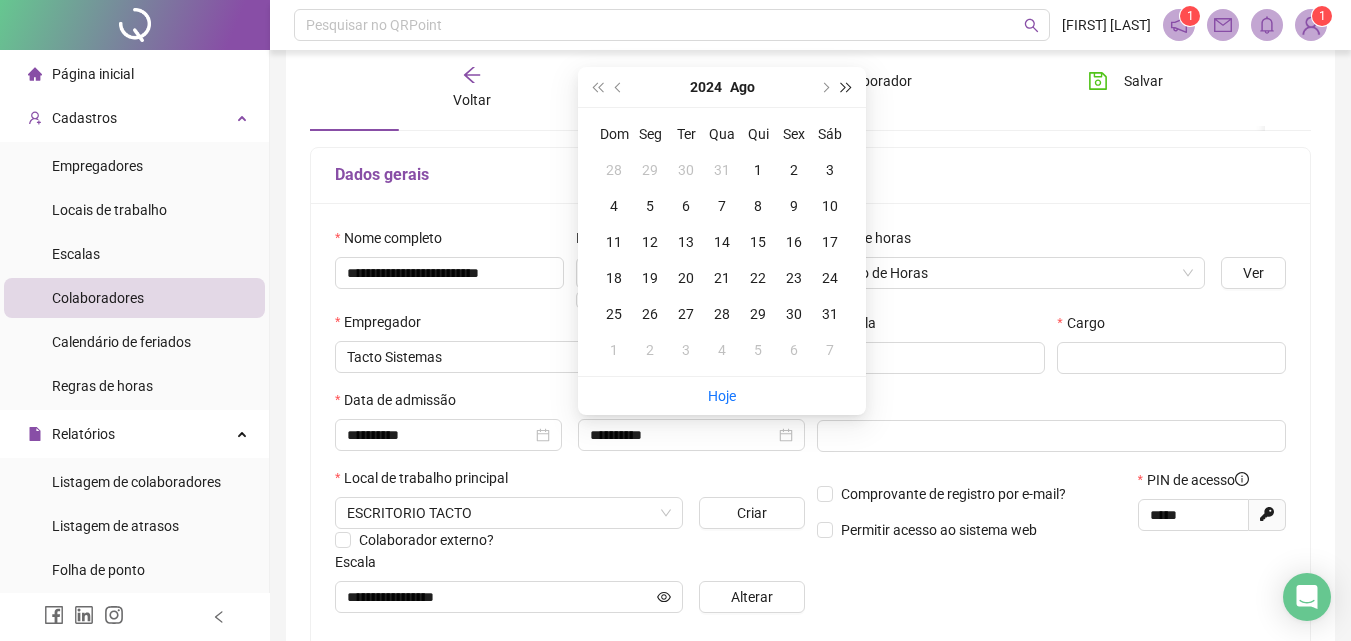 click at bounding box center (847, 87) 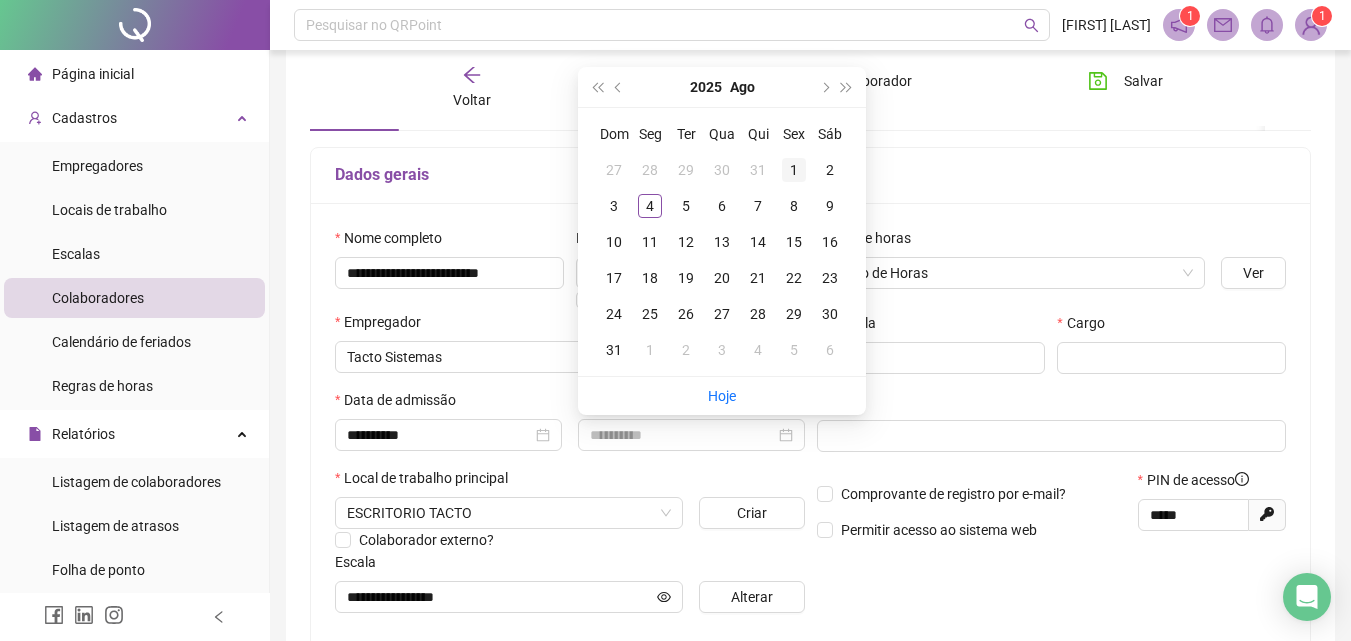 type on "**********" 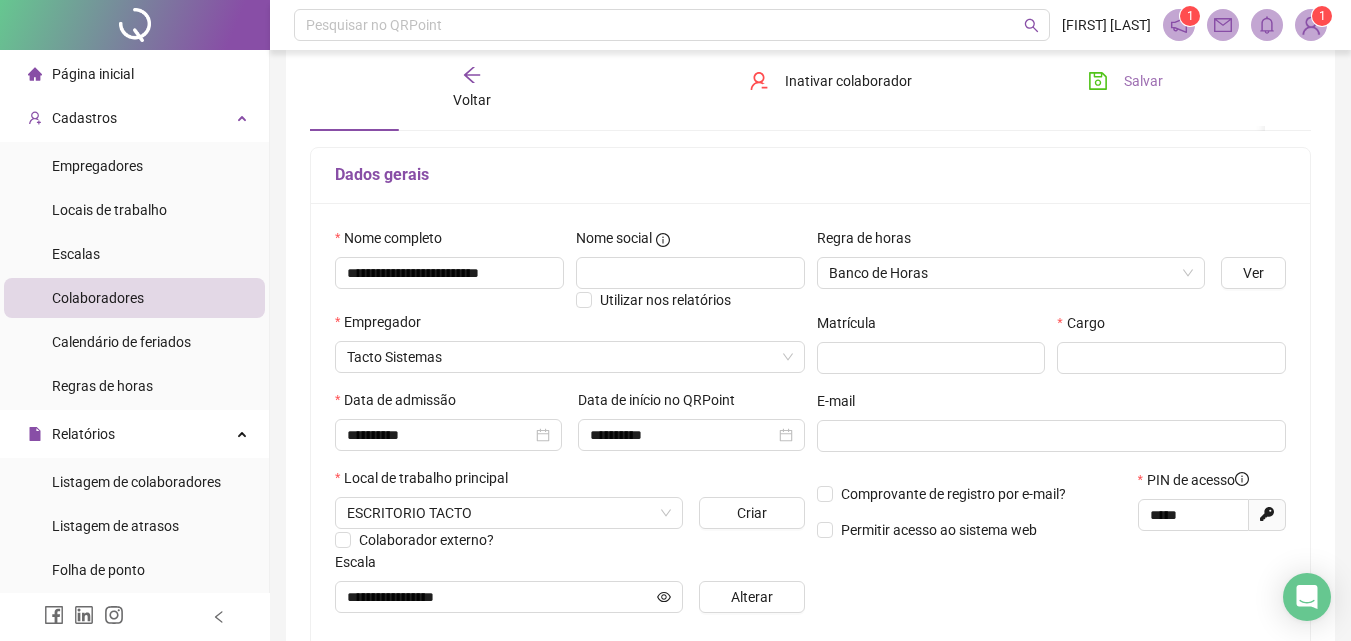 click on "Salvar" at bounding box center (1143, 81) 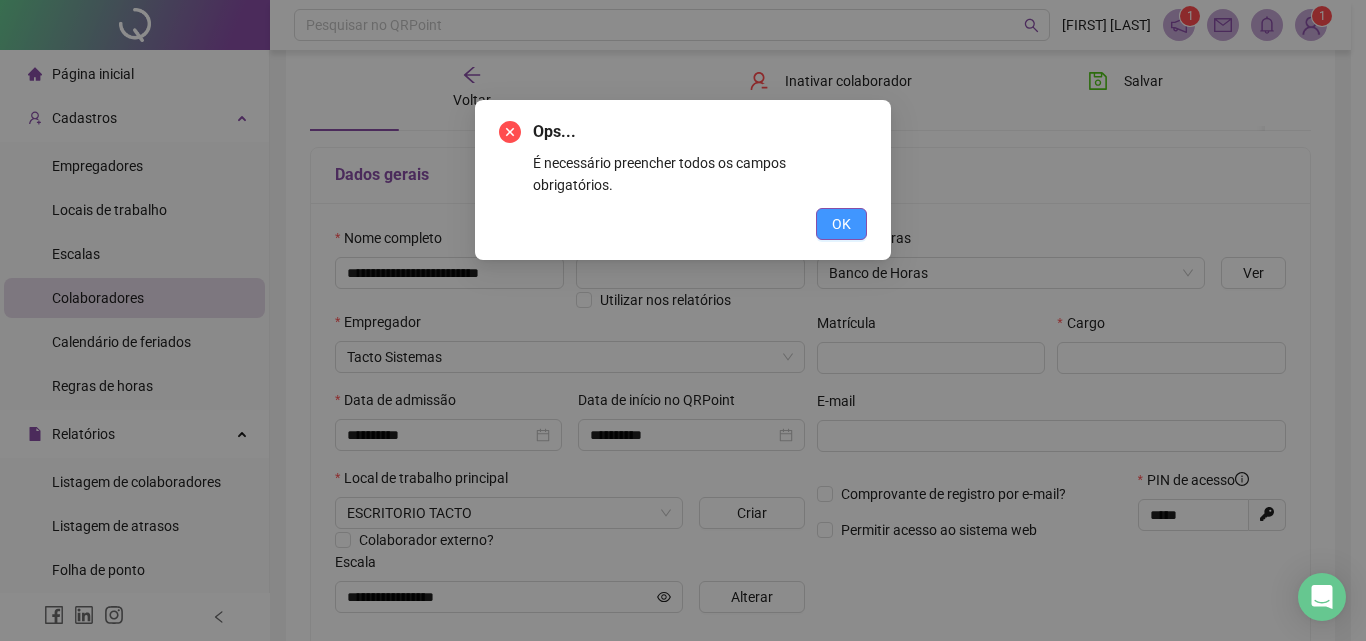 click on "OK" at bounding box center [841, 224] 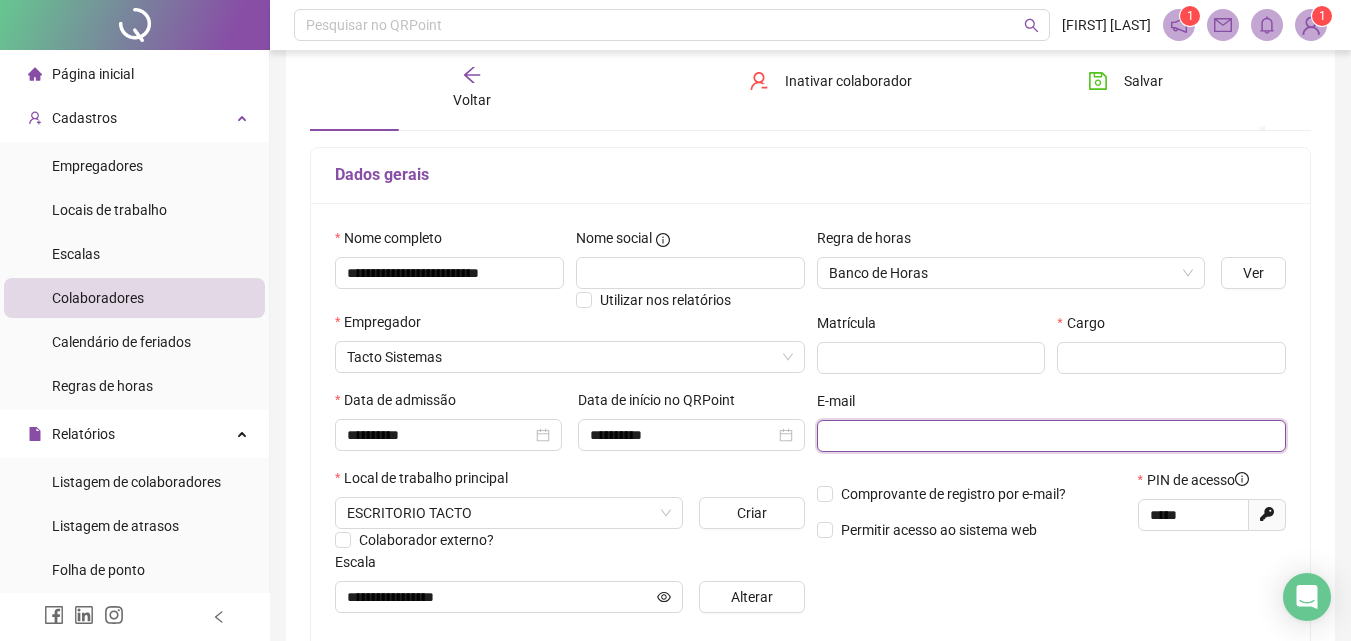 click at bounding box center (1050, 436) 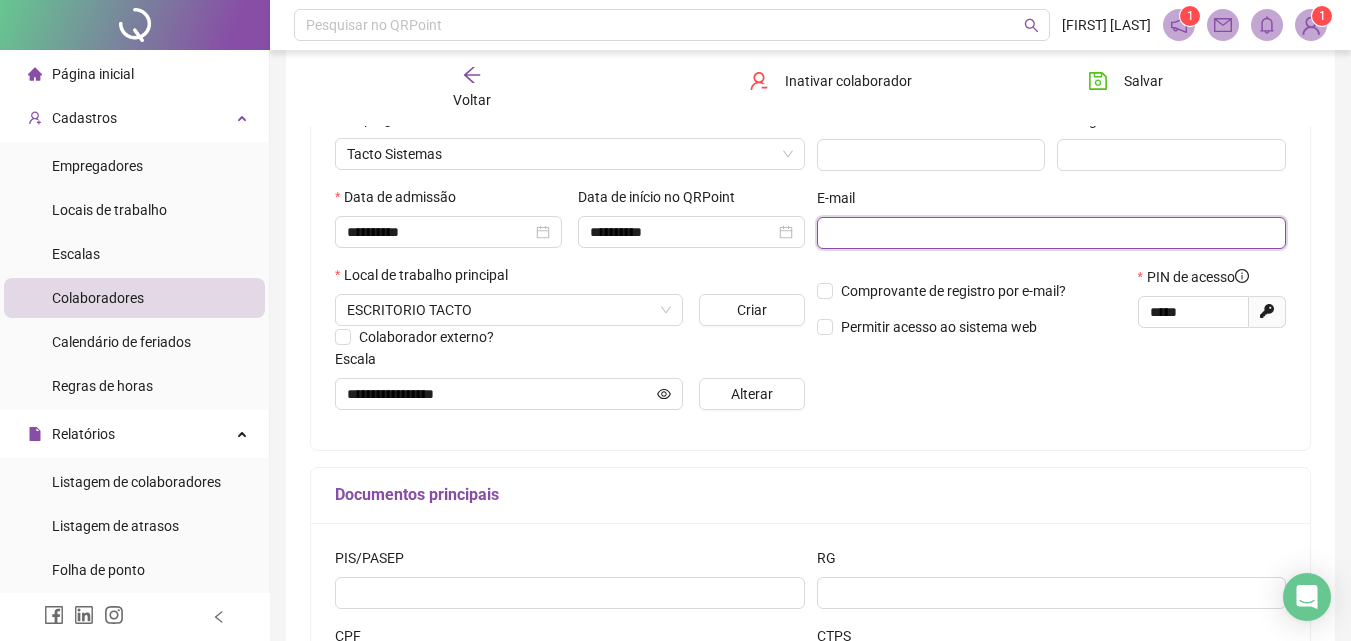 scroll, scrollTop: 100, scrollLeft: 0, axis: vertical 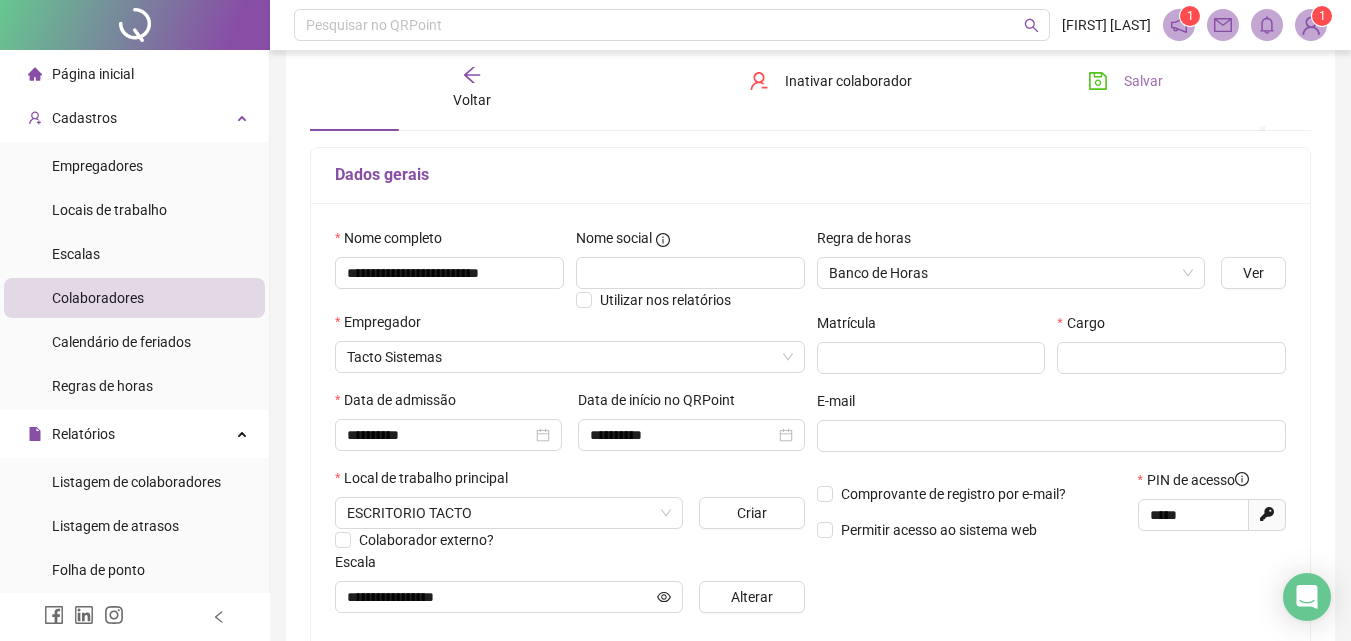 click on "Salvar" at bounding box center (1143, 81) 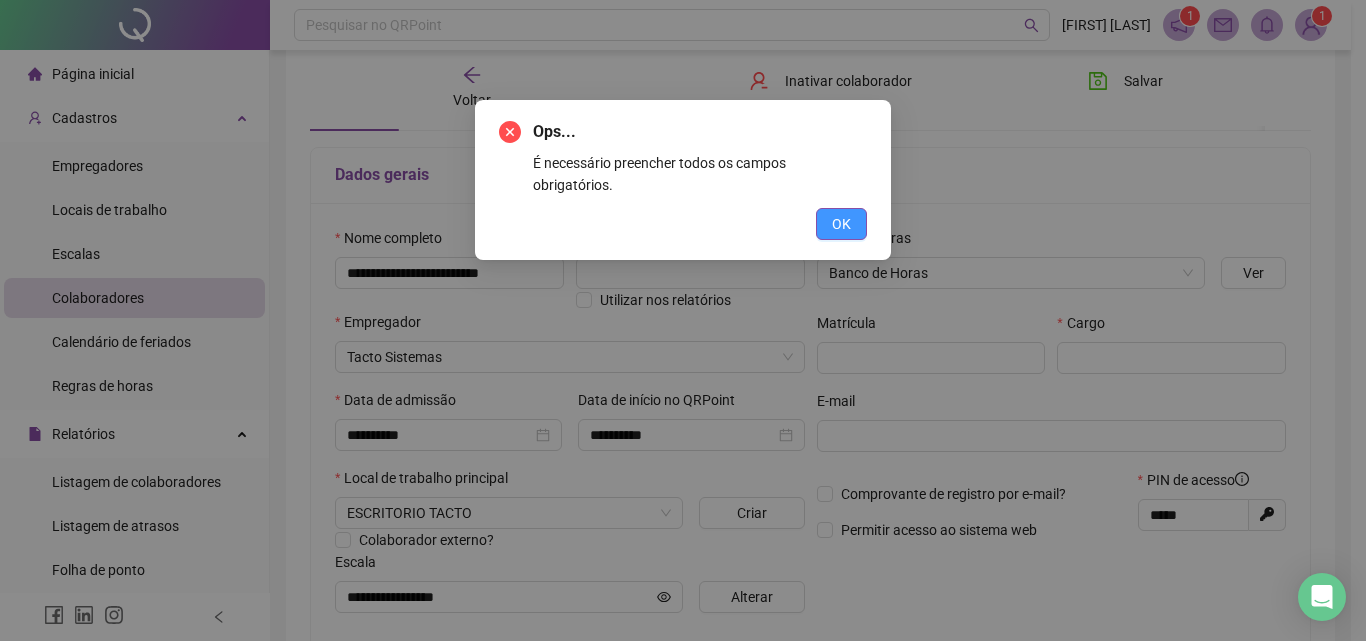 click on "OK" at bounding box center (841, 224) 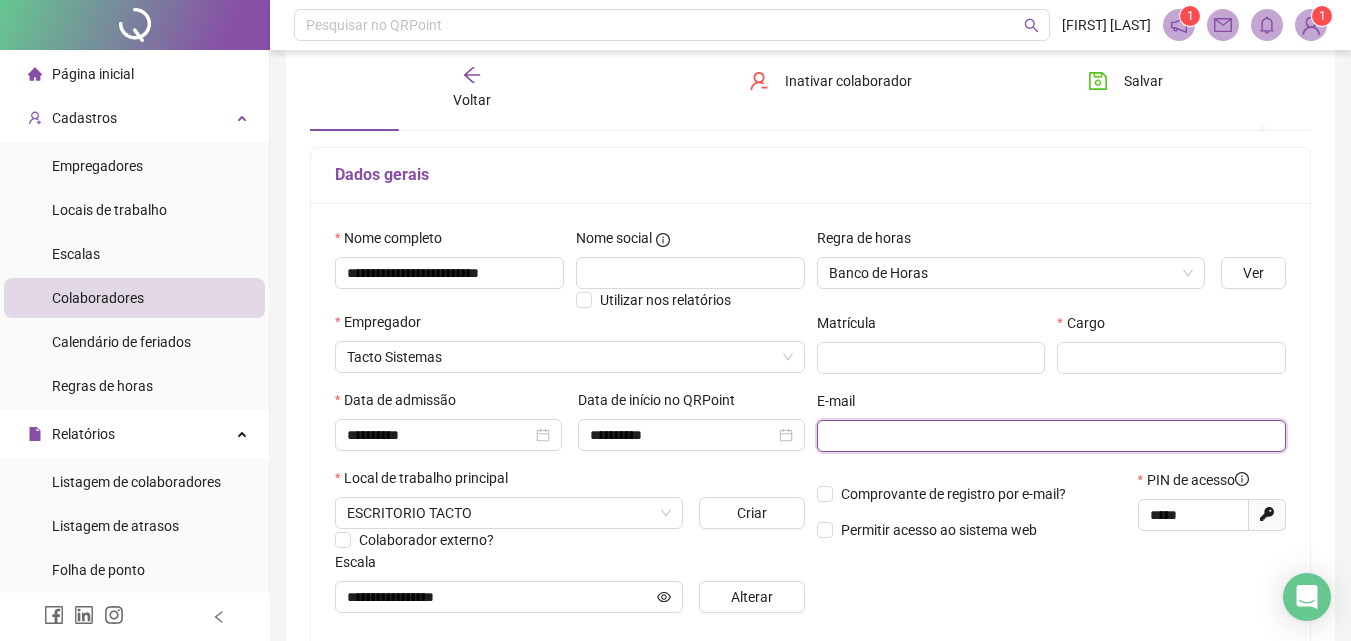 click at bounding box center (1050, 436) 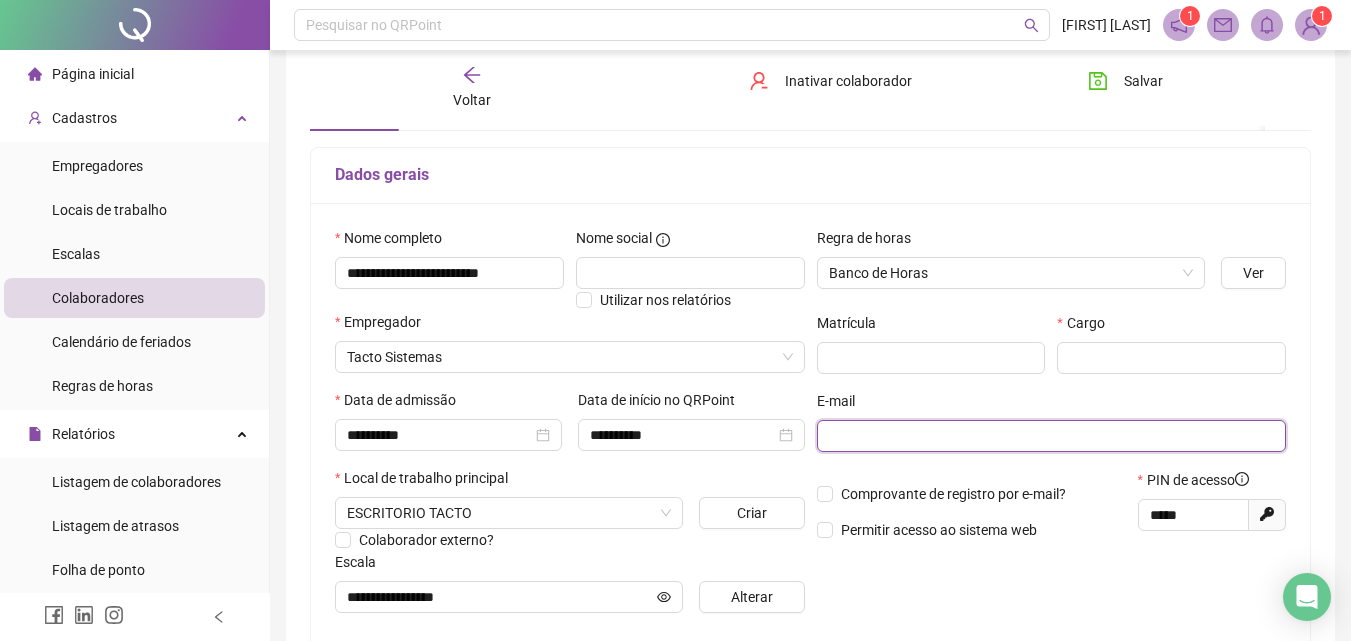 type on "**********" 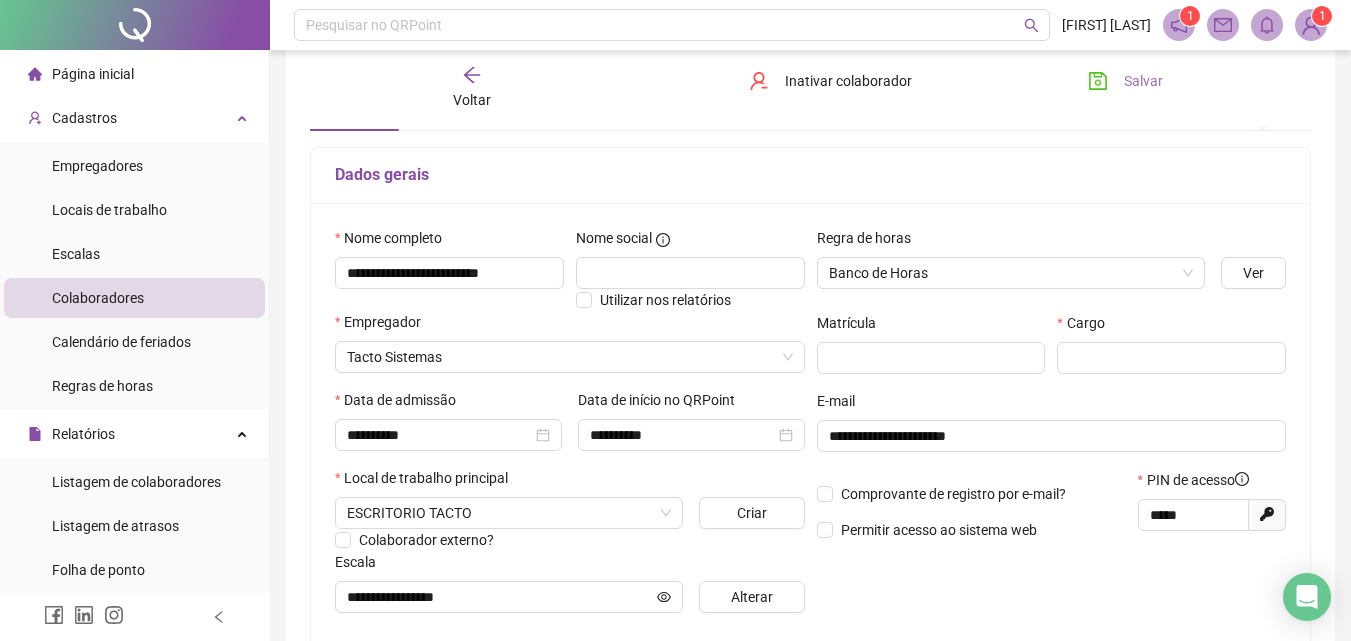 click on "Salvar" at bounding box center (1143, 81) 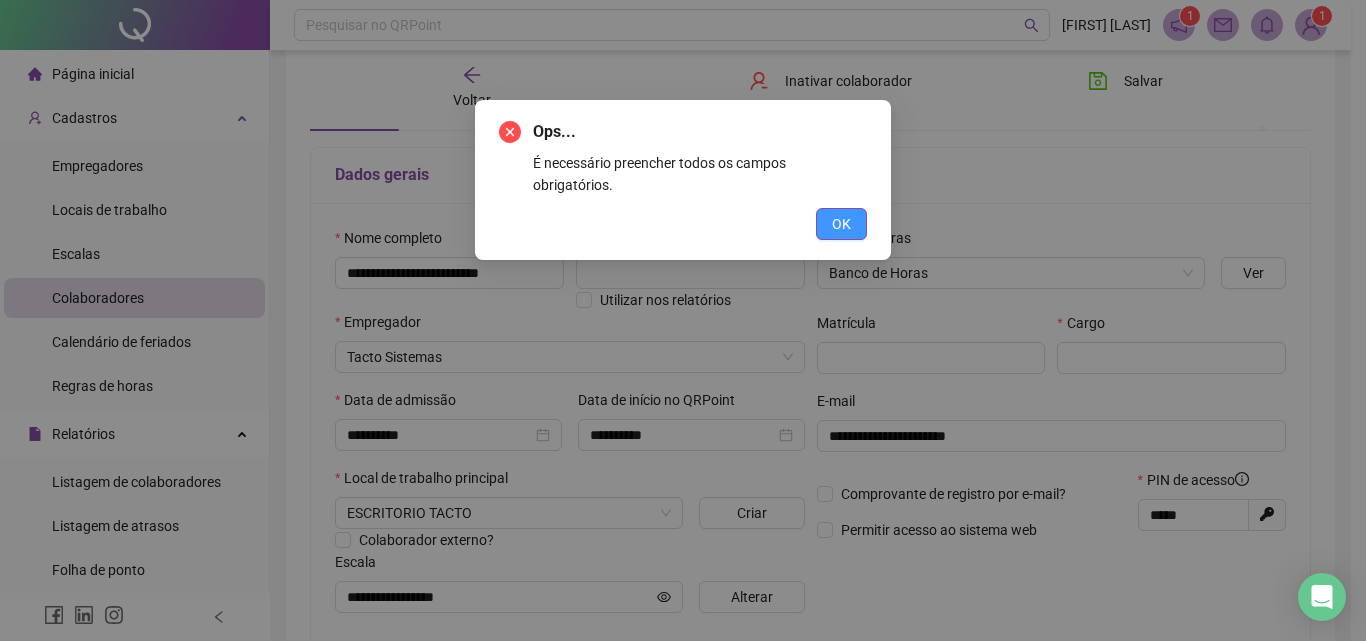 click on "OK" at bounding box center [841, 224] 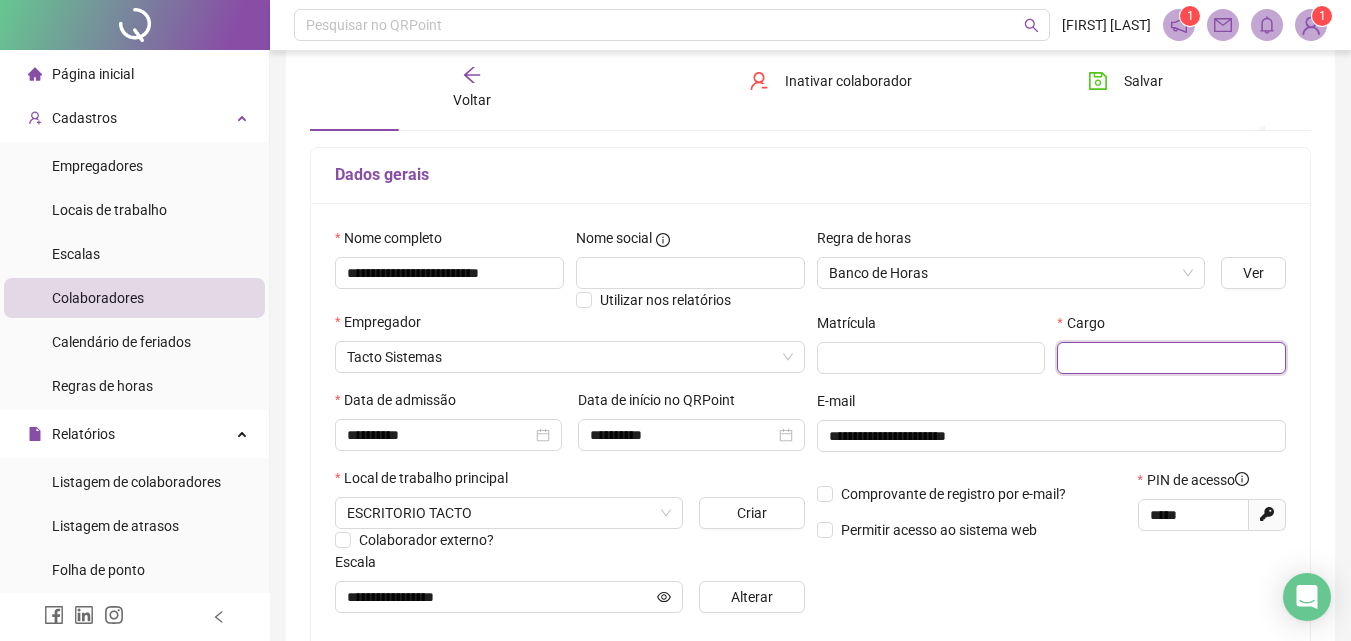 click at bounding box center [1171, 358] 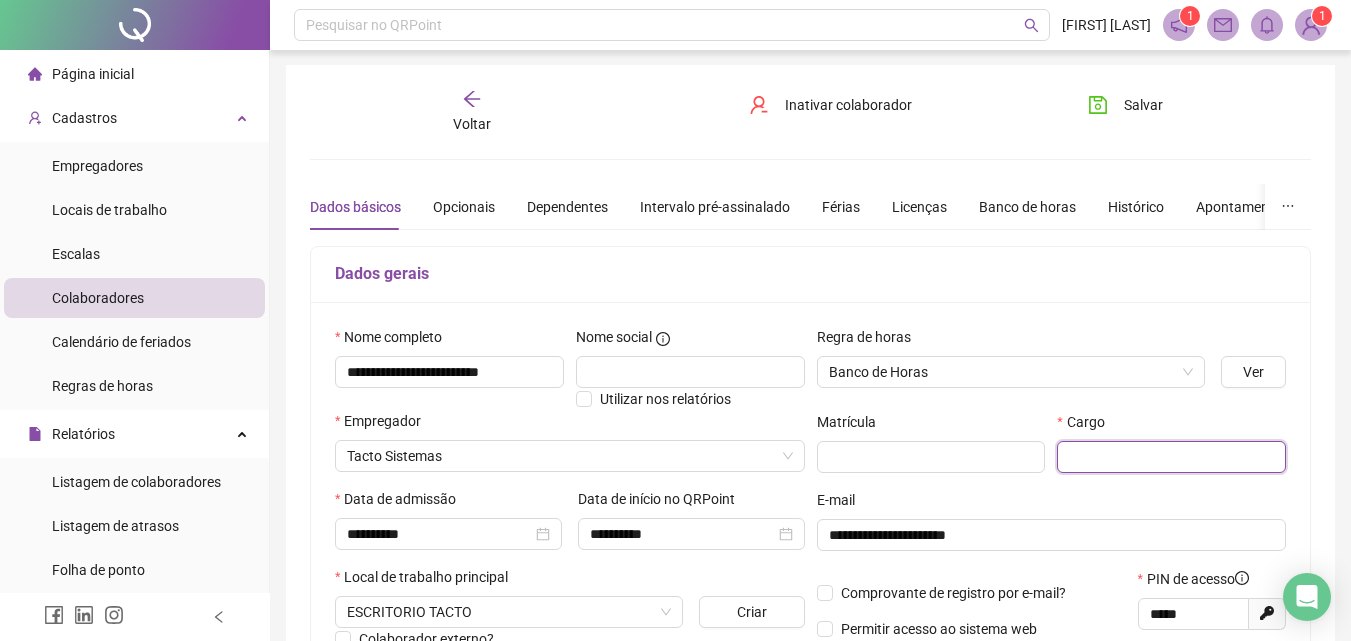 scroll, scrollTop: 0, scrollLeft: 0, axis: both 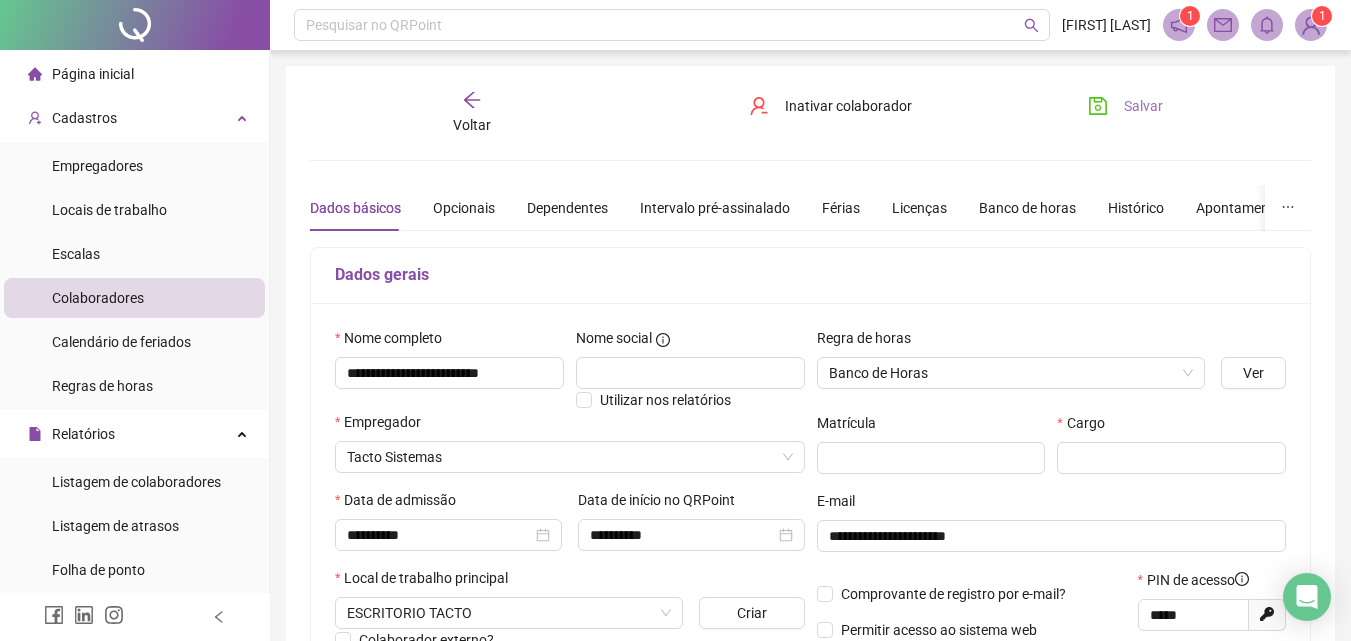 click on "Salvar" at bounding box center [1125, 106] 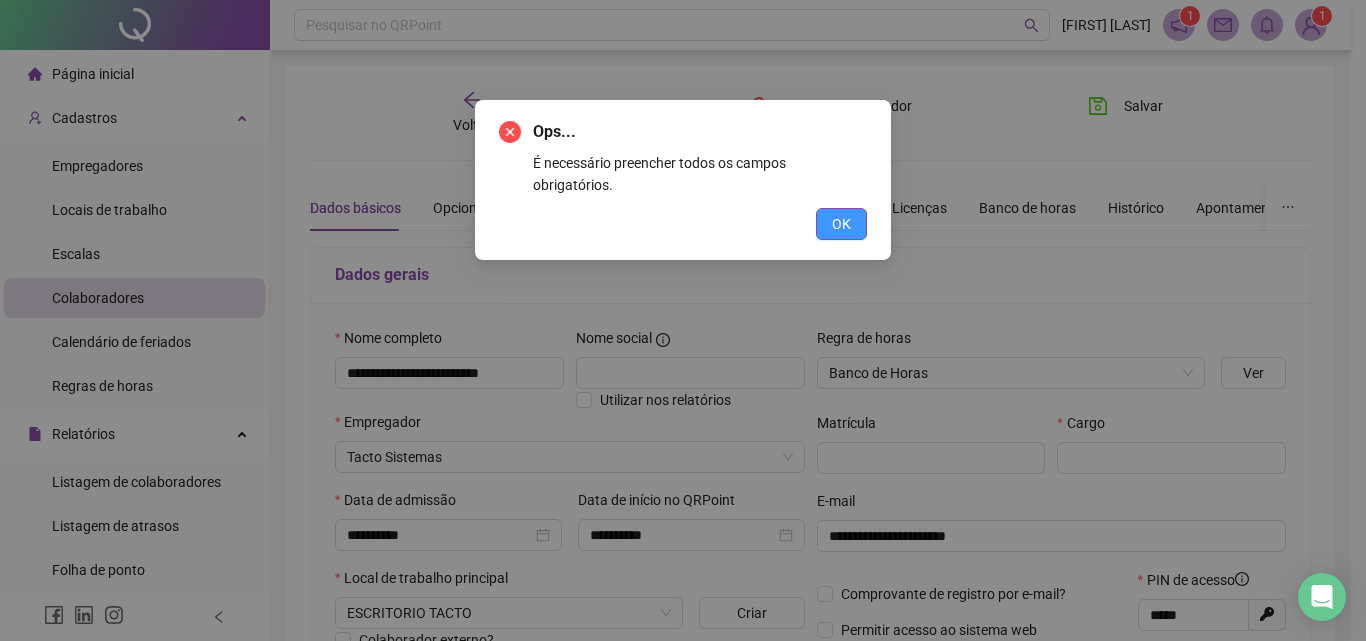 click on "OK" at bounding box center (841, 224) 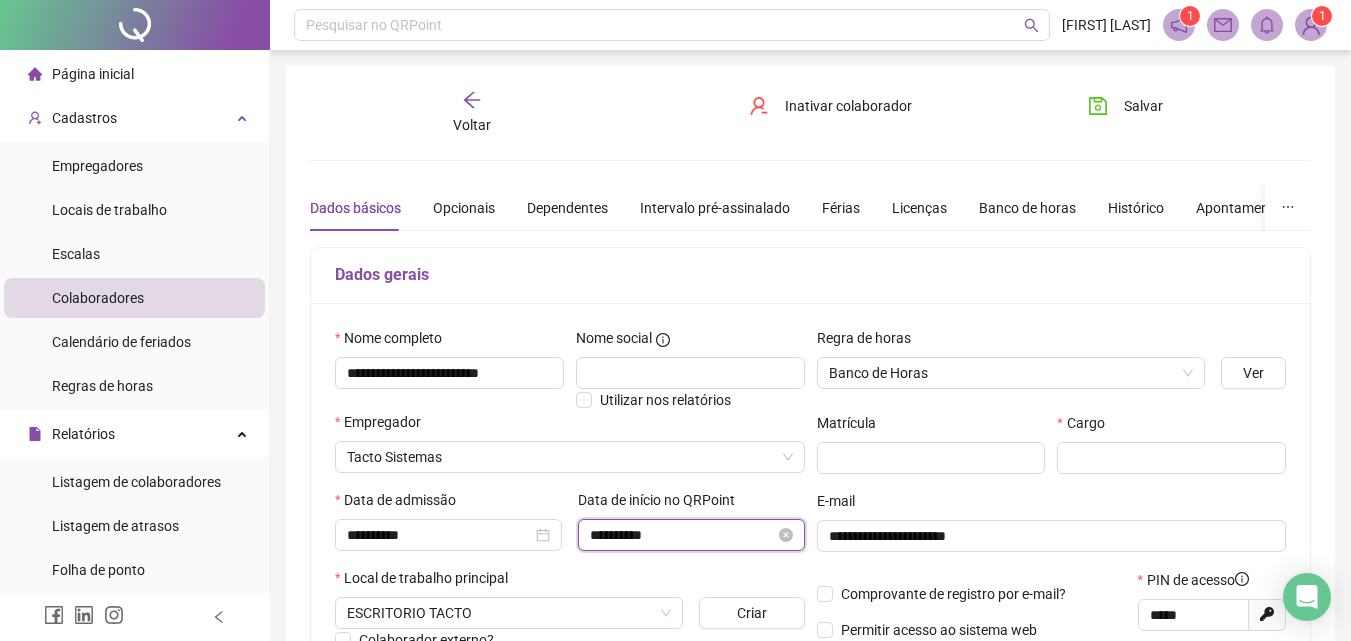 click on "**********" at bounding box center [682, 535] 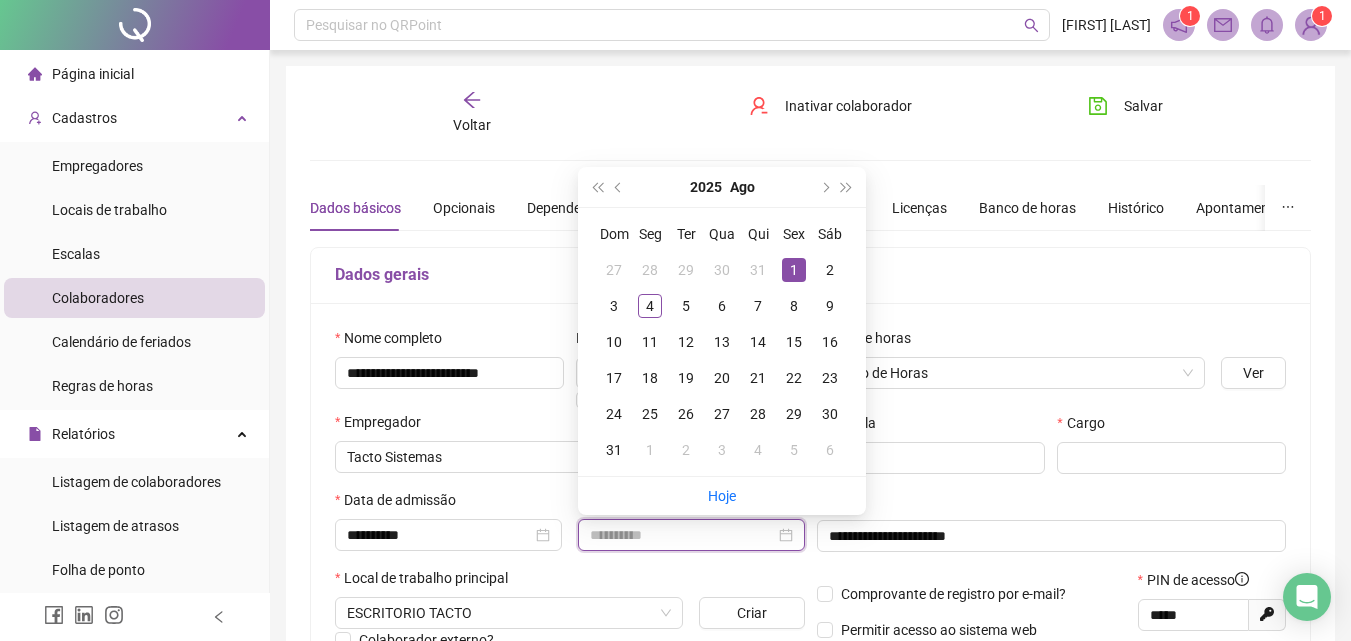 type on "**********" 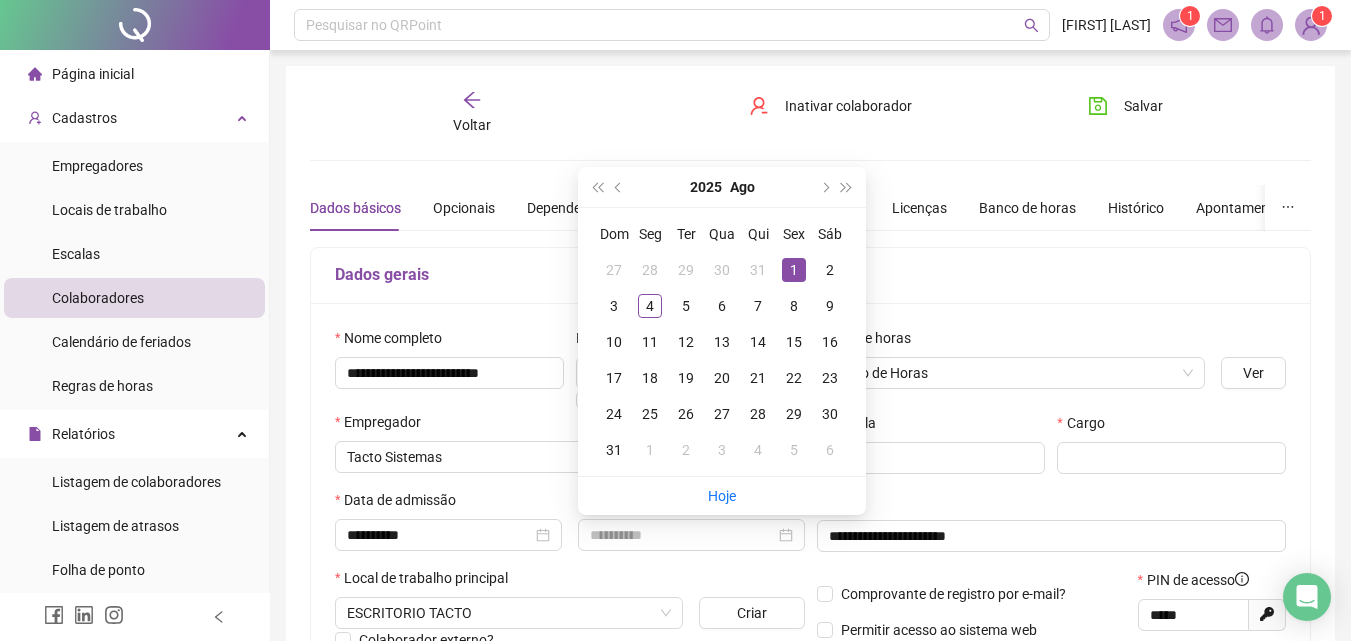 click on "1" at bounding box center (794, 270) 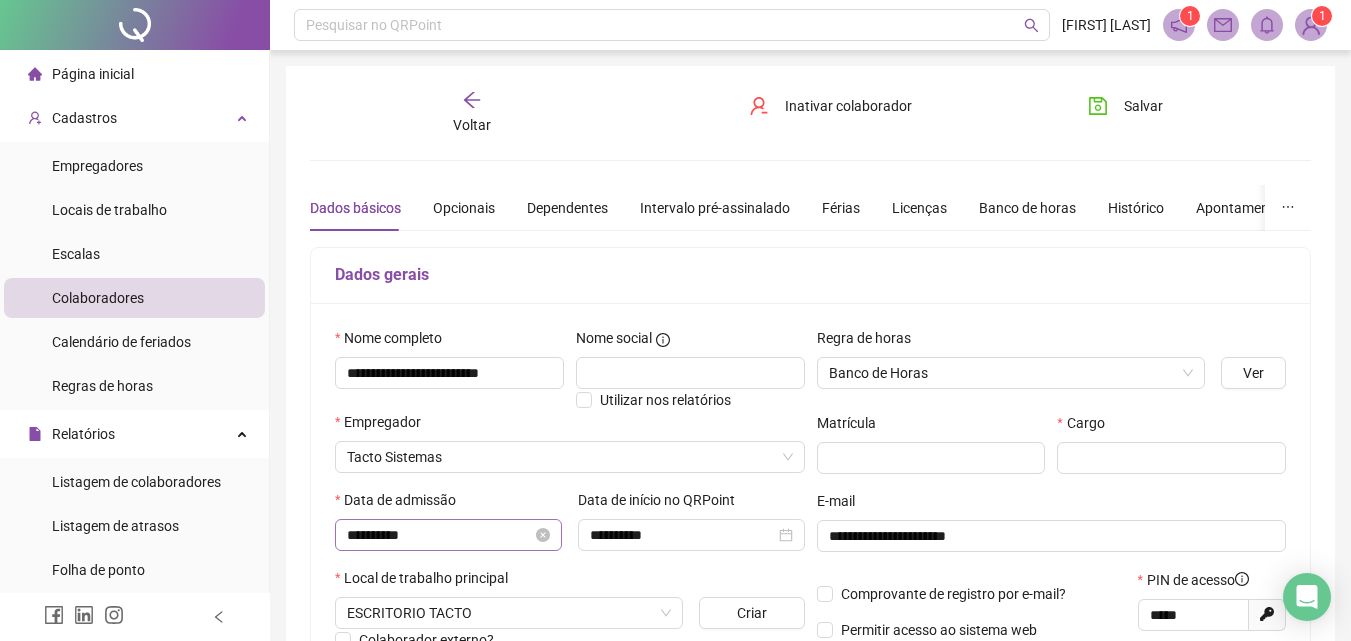 click on "**********" at bounding box center [448, 535] 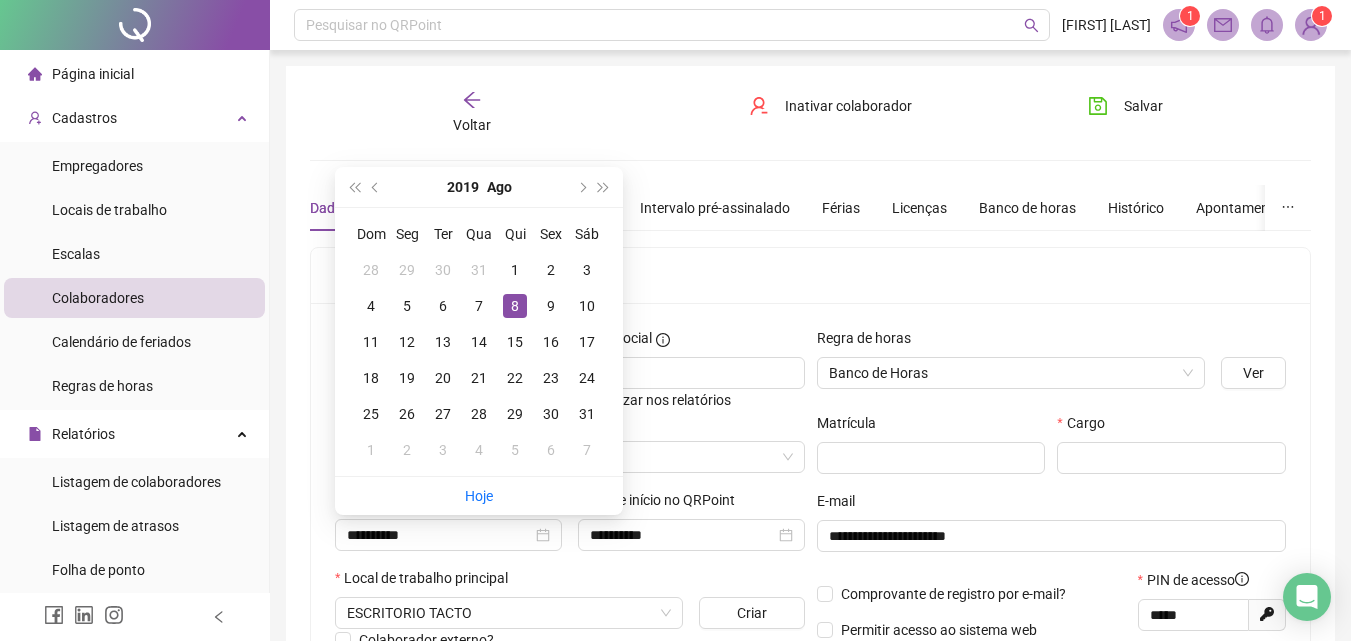 click on "Local de trabalho principal" at bounding box center (570, 582) 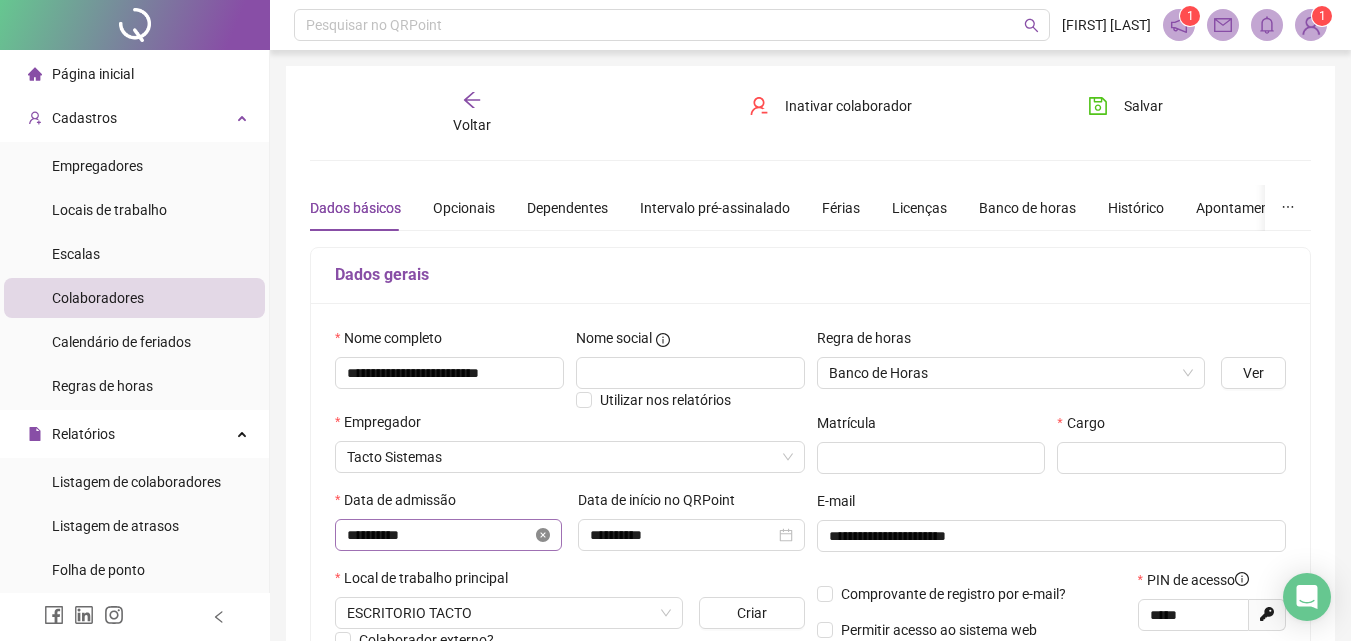 click 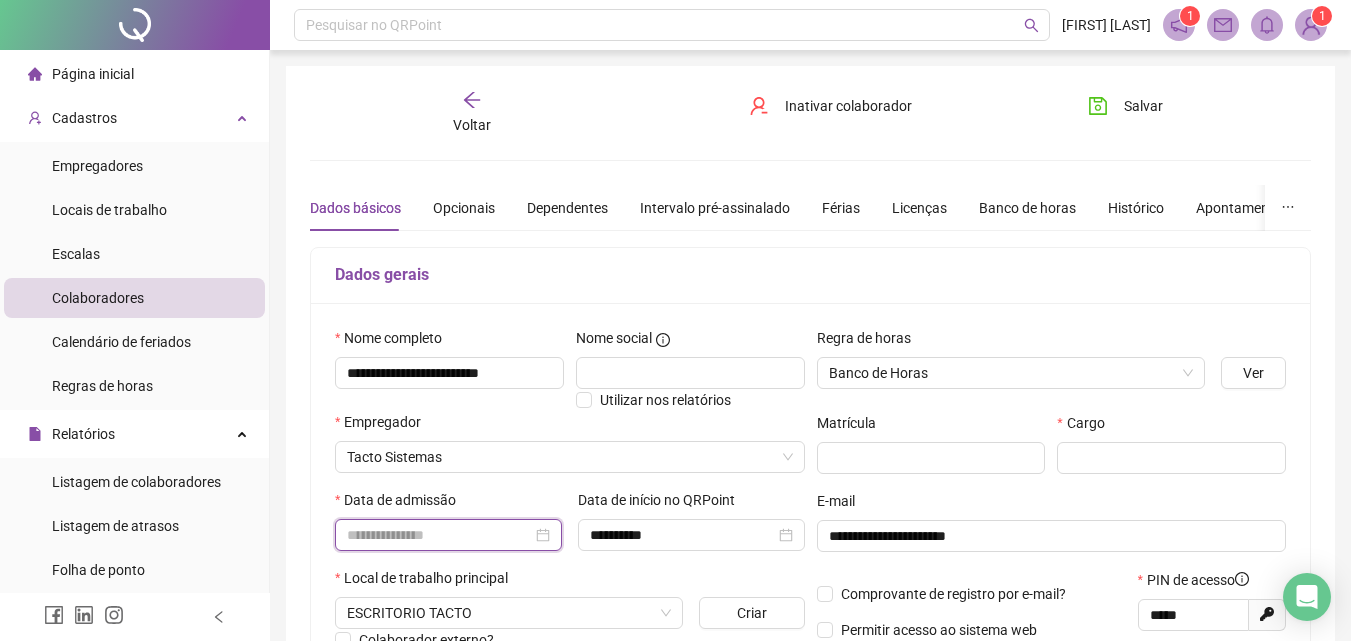 click at bounding box center [439, 535] 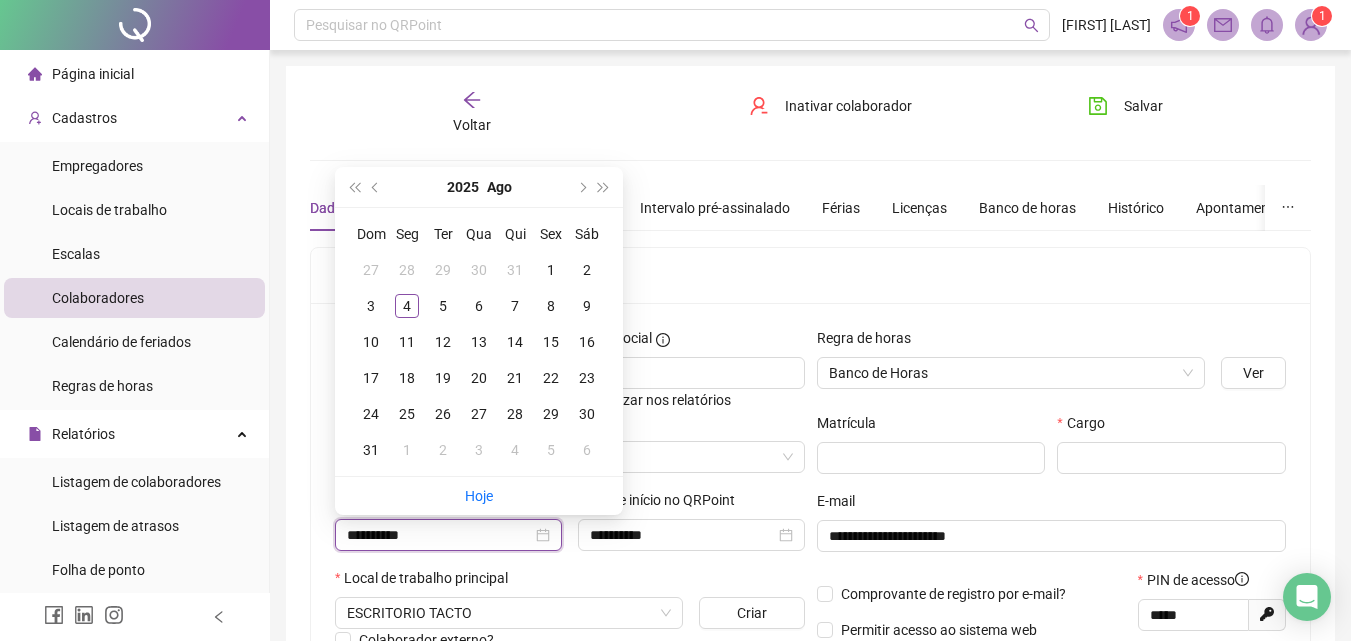 type on "**********" 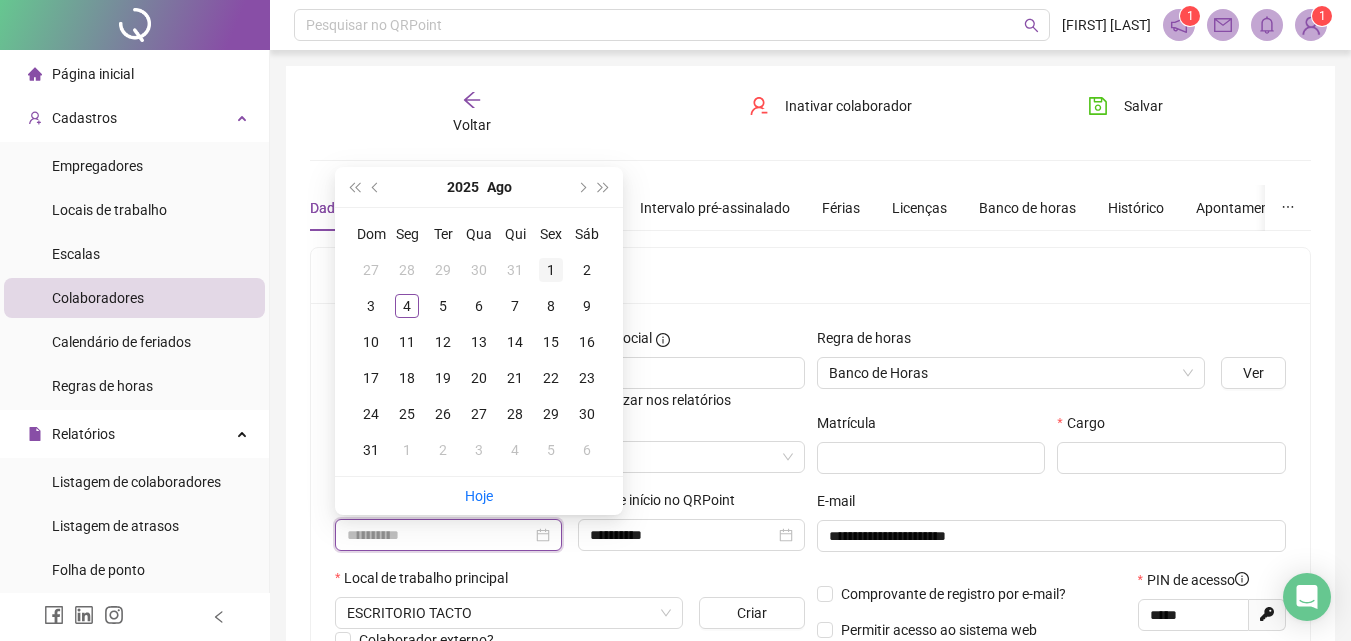 type on "**********" 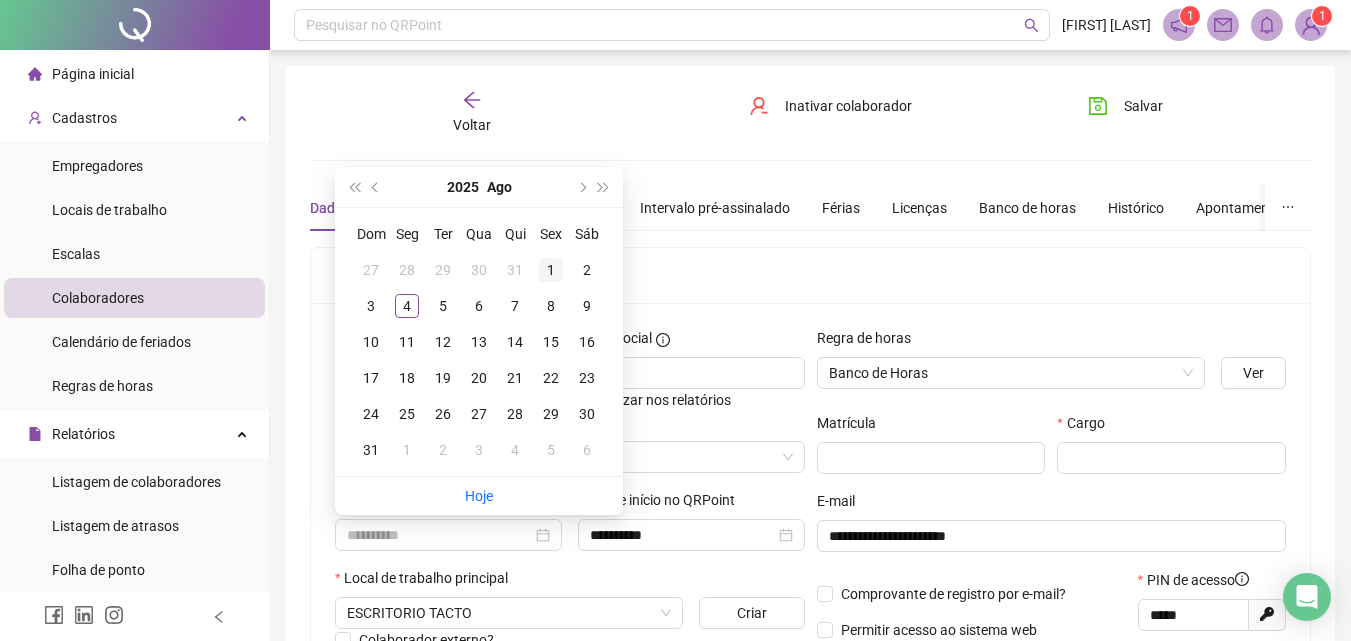 click on "1" at bounding box center (551, 270) 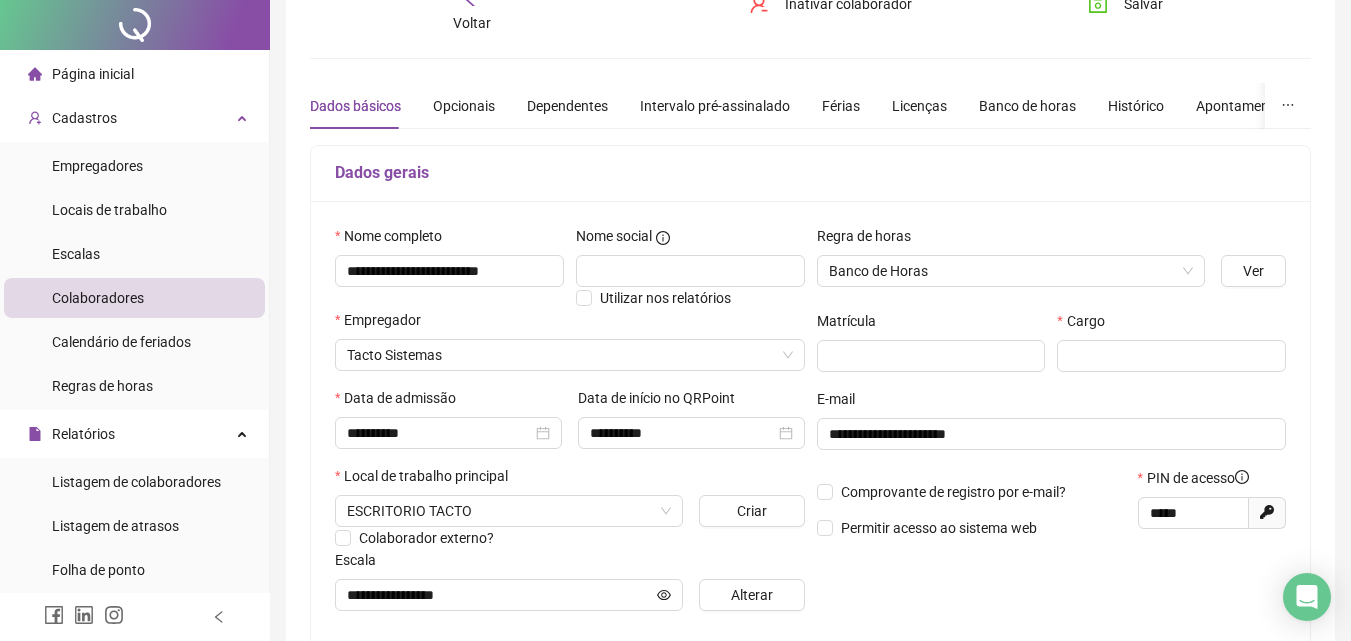 scroll, scrollTop: 0, scrollLeft: 0, axis: both 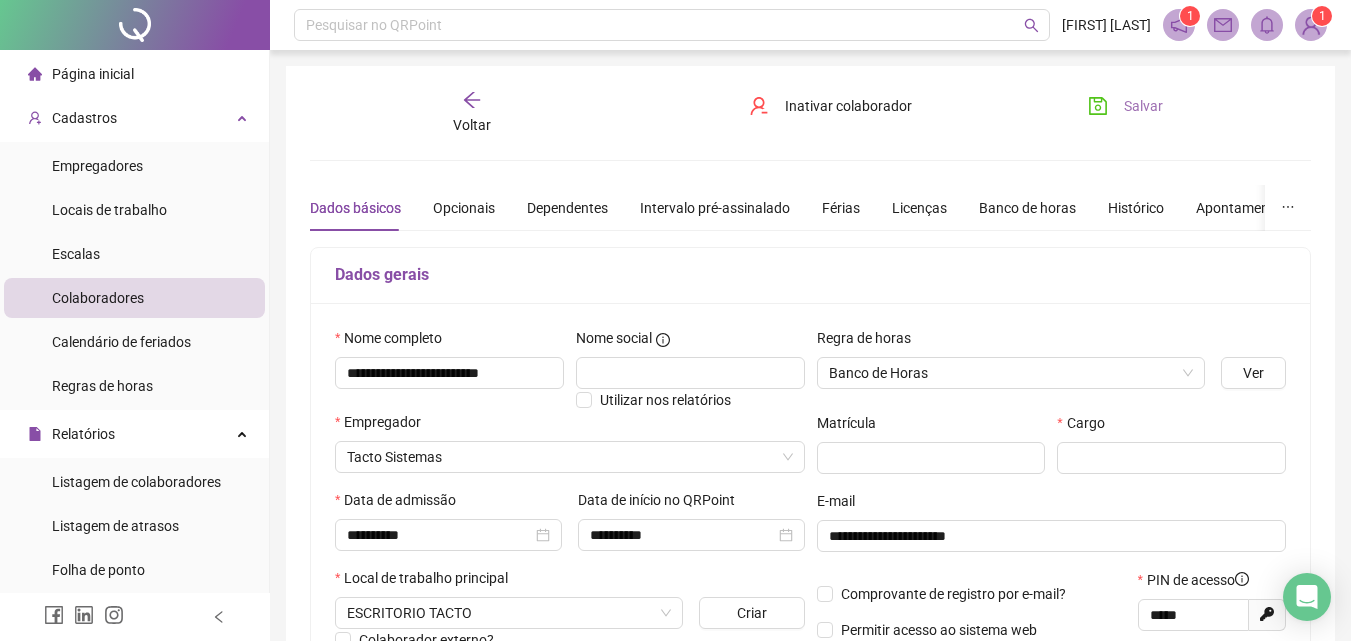 click on "Salvar" at bounding box center [1143, 106] 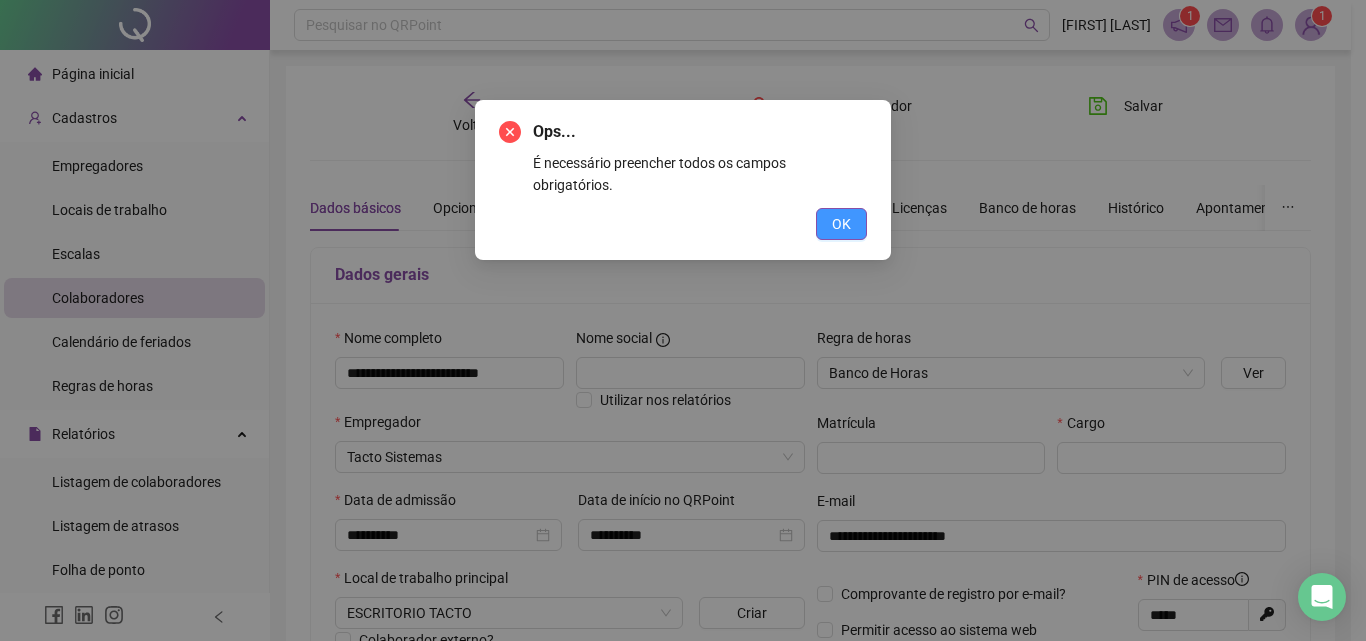 click on "OK" at bounding box center [841, 224] 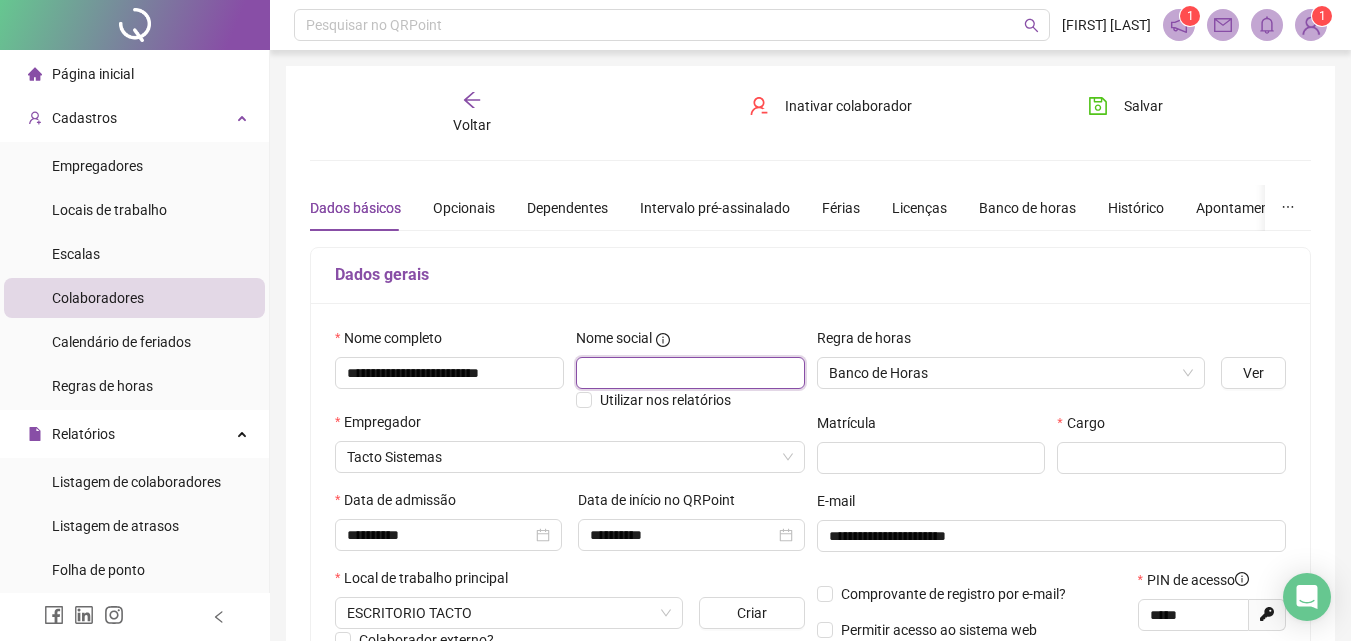 click at bounding box center [690, 373] 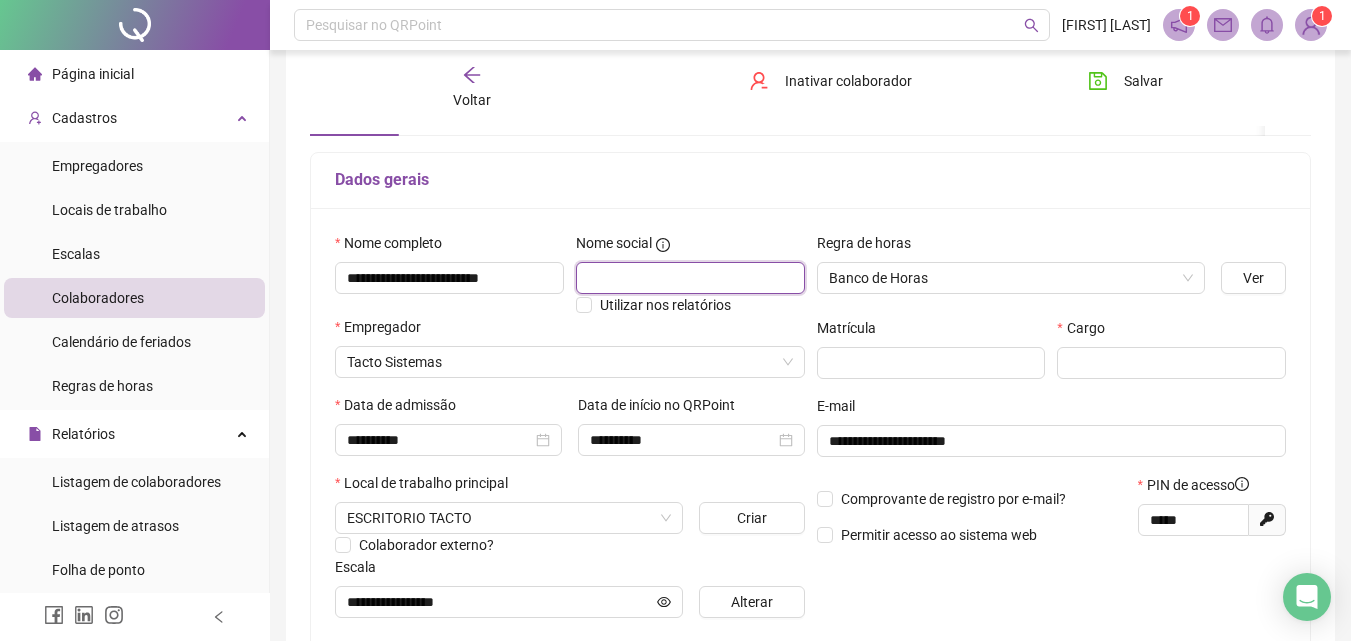 scroll, scrollTop: 200, scrollLeft: 0, axis: vertical 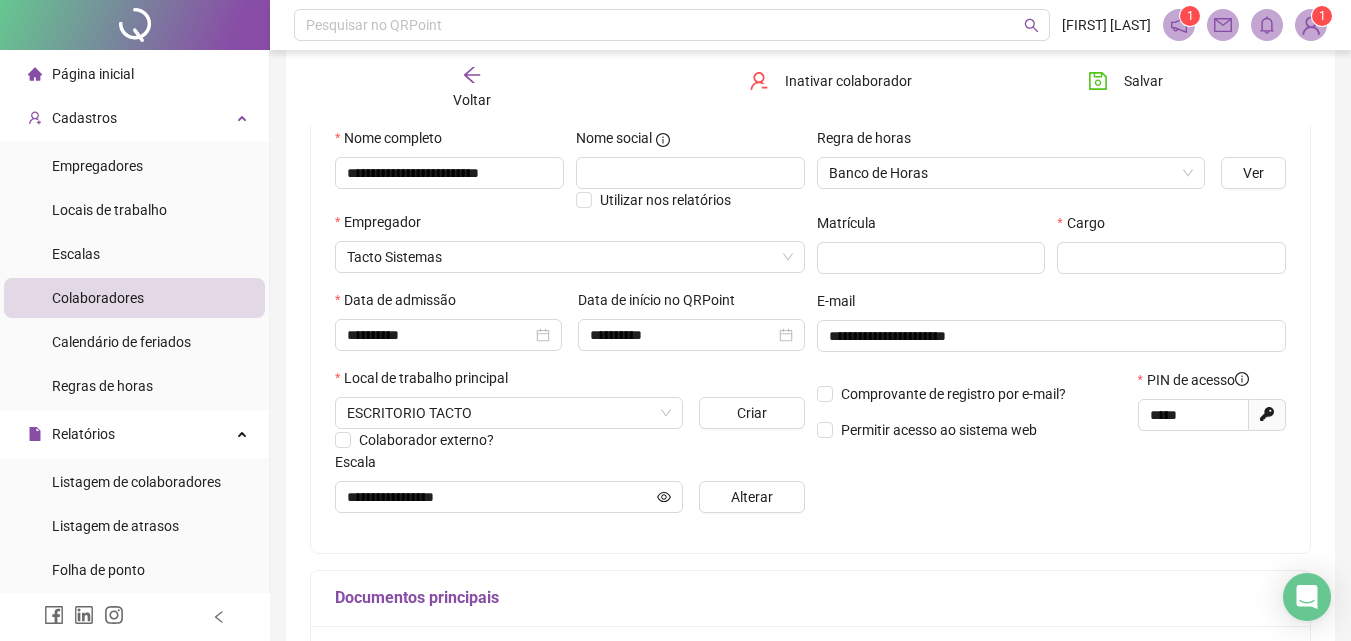 click on "Cargo" at bounding box center [1171, 227] 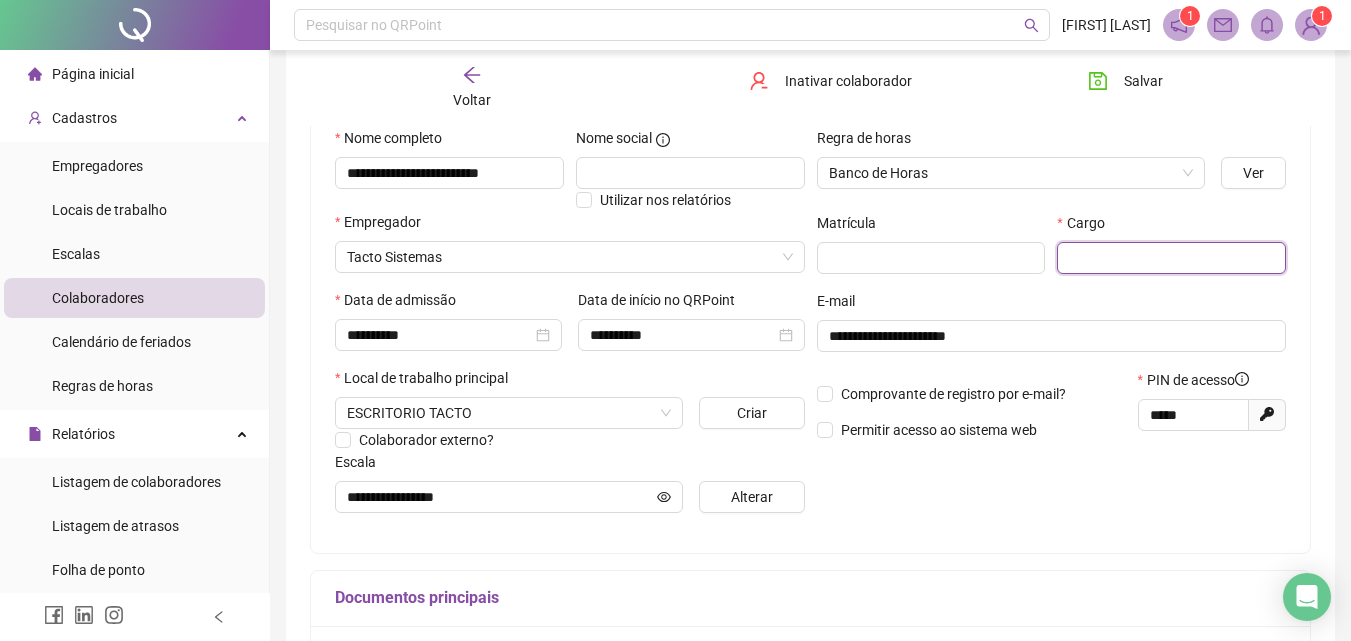click at bounding box center (1171, 258) 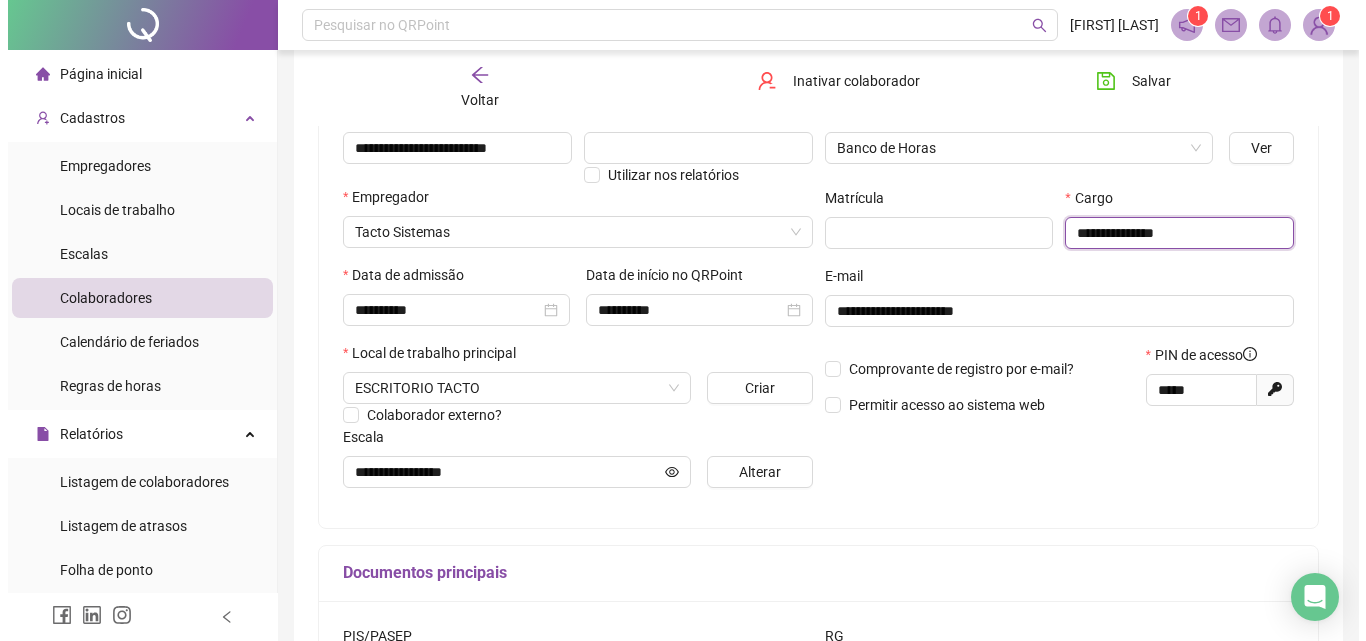 scroll, scrollTop: 0, scrollLeft: 0, axis: both 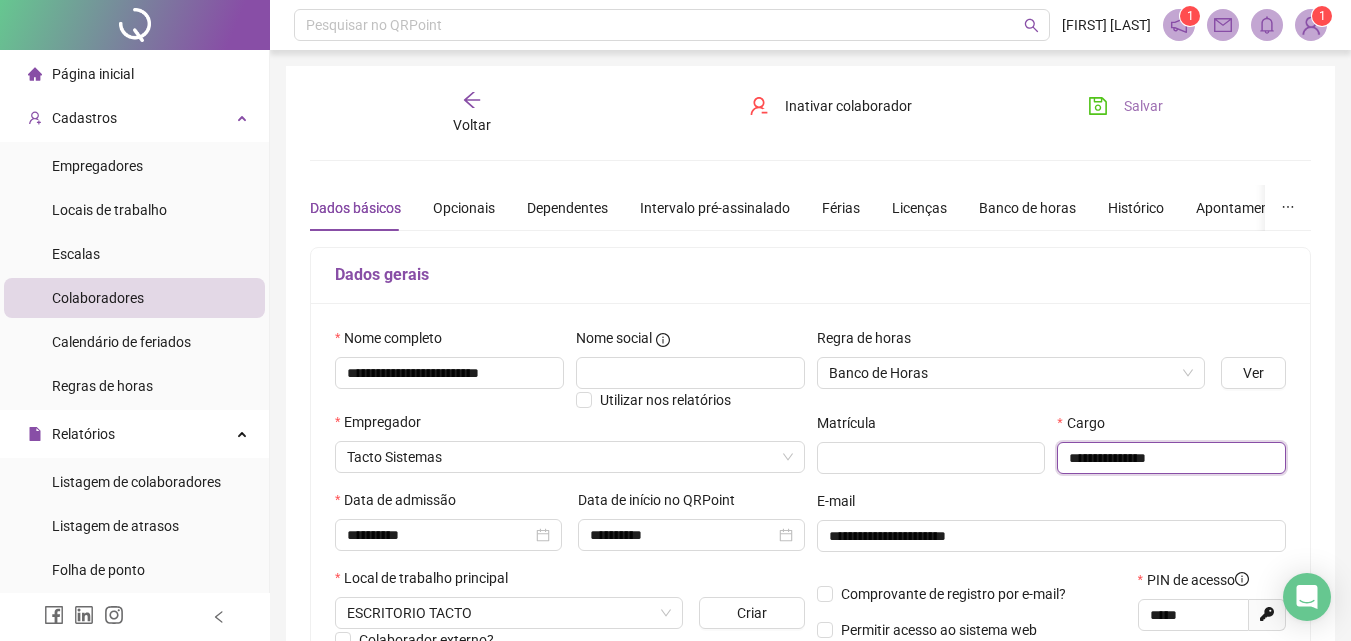 type on "**********" 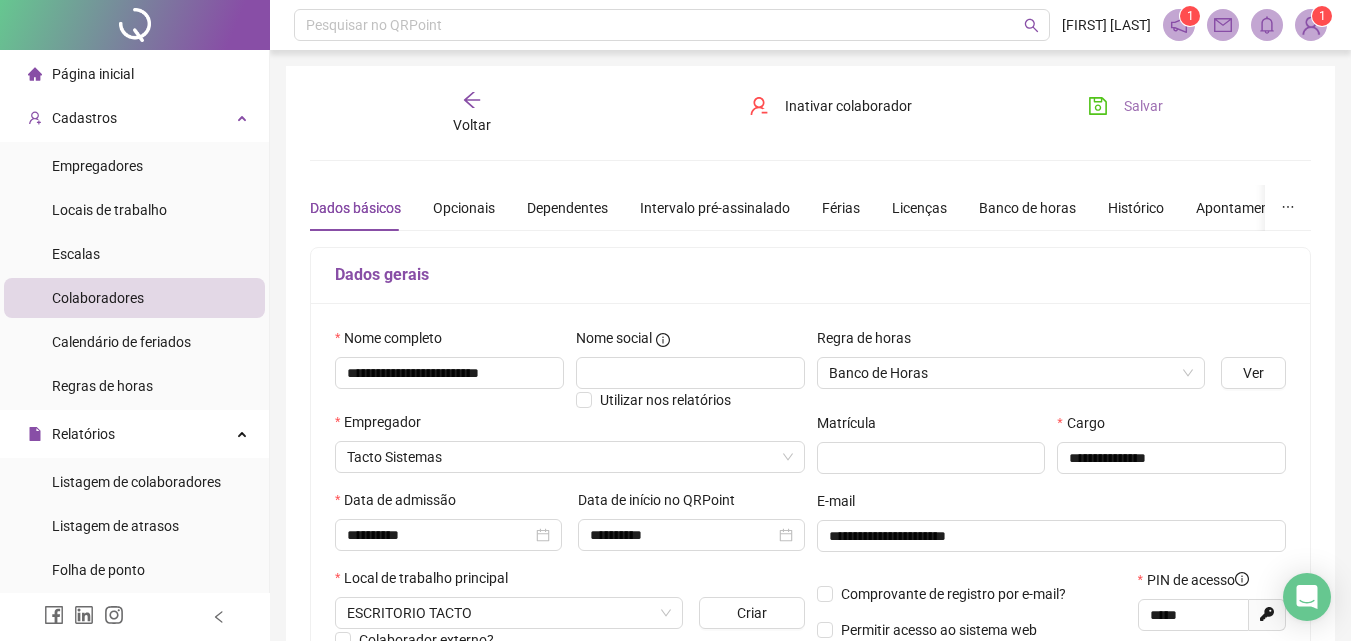 click on "Salvar" at bounding box center [1125, 106] 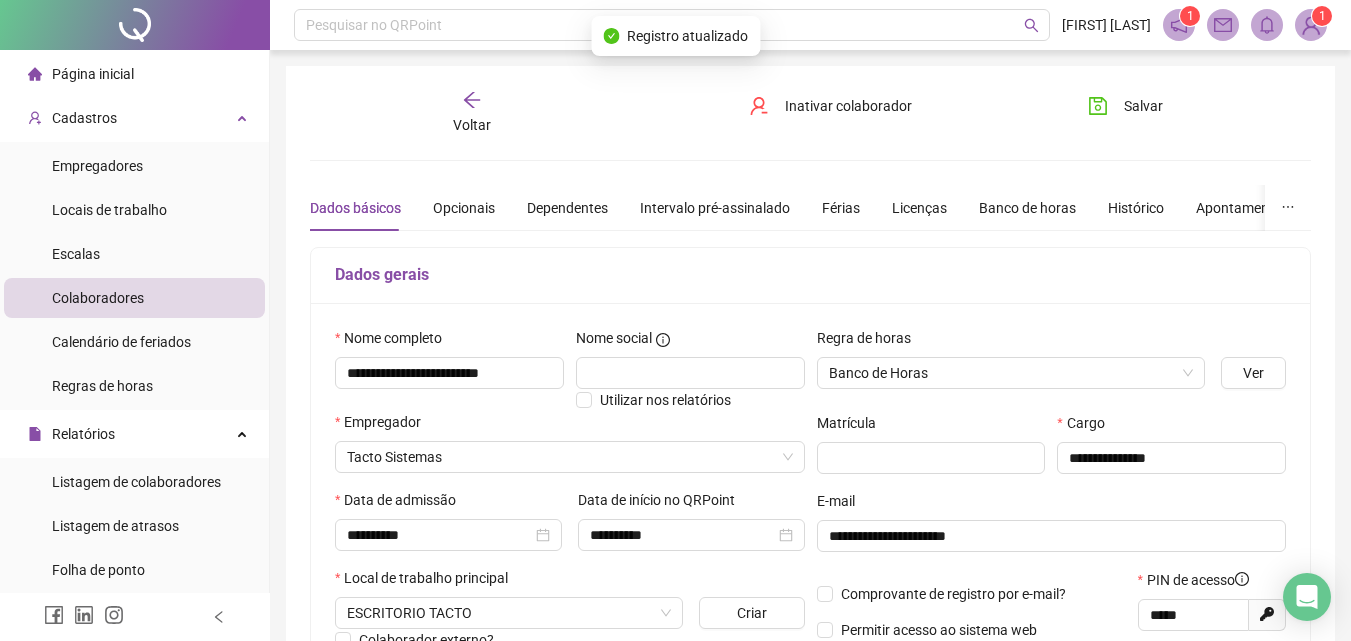 click on "Página inicial" at bounding box center (93, 74) 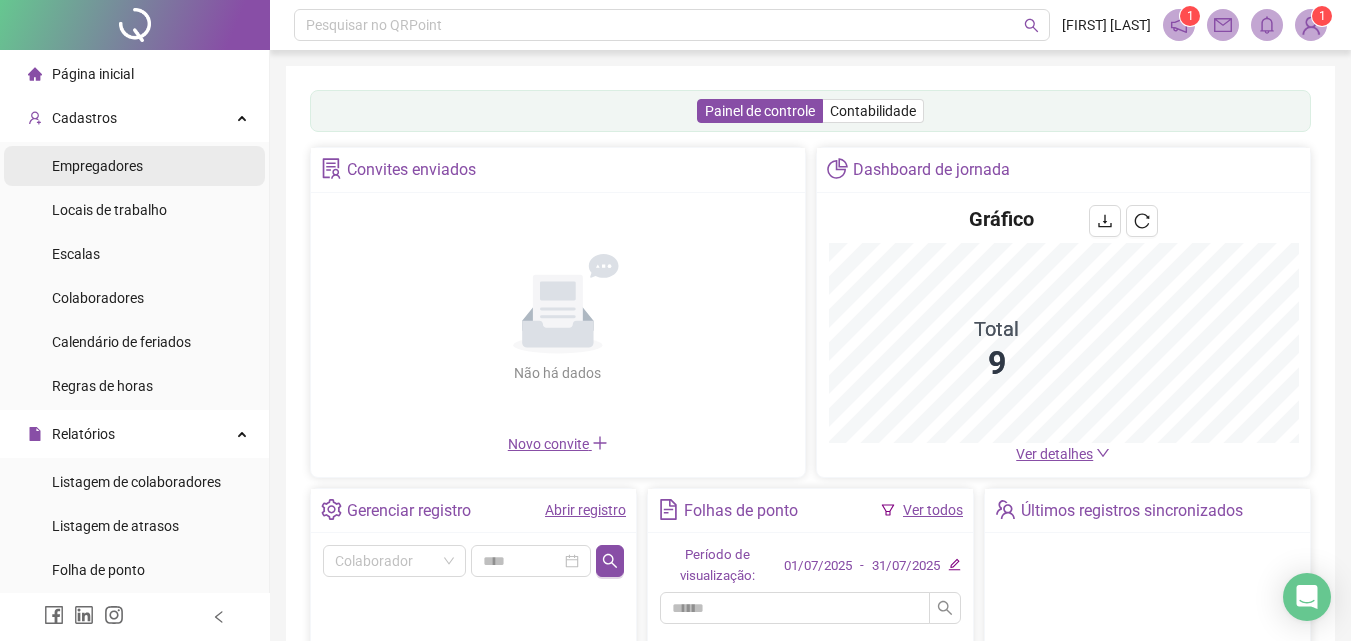 click on "Empregadores" at bounding box center (97, 166) 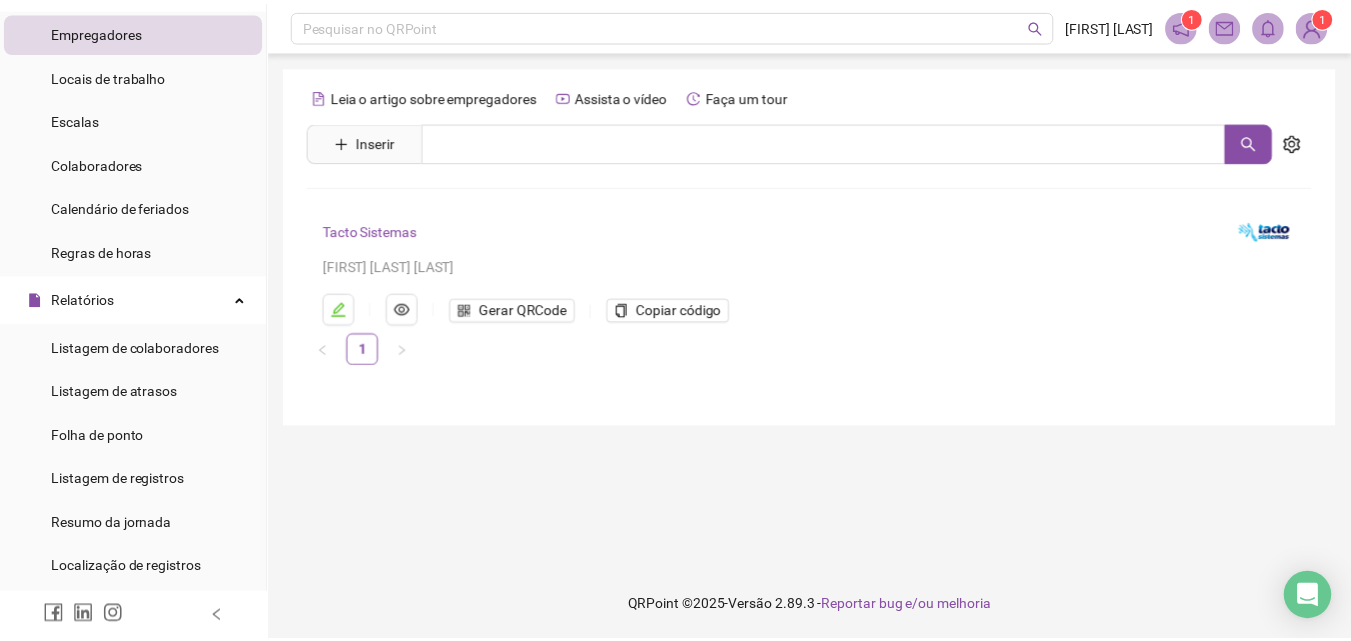 scroll, scrollTop: 0, scrollLeft: 0, axis: both 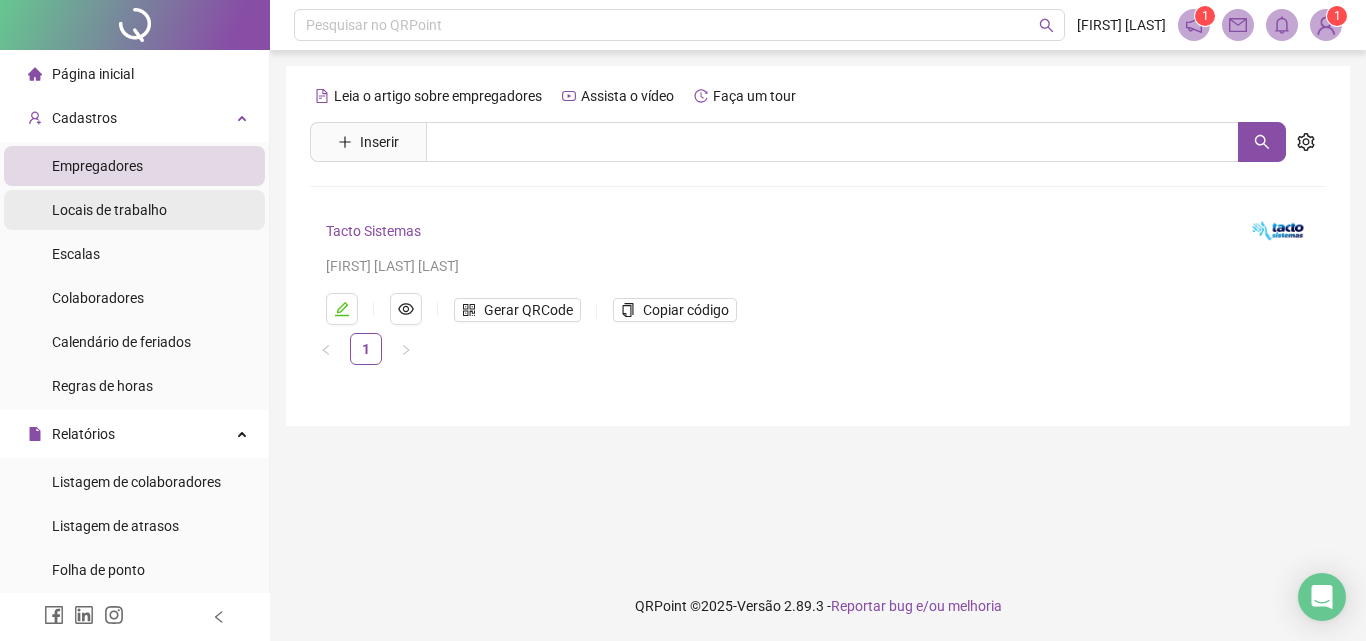 click on "Locais de trabalho" at bounding box center (109, 210) 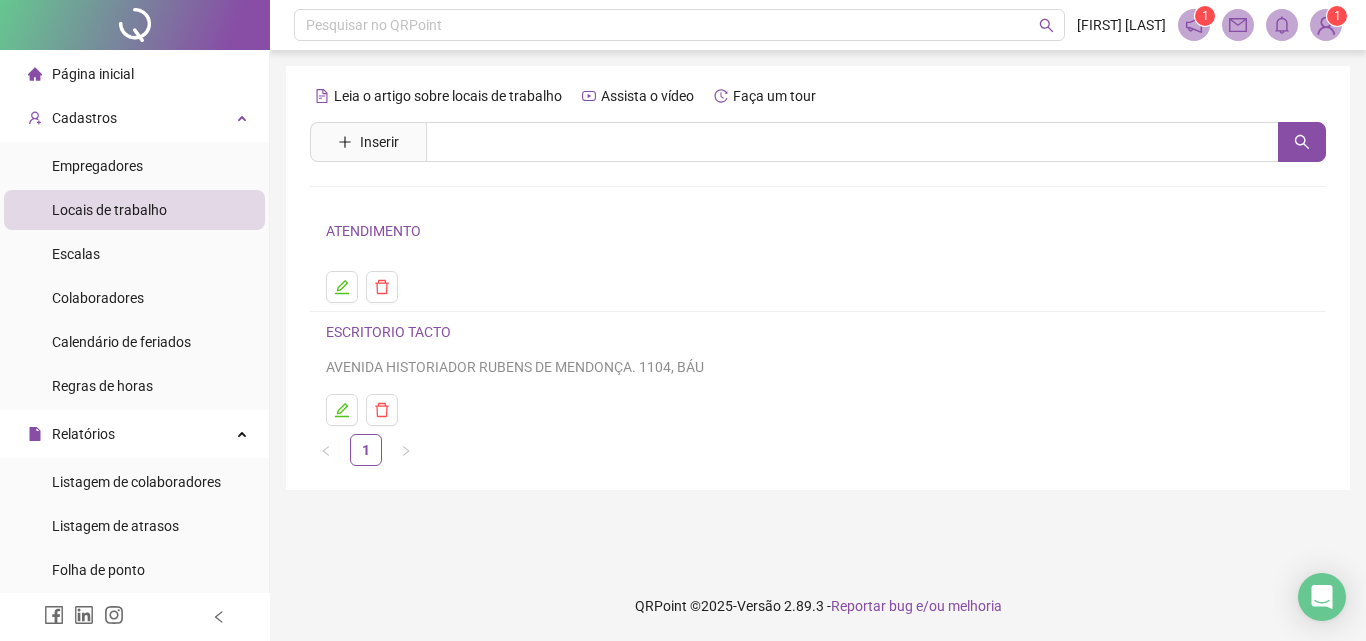 click on "Página inicial" at bounding box center [93, 74] 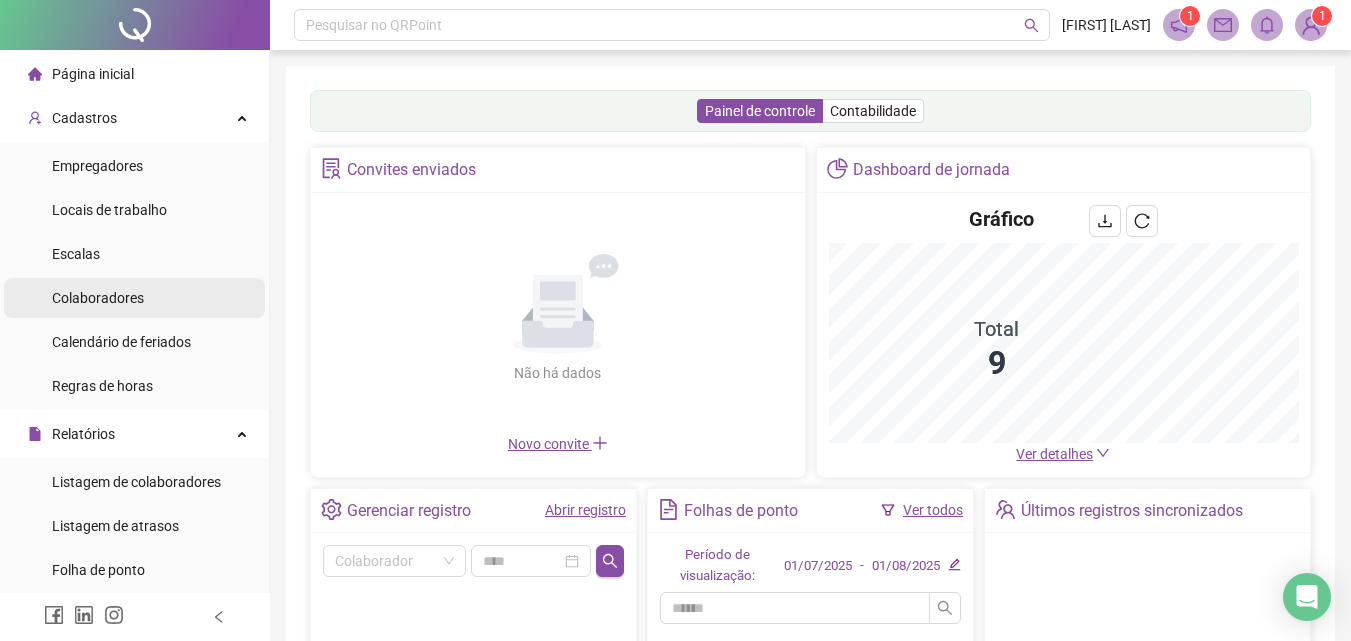 click on "Colaboradores" at bounding box center [98, 298] 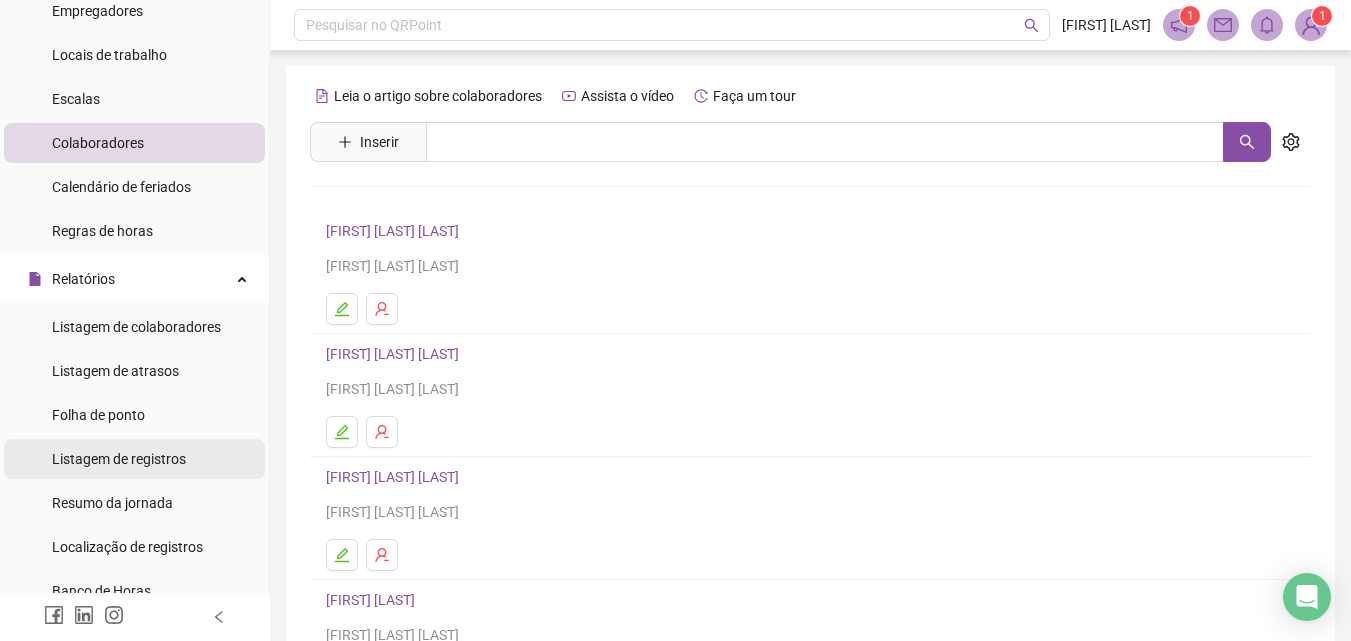 scroll, scrollTop: 0, scrollLeft: 0, axis: both 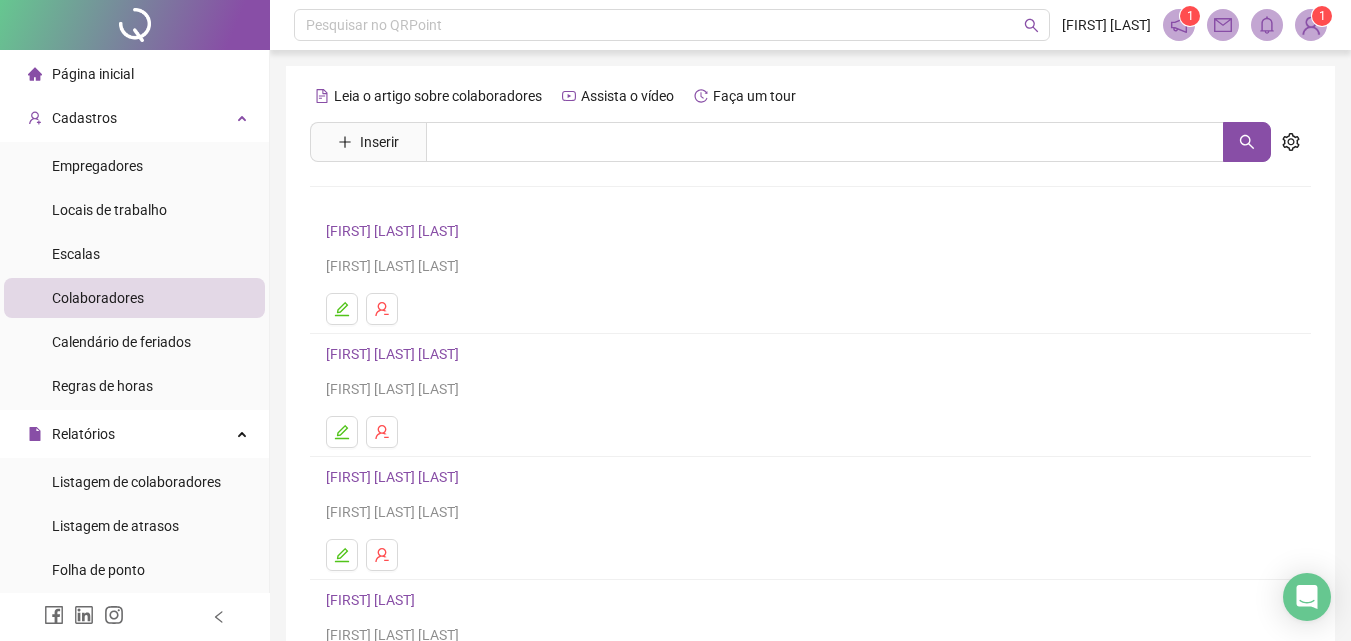 click on "Página inicial" at bounding box center [93, 74] 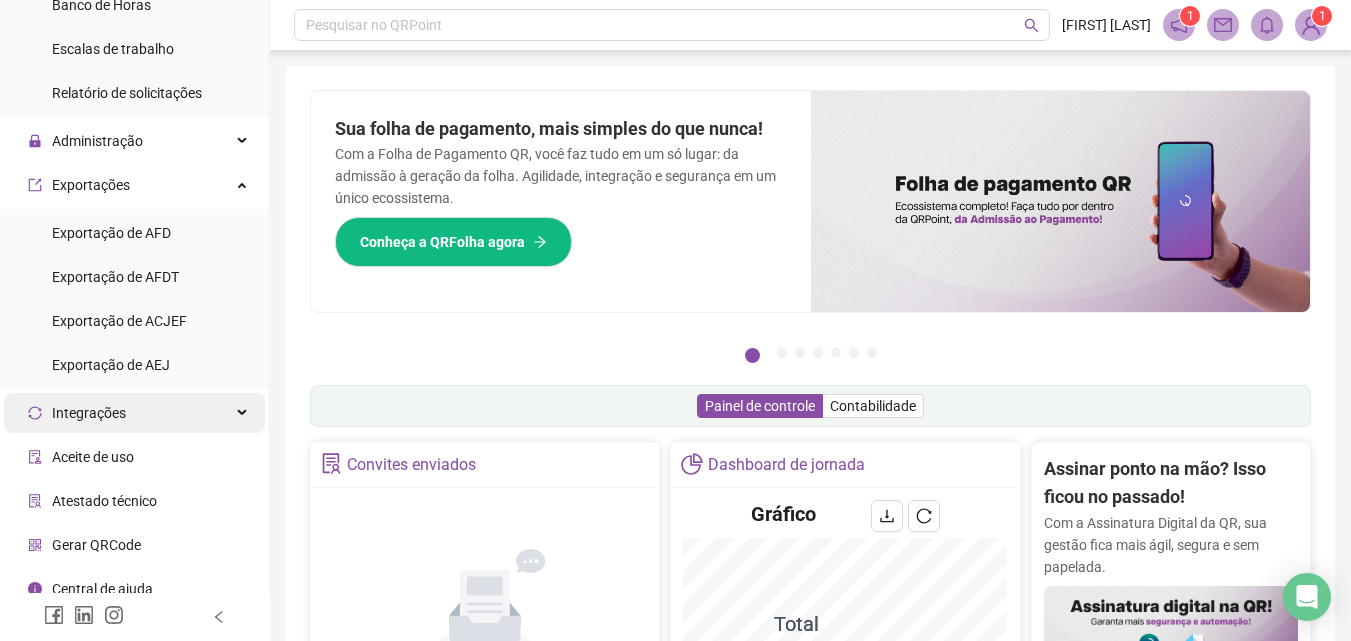 scroll, scrollTop: 757, scrollLeft: 0, axis: vertical 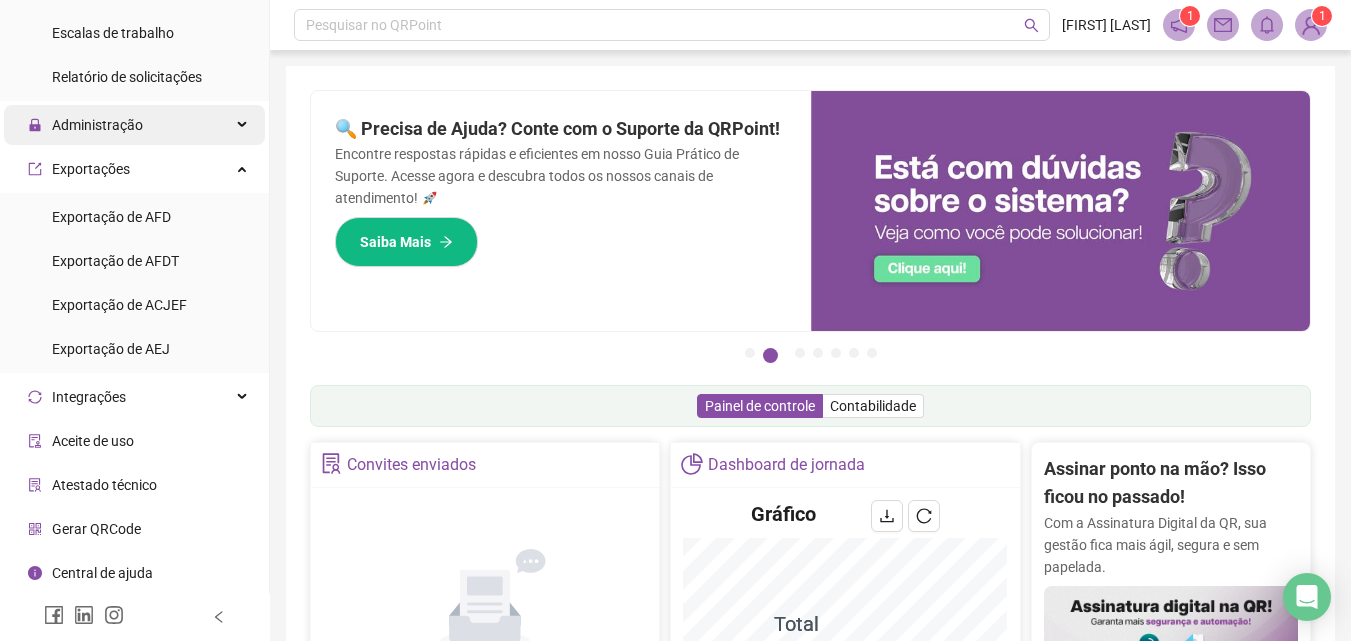 click on "Administração" at bounding box center [85, 125] 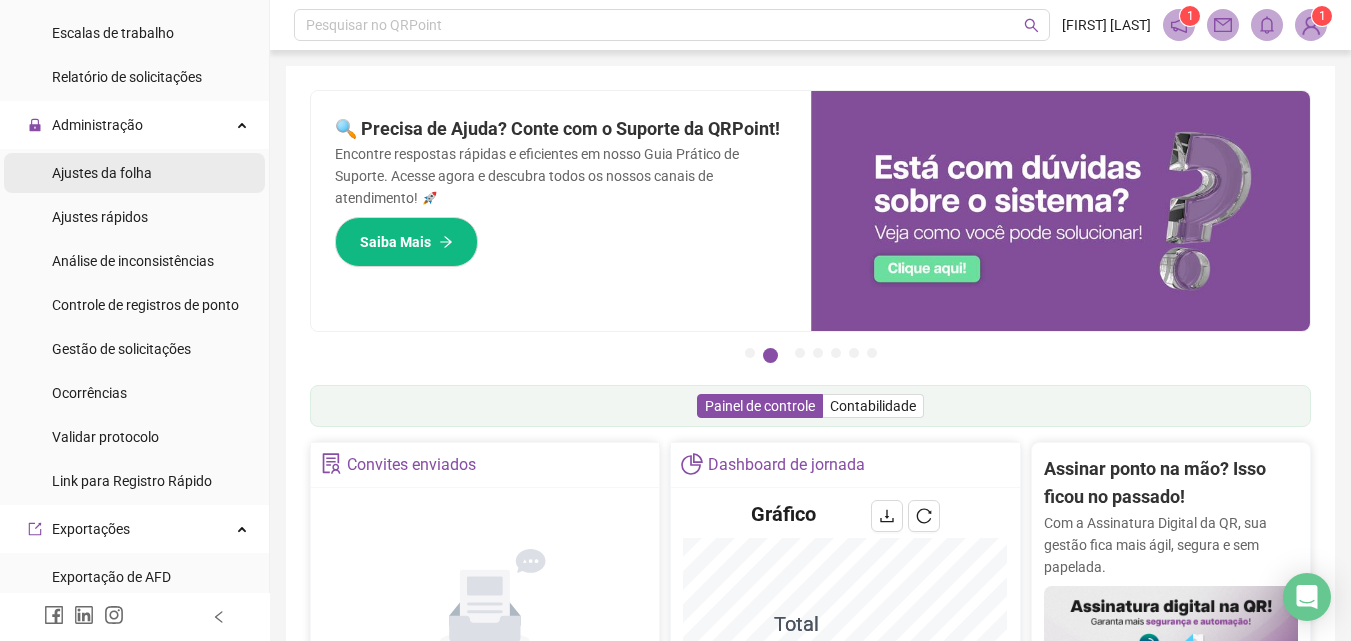 click on "Ajustes da folha" at bounding box center [102, 173] 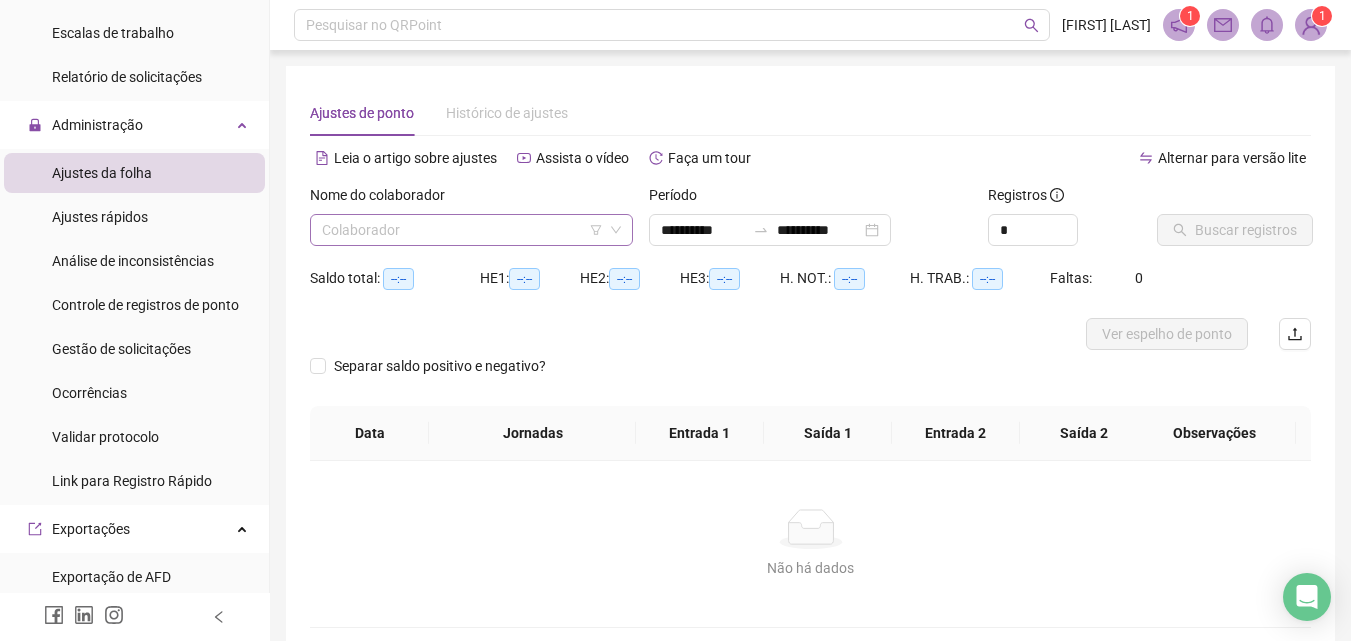 click at bounding box center (462, 230) 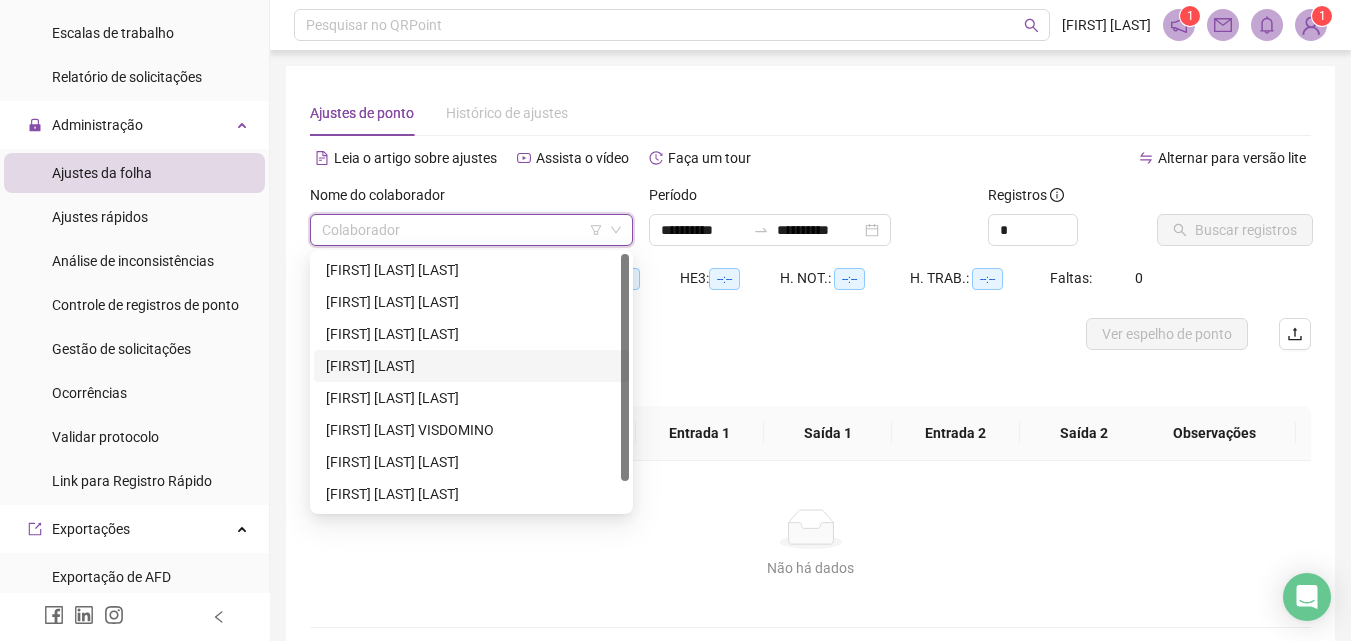click on "[FIRST] [LAST]" at bounding box center [471, 366] 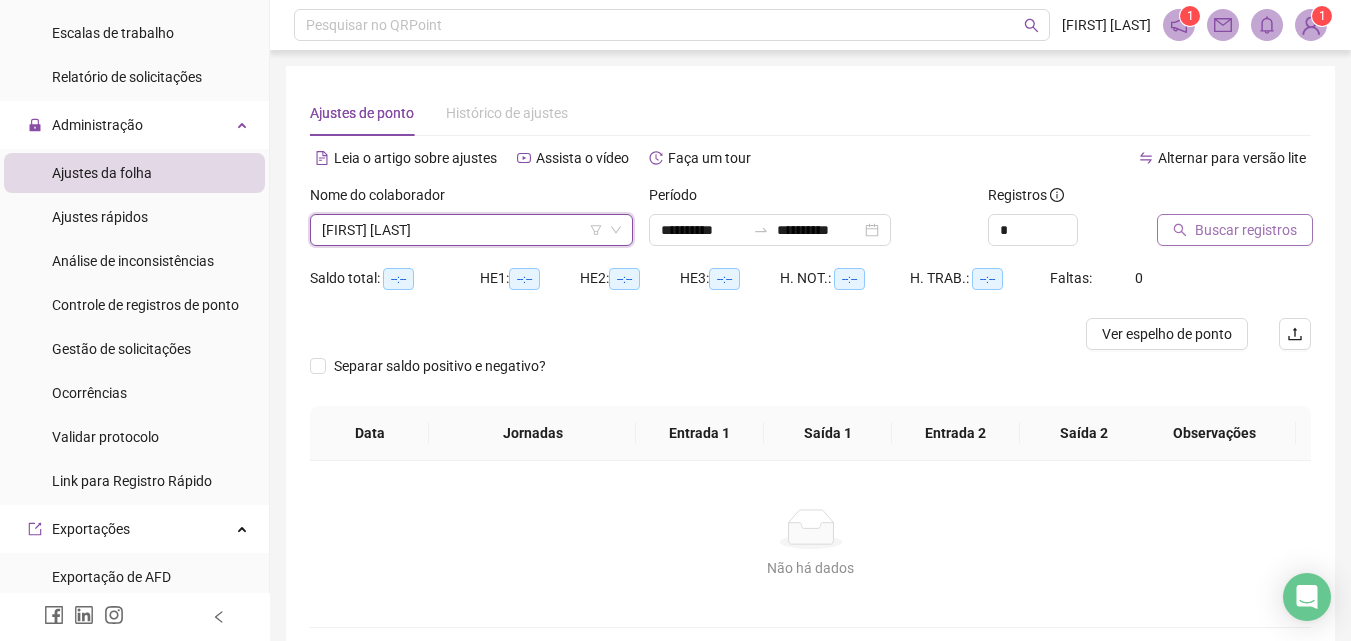 click on "Buscar registros" at bounding box center [1246, 230] 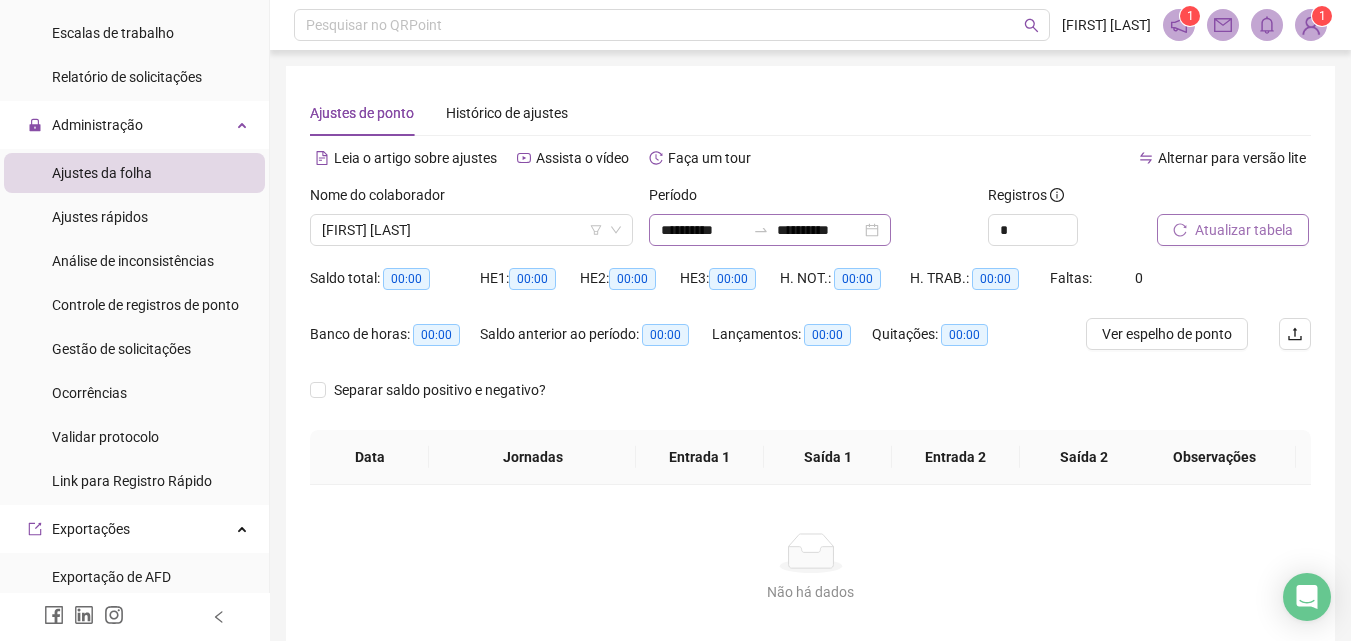 click on "**********" at bounding box center [770, 230] 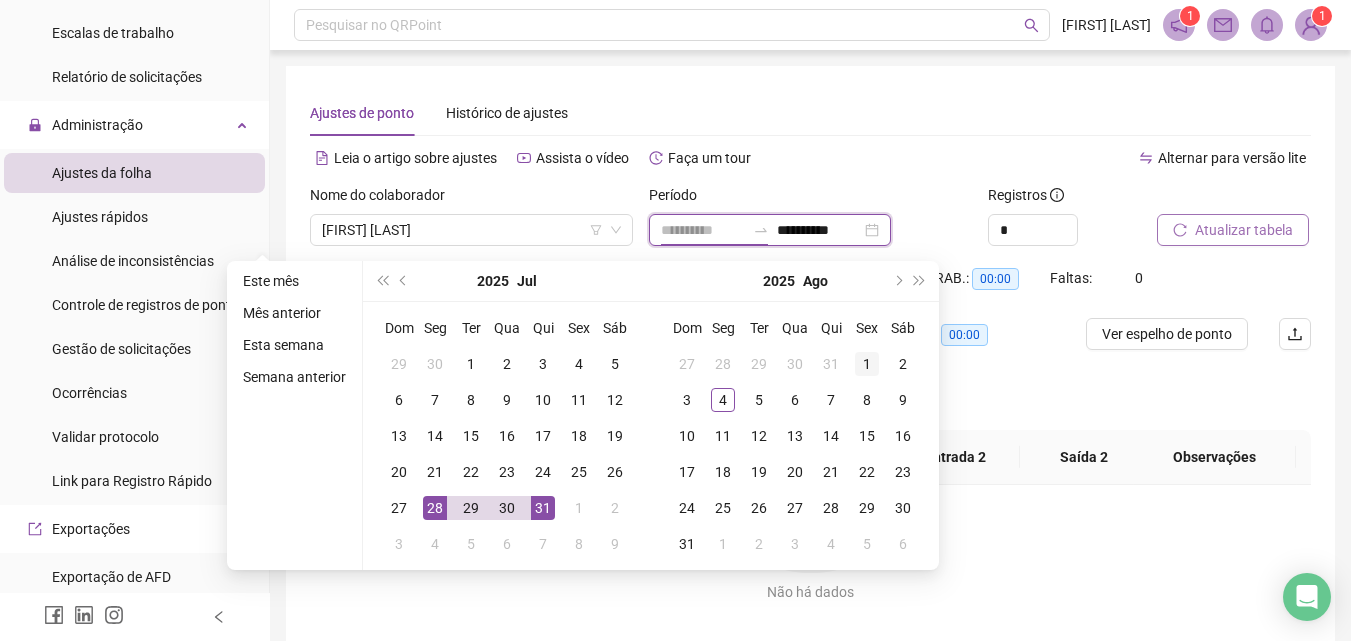 type on "**********" 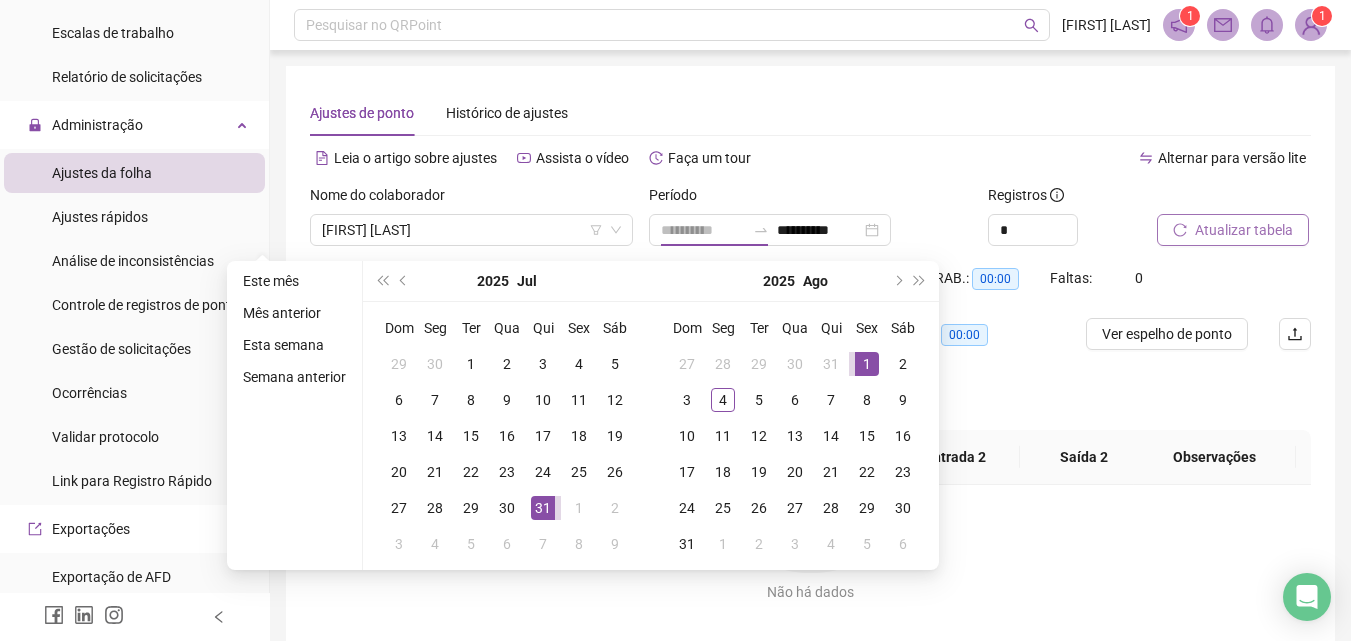 click on "1" at bounding box center (867, 364) 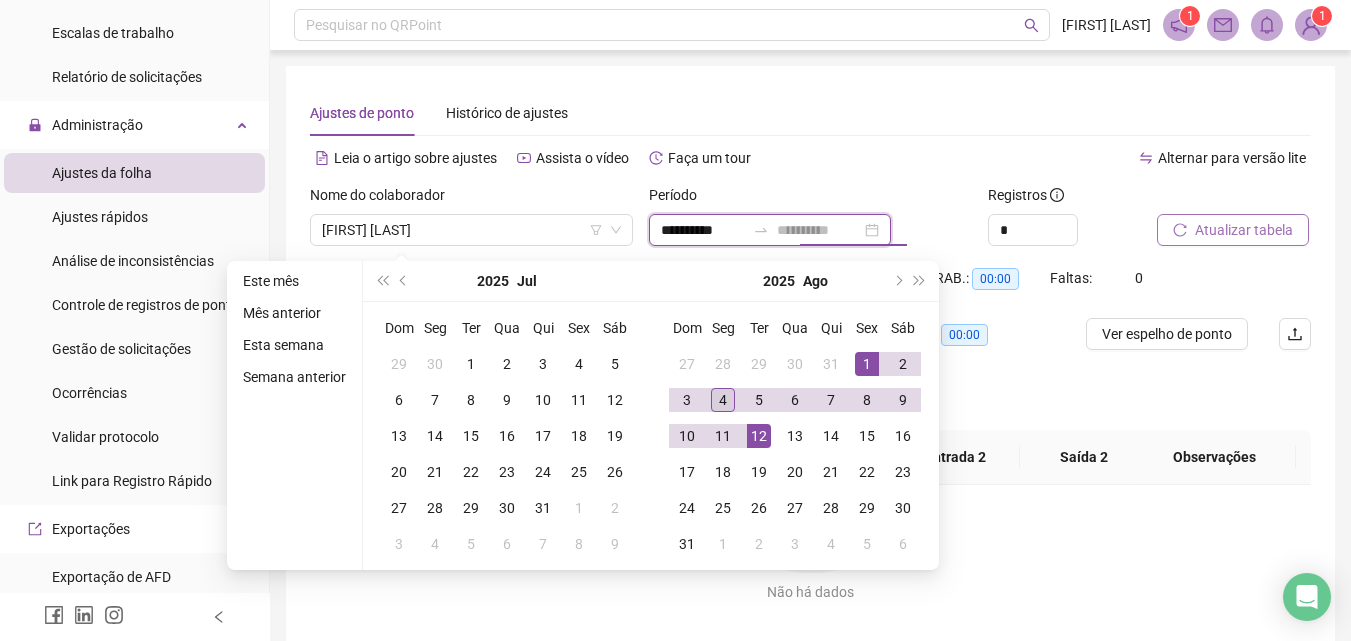 type on "**********" 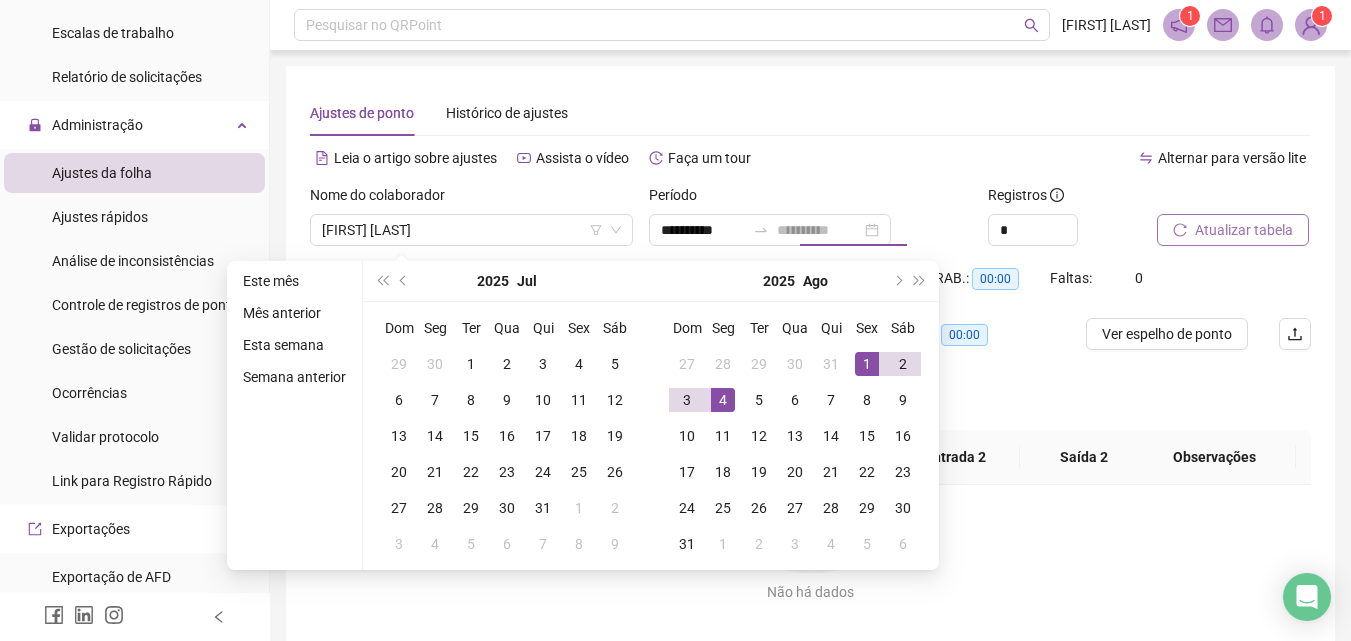 click on "4" at bounding box center [723, 400] 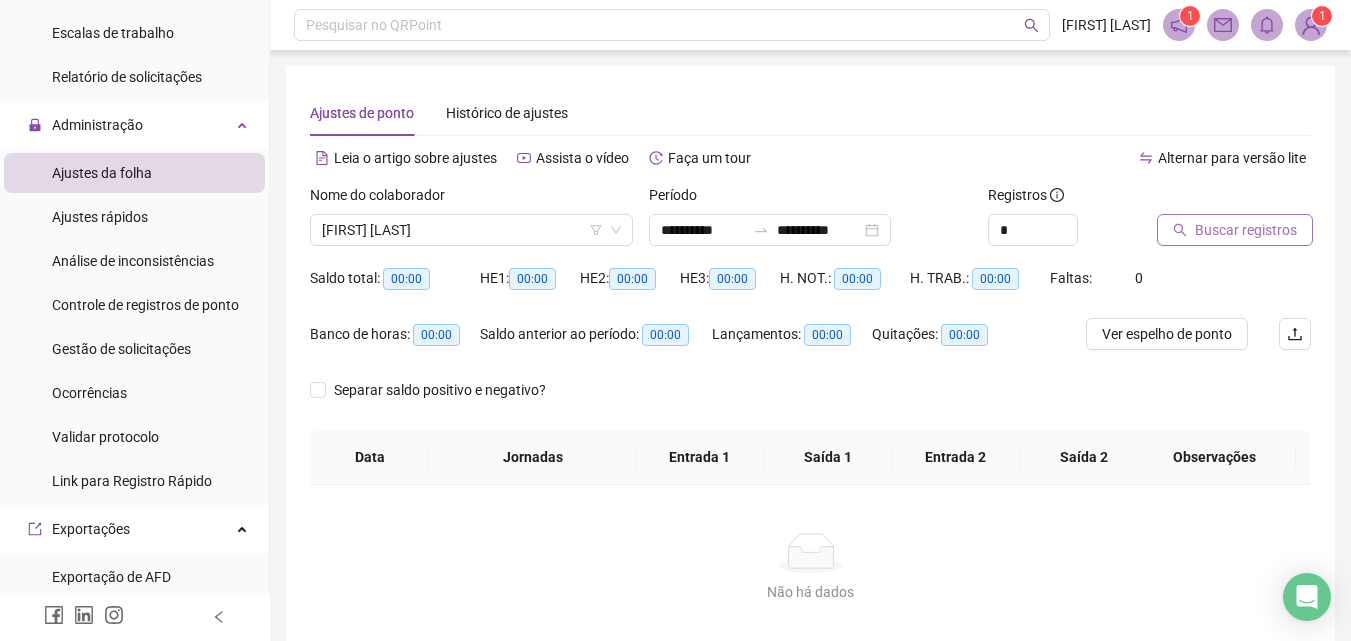 click on "Buscar registros" at bounding box center [1246, 230] 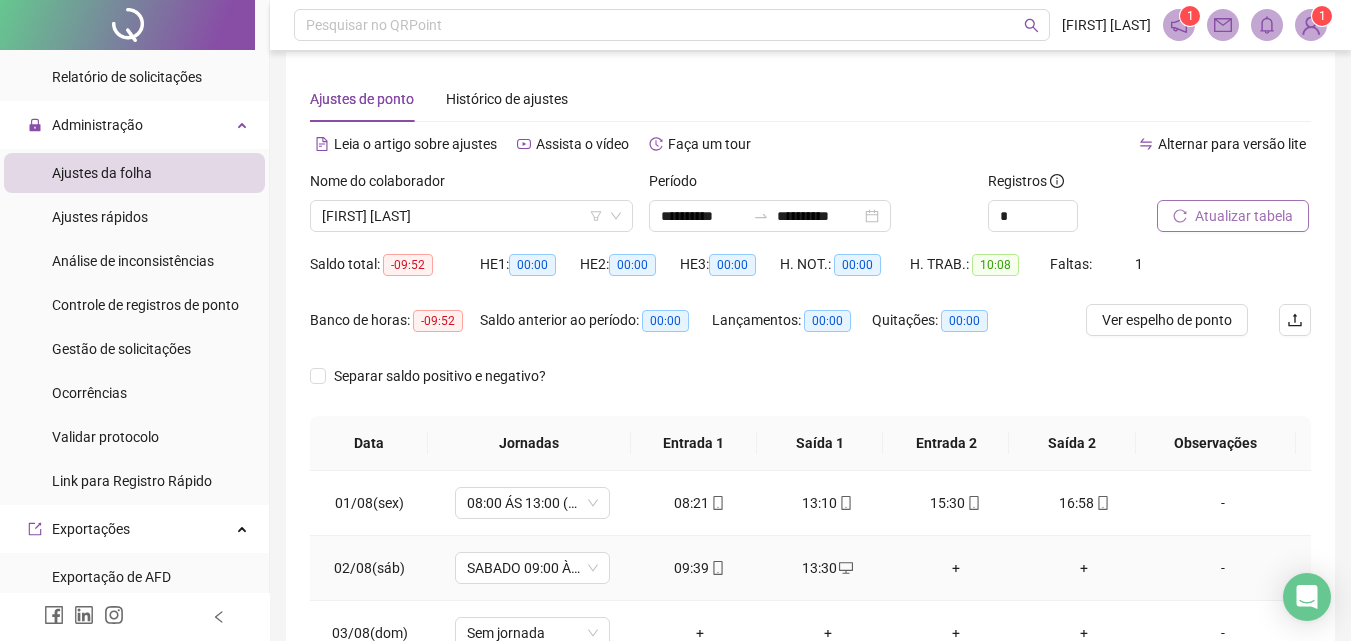 scroll, scrollTop: 114, scrollLeft: 0, axis: vertical 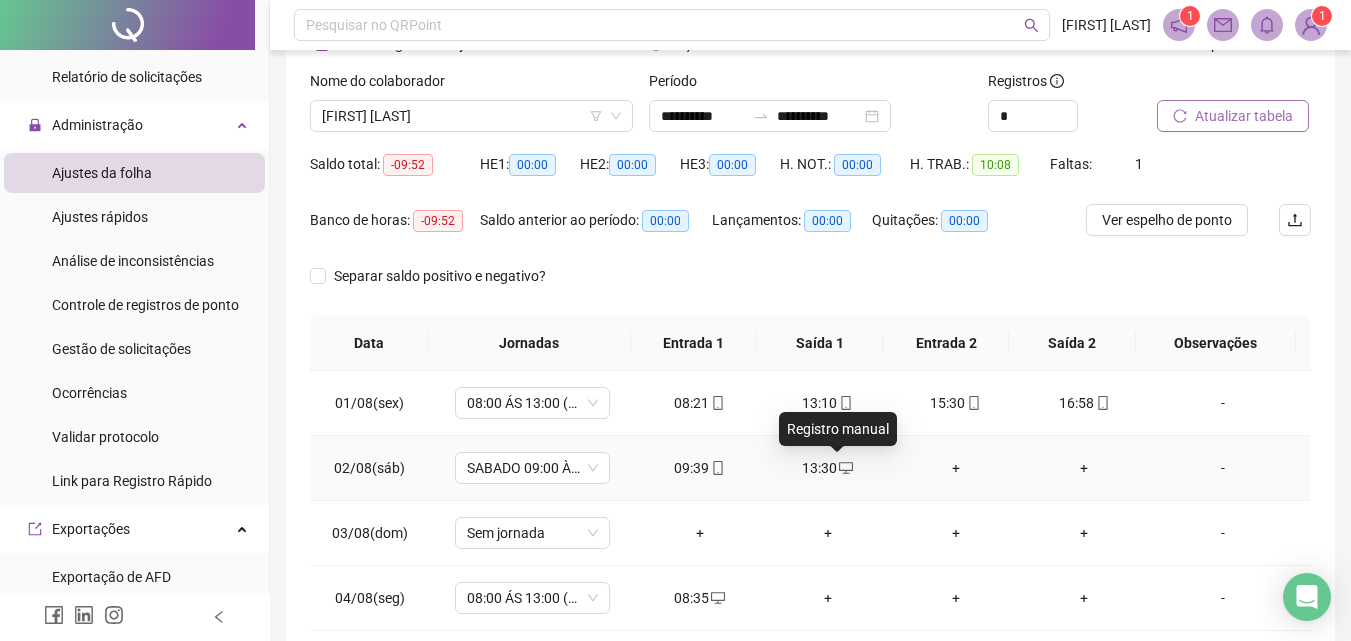 click 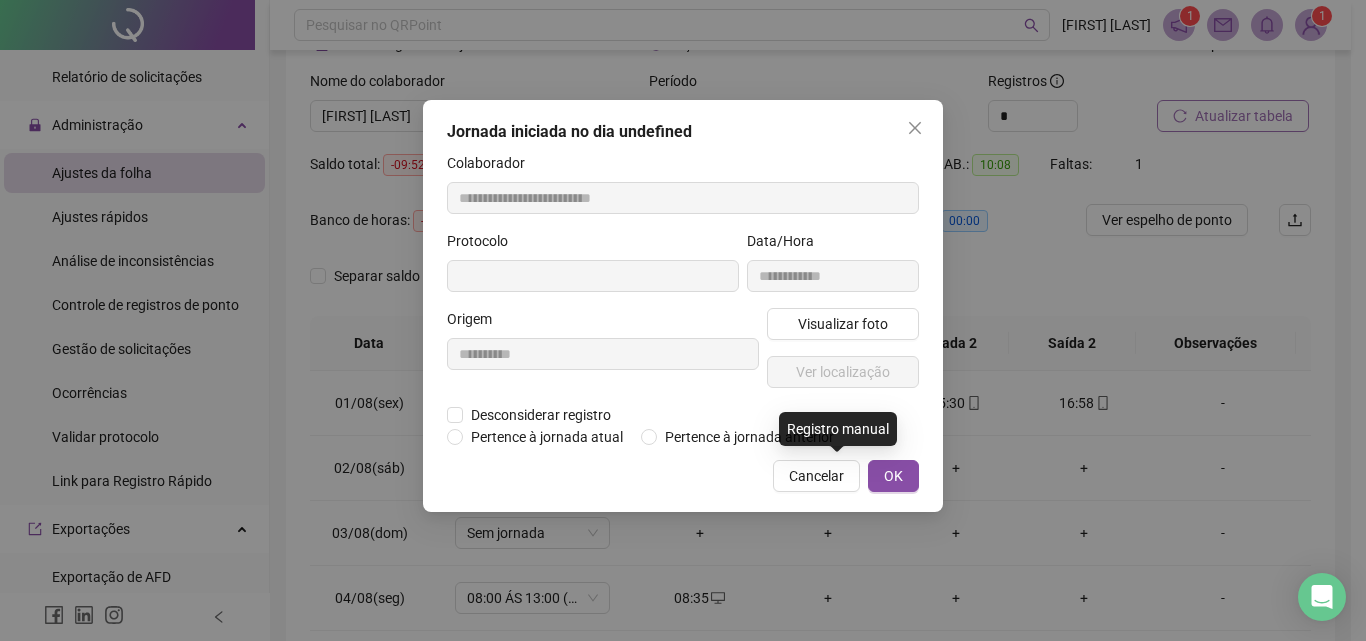 type on "**********" 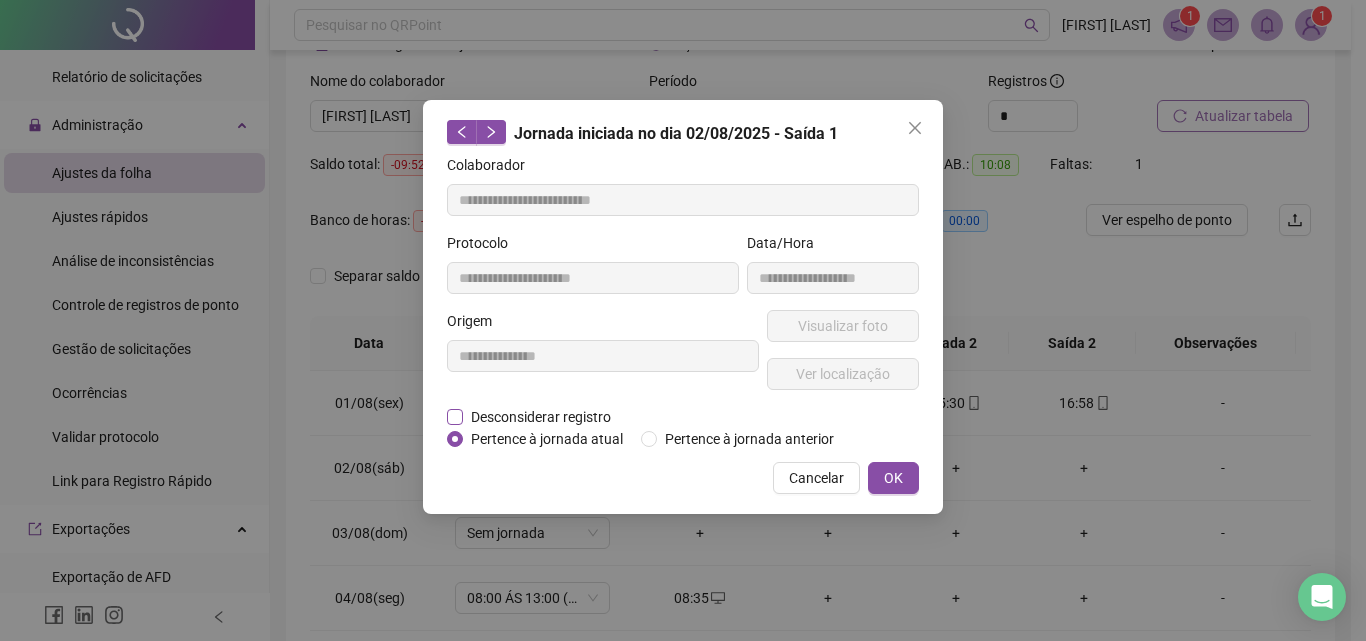 click on "Desconsiderar registro" at bounding box center [541, 417] 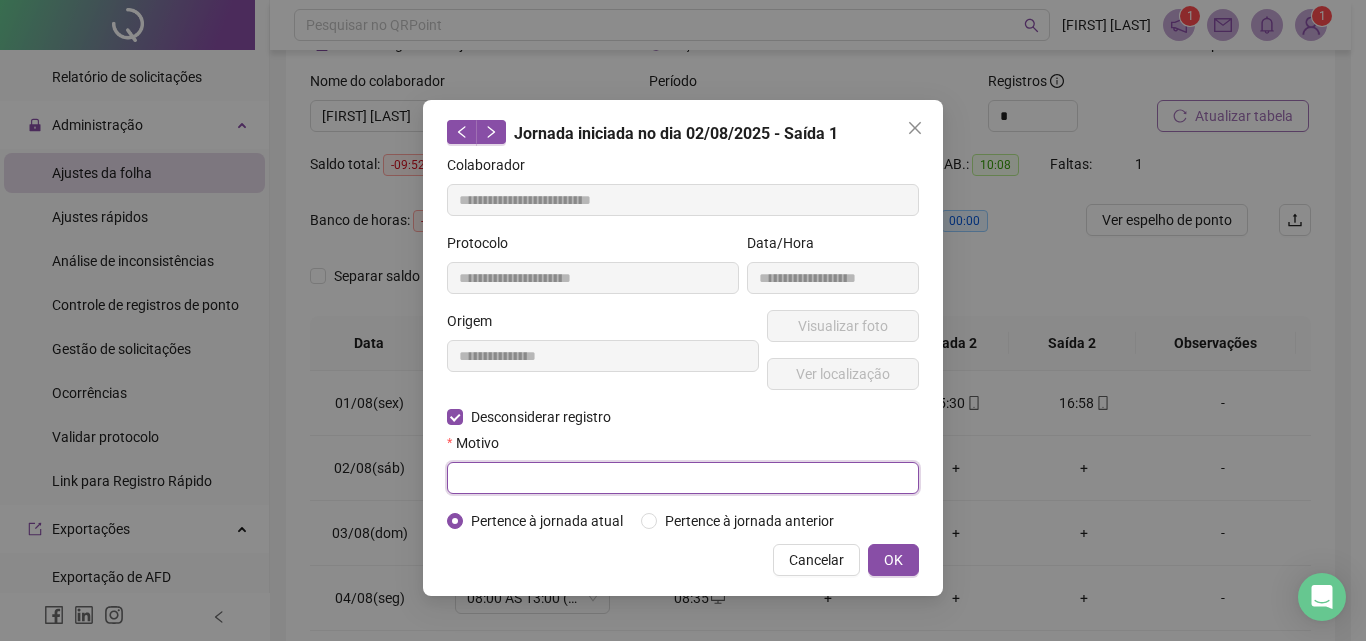 click at bounding box center [683, 478] 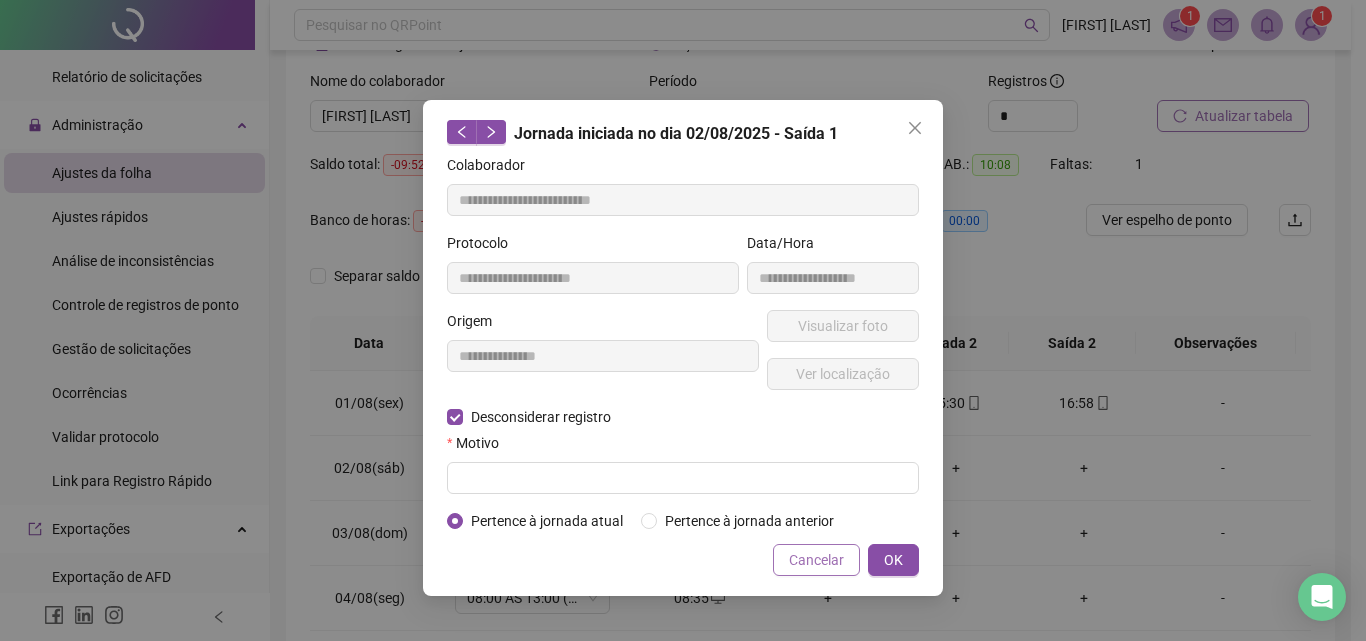 click on "Cancelar" at bounding box center [816, 560] 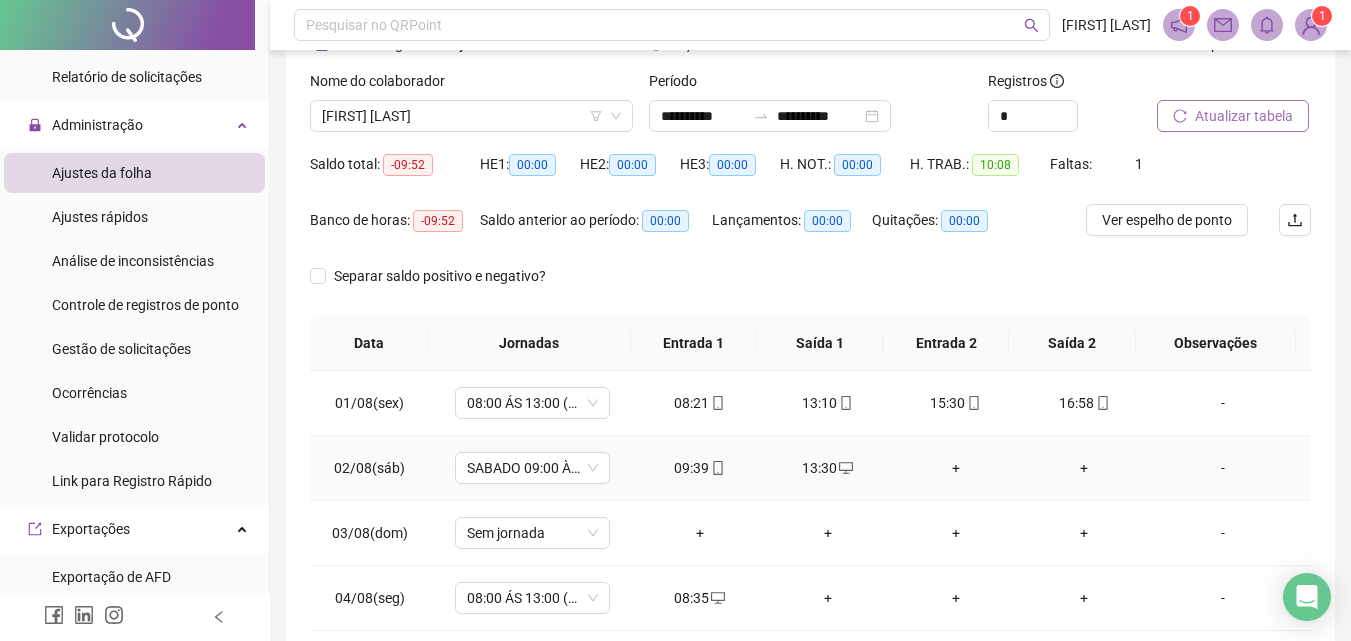 click at bounding box center [845, 468] 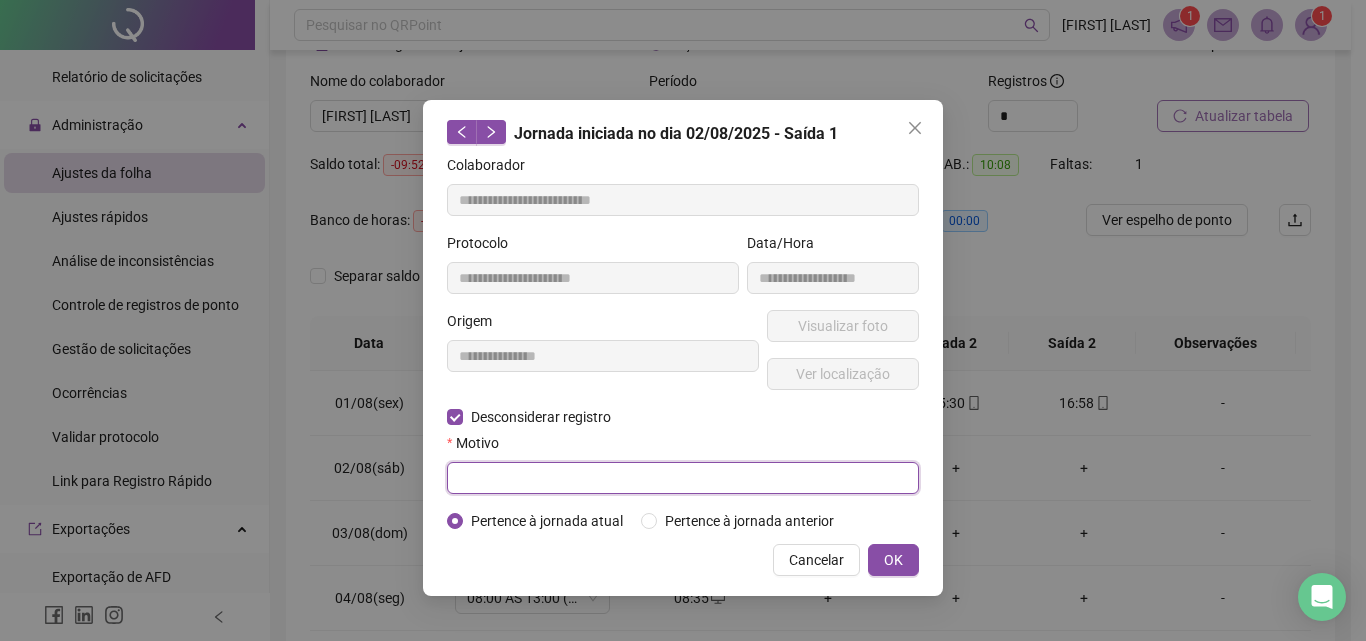 click at bounding box center (683, 478) 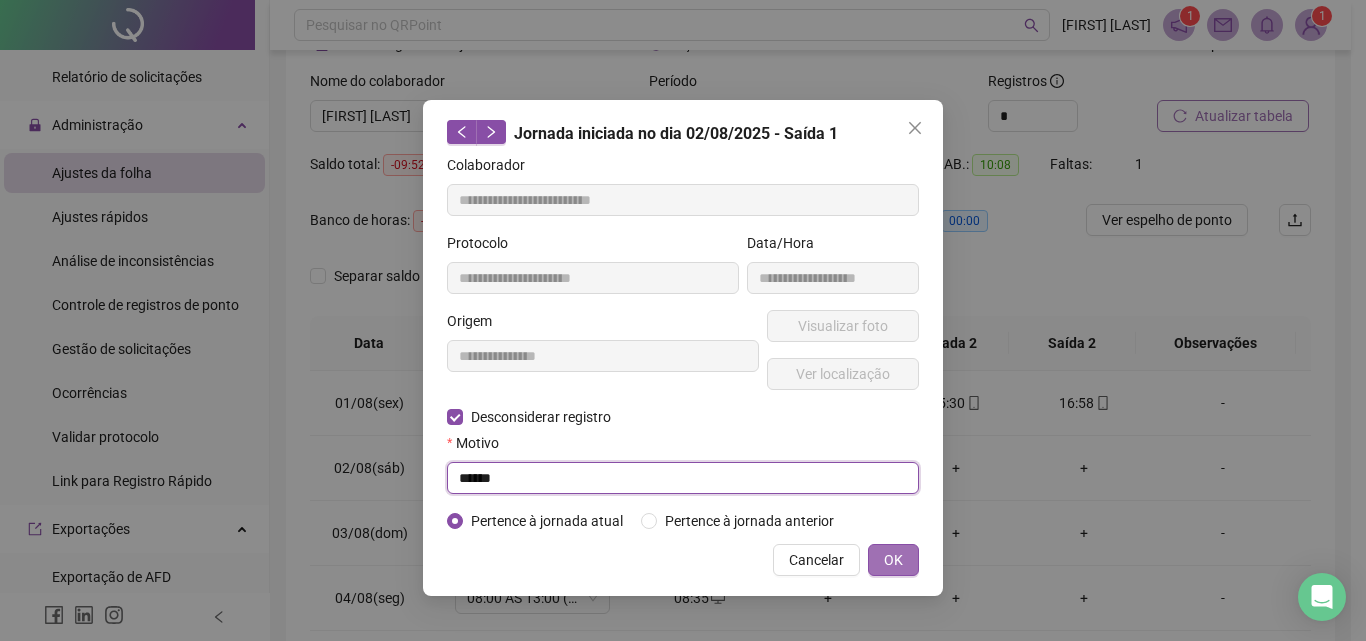 type on "******" 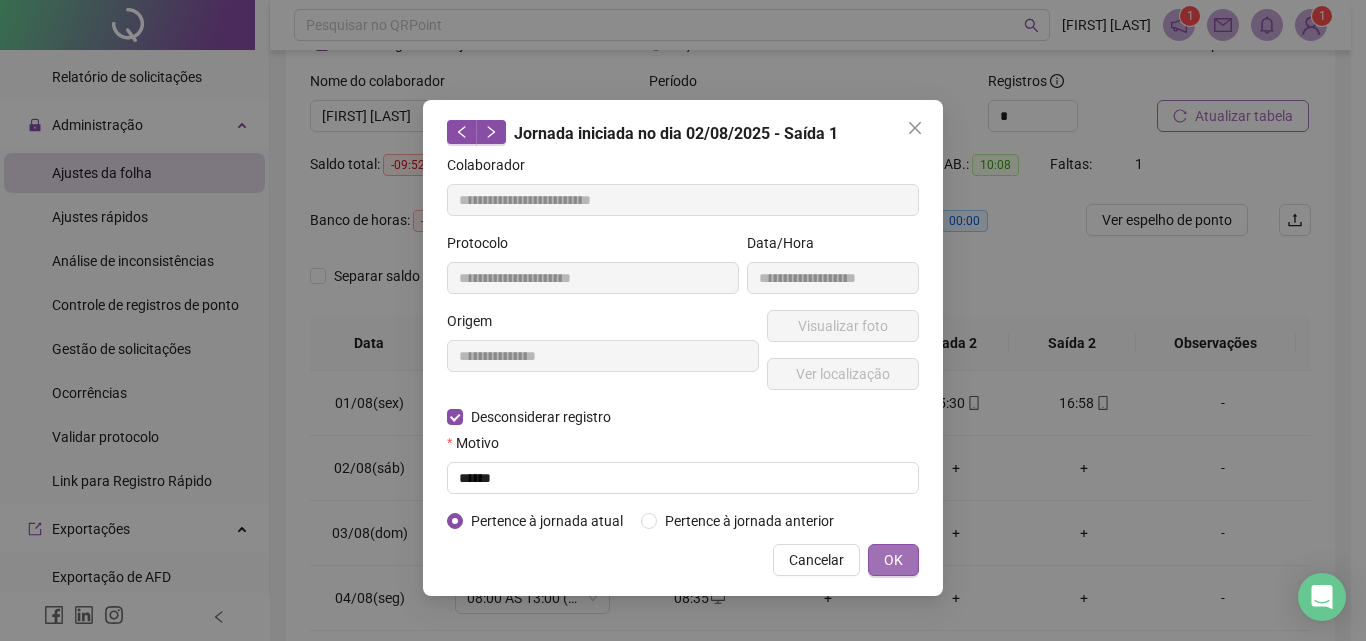 click on "OK" at bounding box center [893, 560] 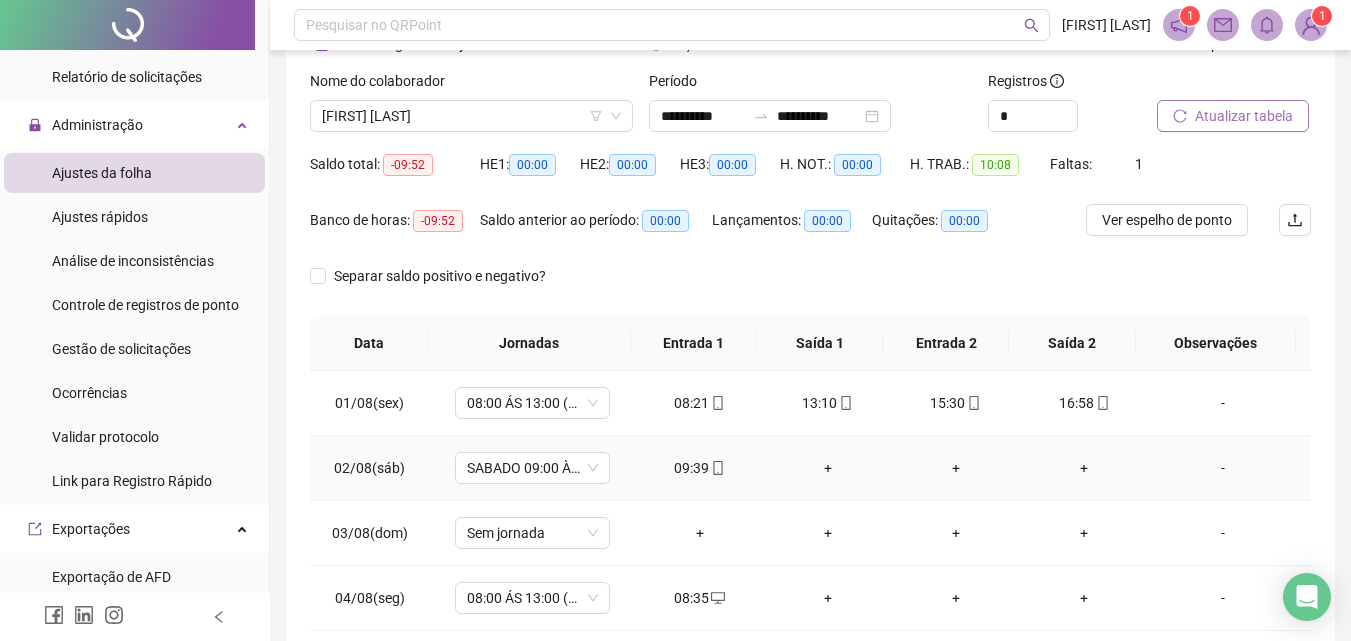click on "+" at bounding box center [828, 468] 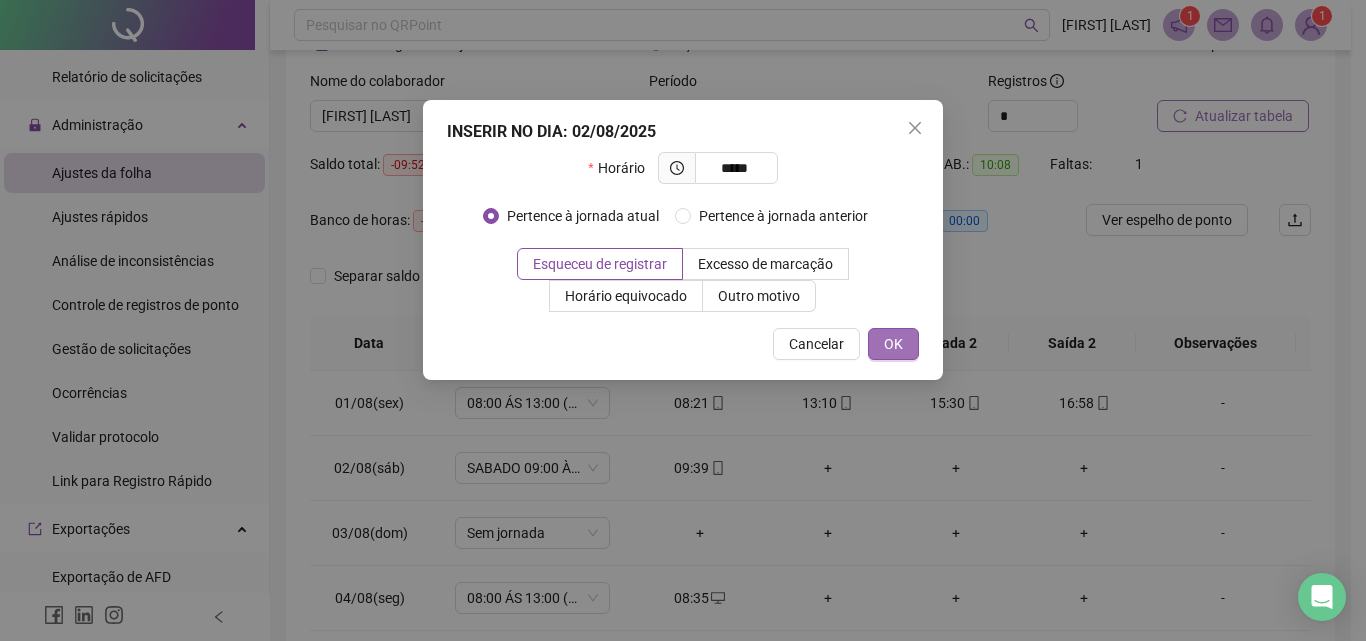 type on "*****" 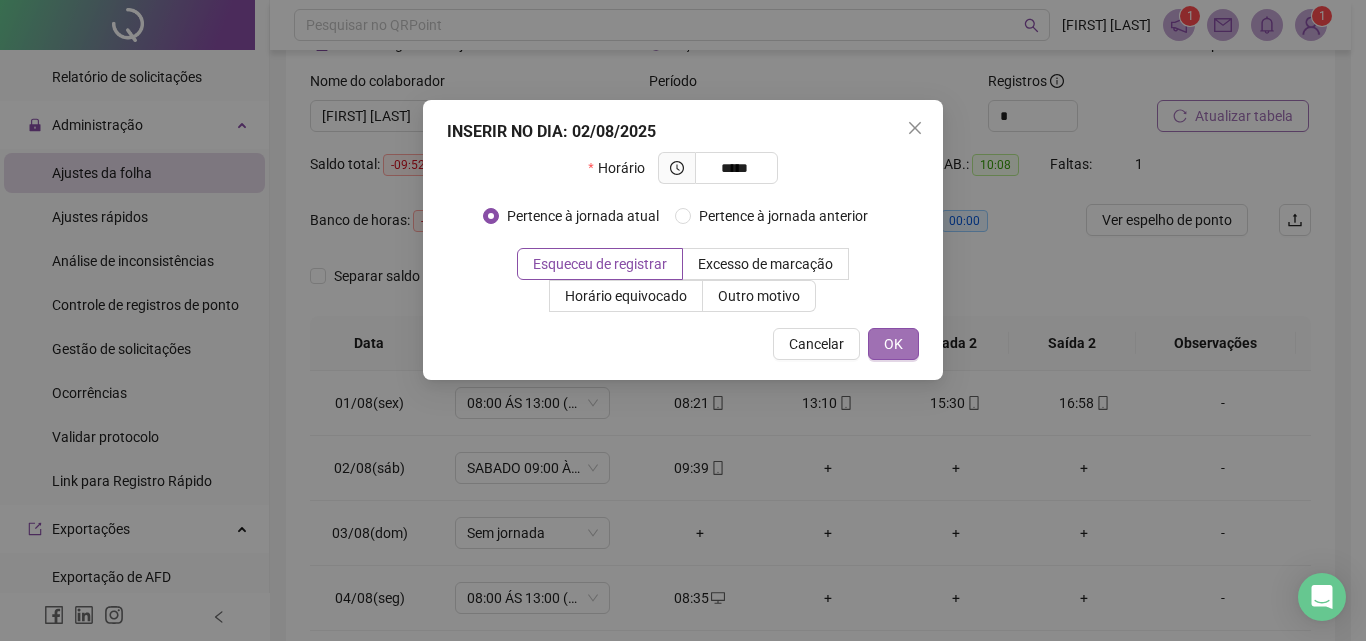 click on "OK" at bounding box center (893, 344) 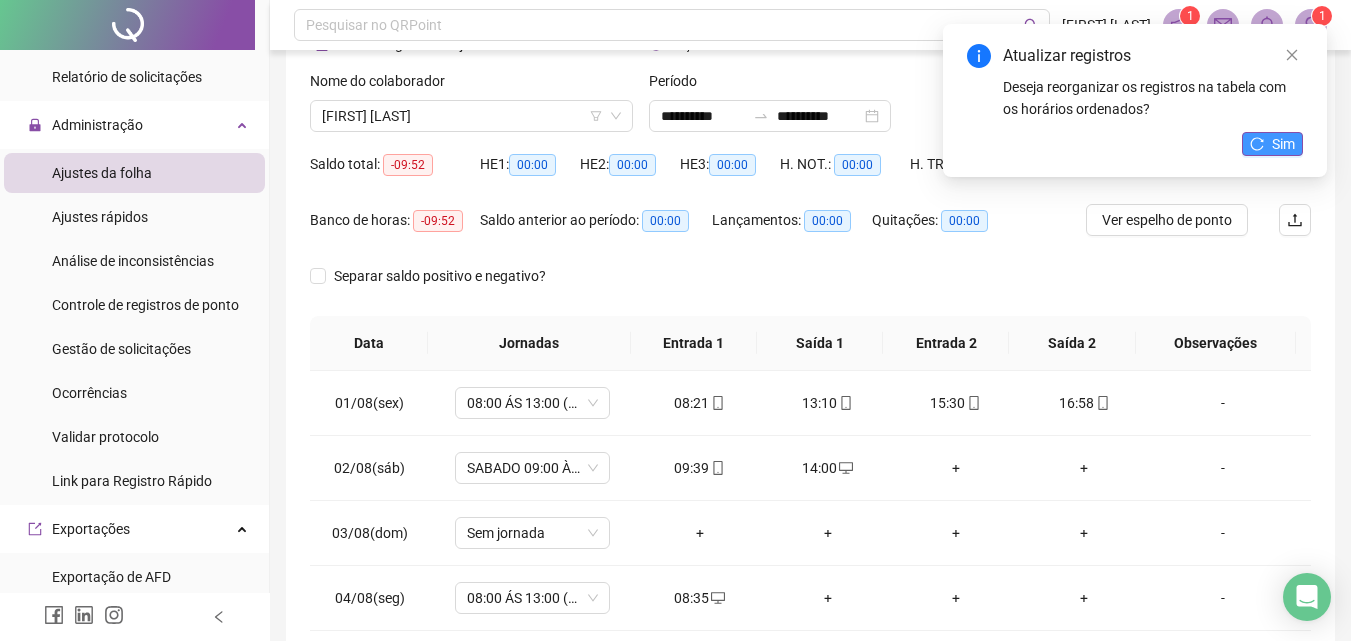 click on "Sim" at bounding box center (1283, 144) 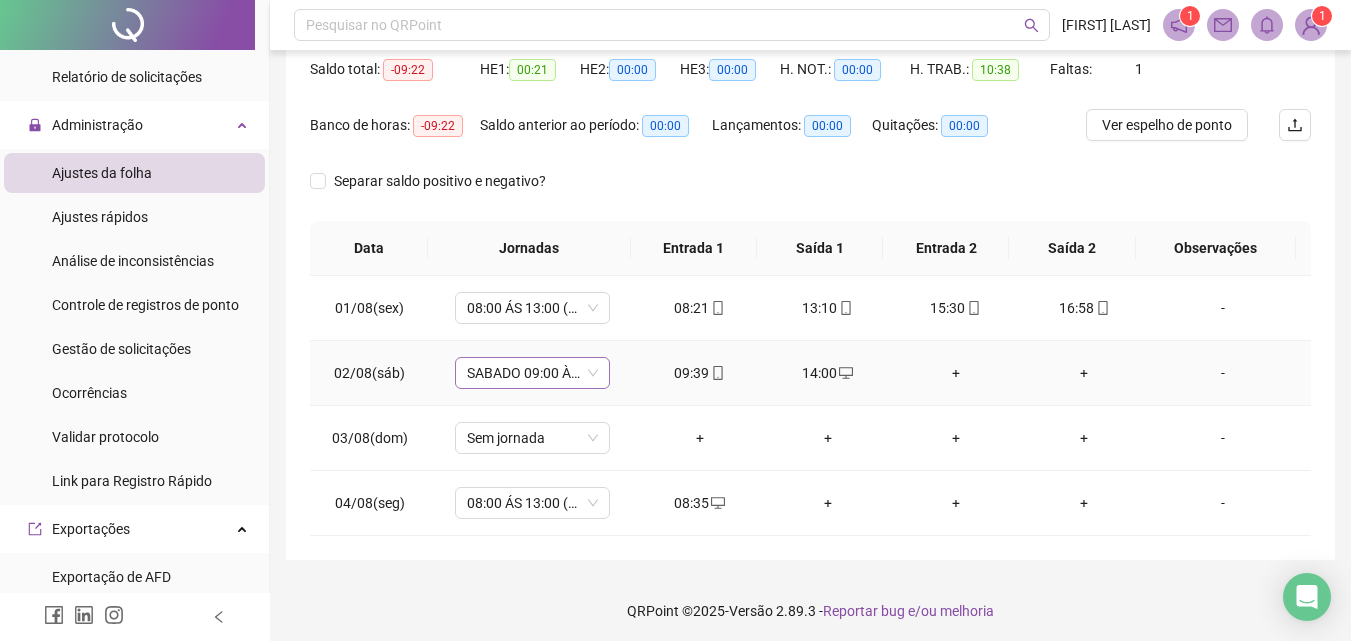 scroll, scrollTop: 0, scrollLeft: 0, axis: both 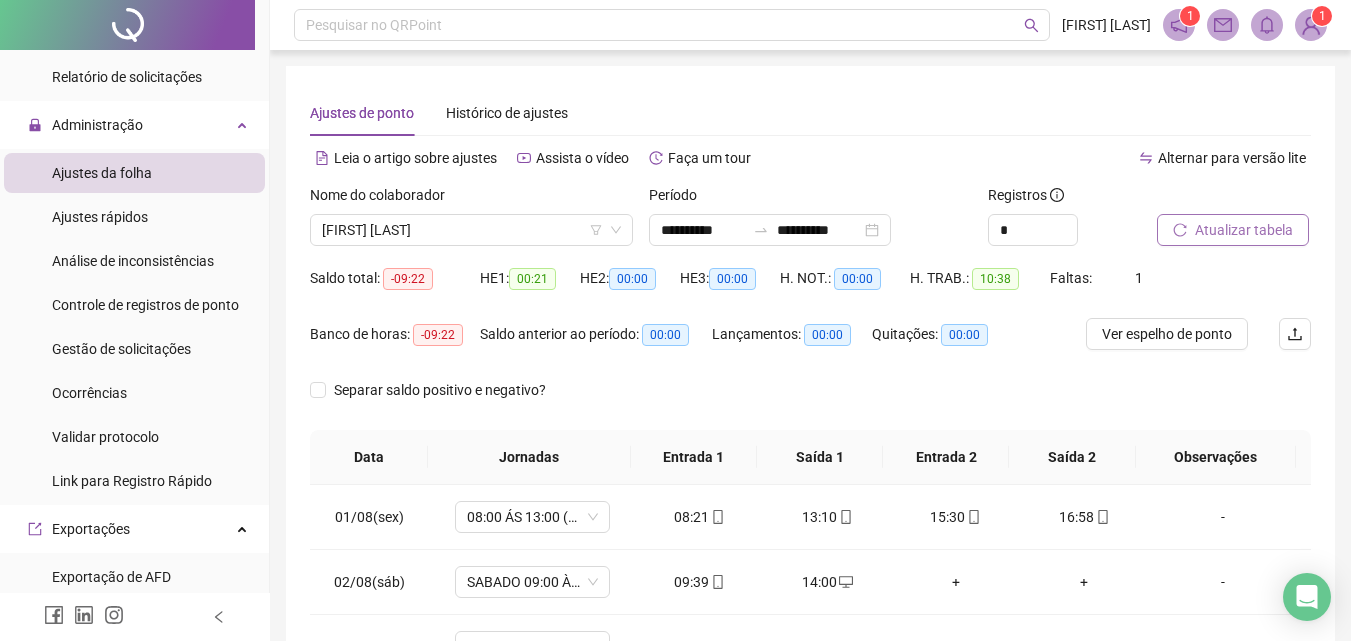click on "Pesquisar no QRPoint [FIRST] [LAST] 1 1" at bounding box center [810, 25] 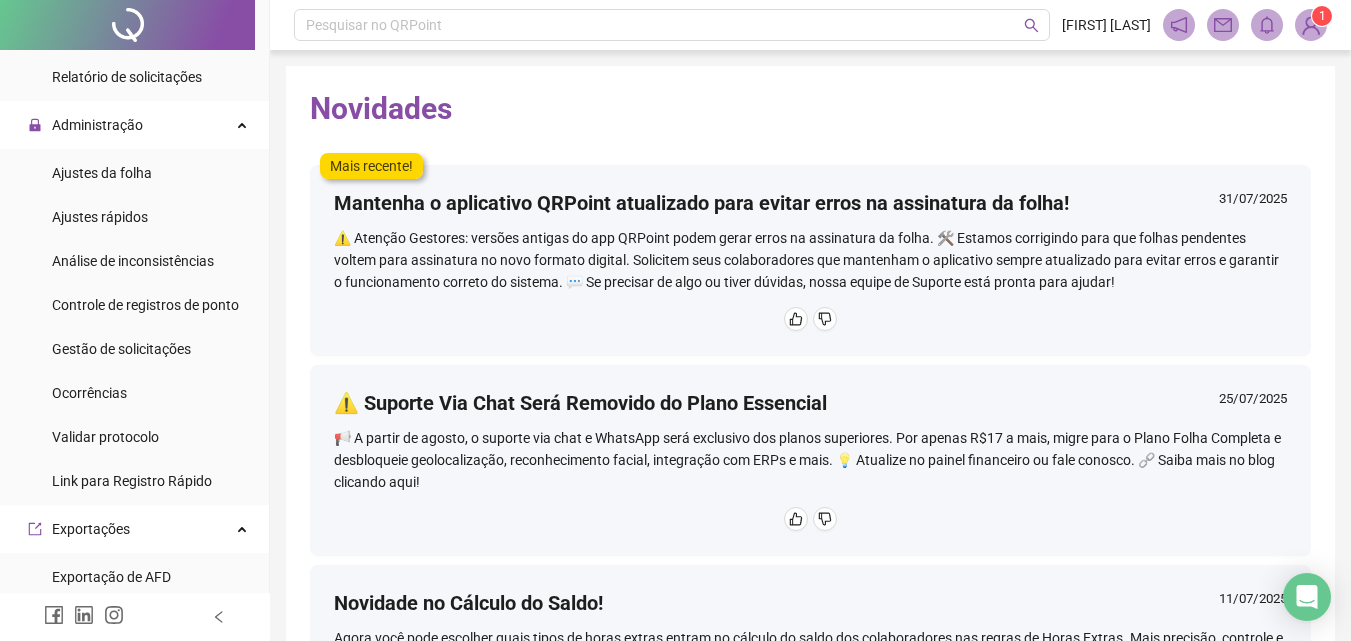 click on "Listagem de colaboradores Listagem de atrasos Folha de ponto Listagem de registros Resumo da jornada Localização de registros Banco de Horas Escalas de trabalho Relatório de solicitações" at bounding box center [134, -99] 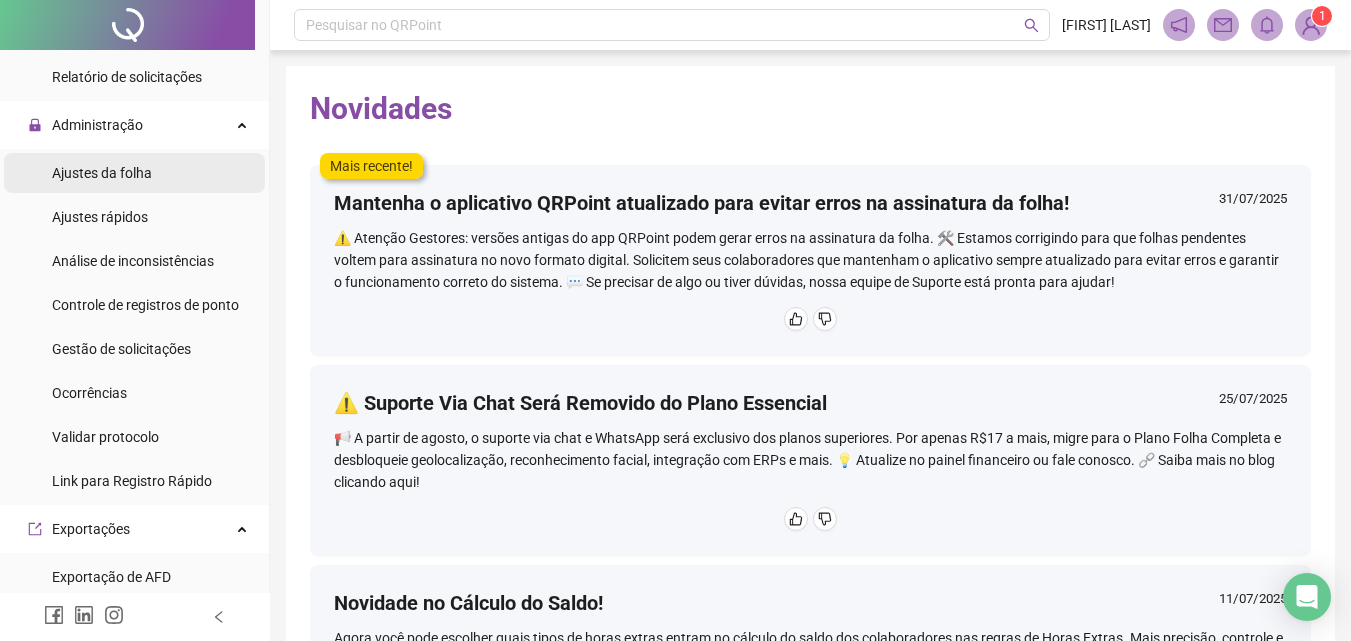 click on "Ajustes da folha" at bounding box center [102, 173] 